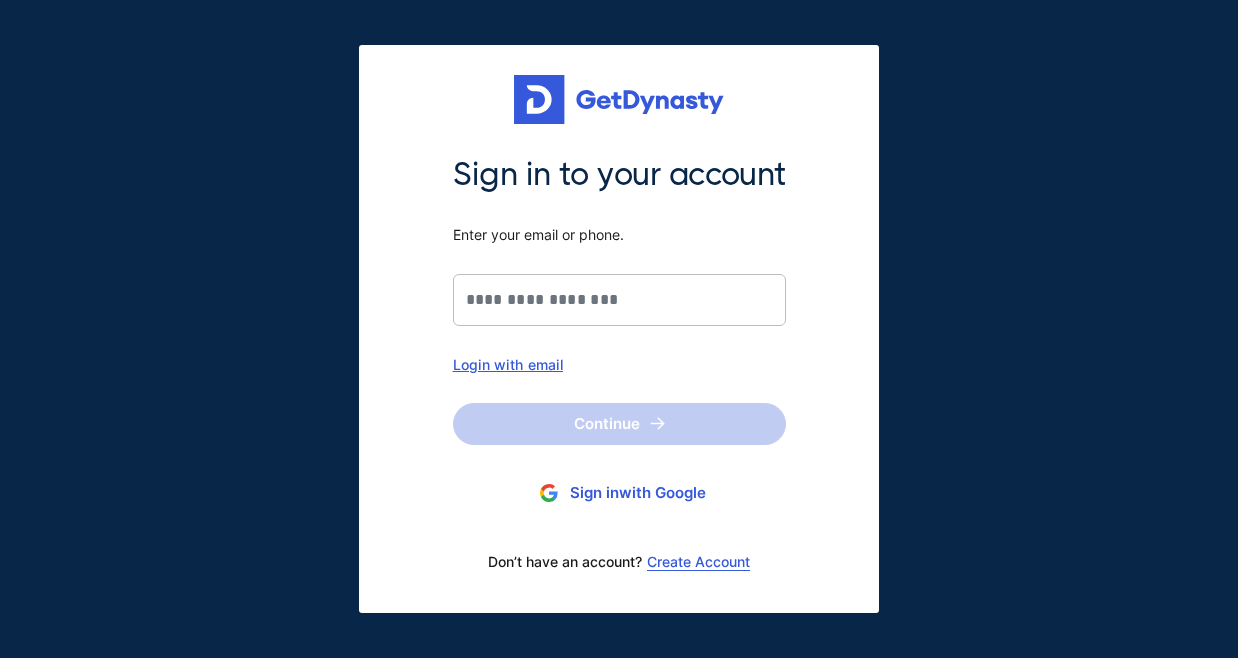 scroll, scrollTop: 0, scrollLeft: 0, axis: both 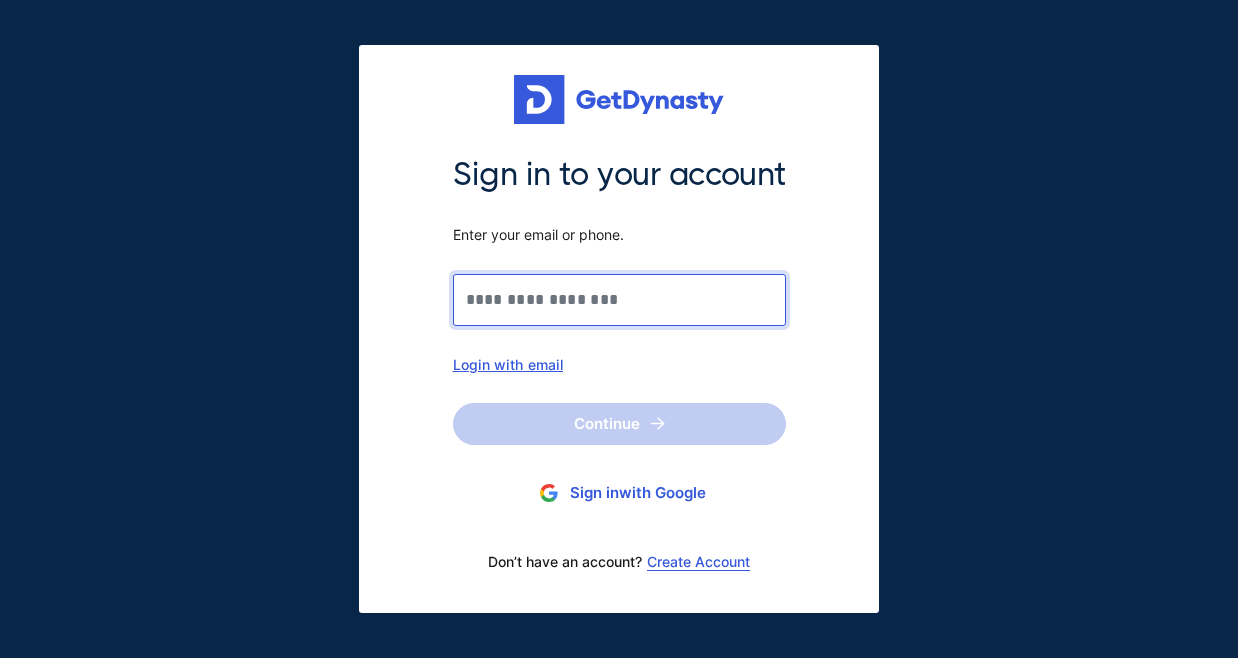 click on "Sign in to your account Enter your email or phone." at bounding box center (619, 300) 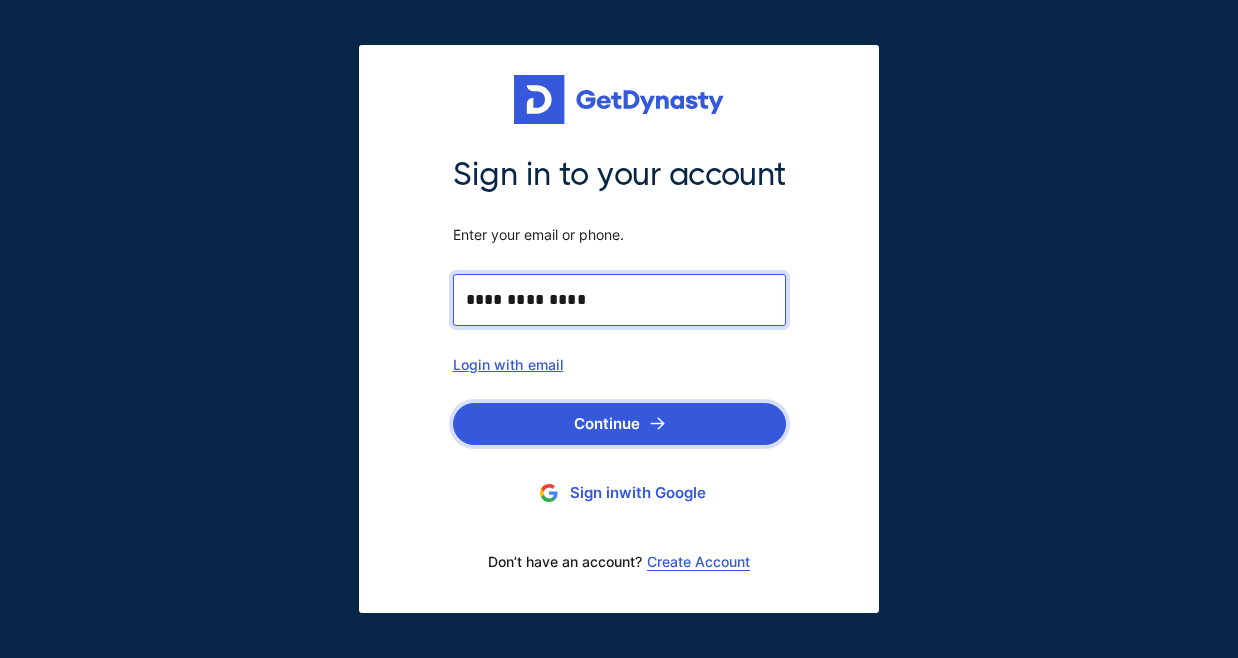type on "**********" 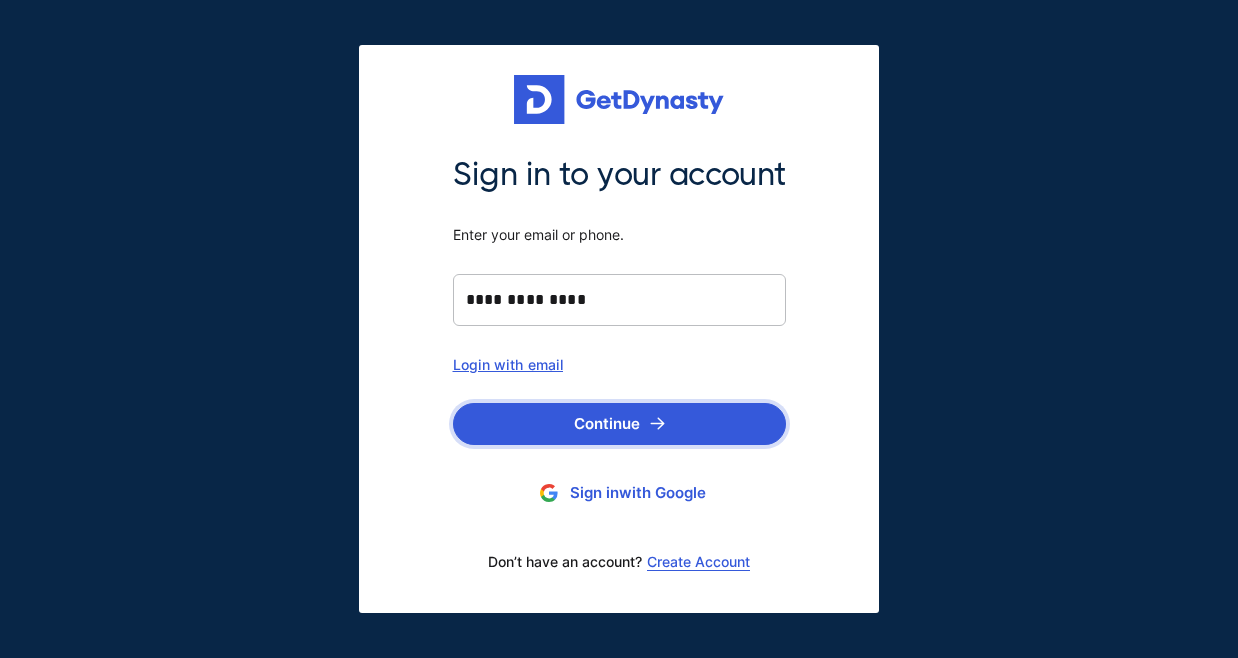 click on "Continue" at bounding box center (619, 424) 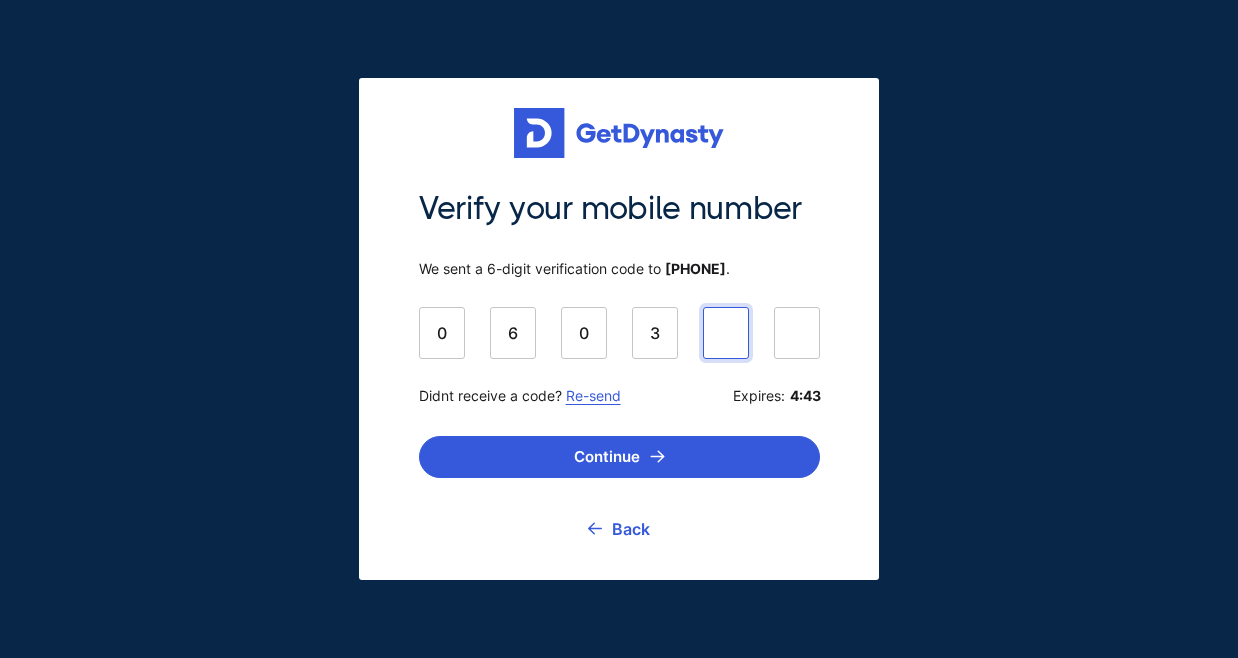 type on "******" 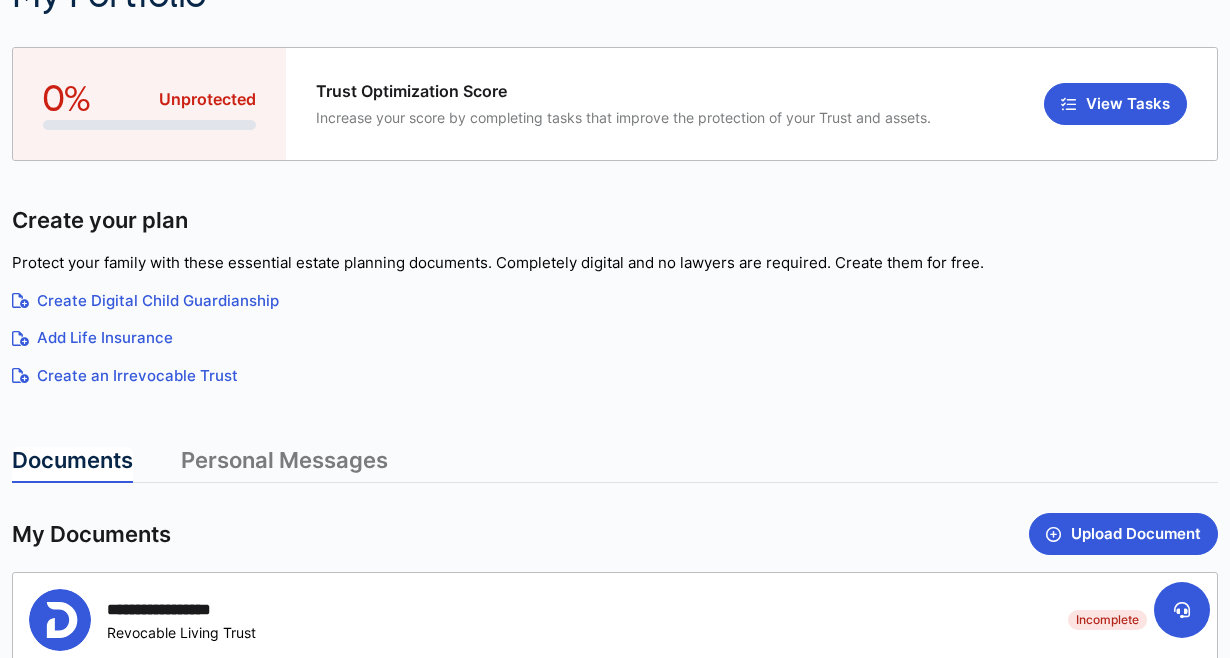 scroll, scrollTop: 161, scrollLeft: 0, axis: vertical 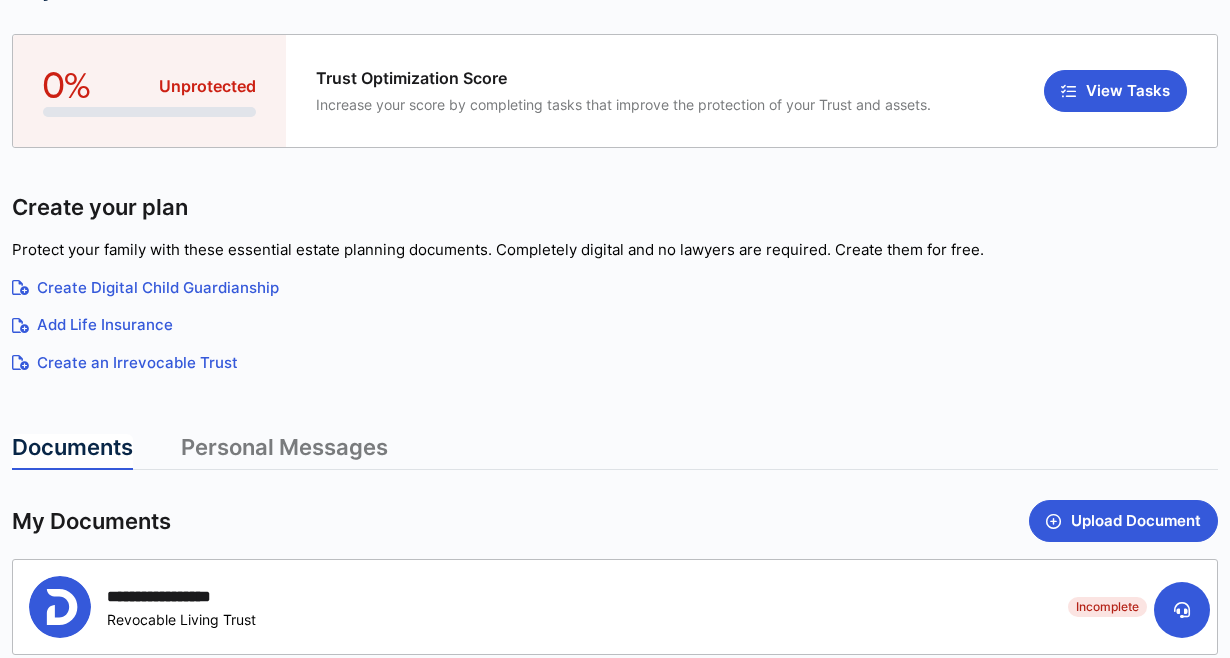 click on "Create Digital Child Guardianship" at bounding box center [615, 288] 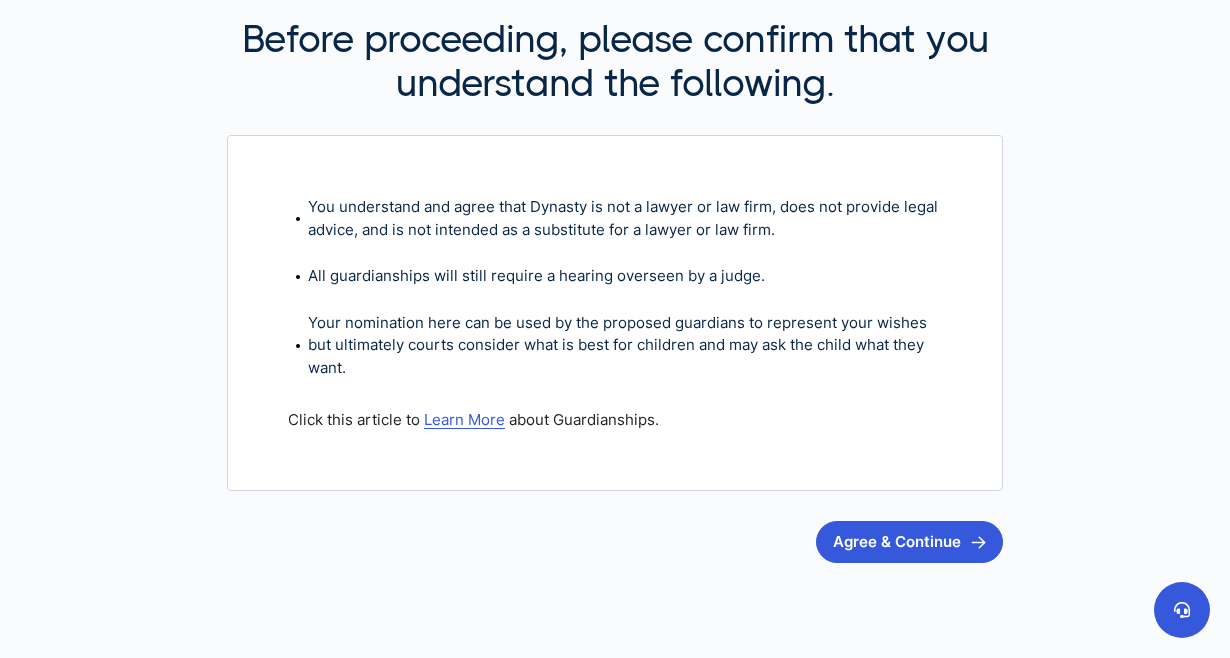 scroll, scrollTop: 117, scrollLeft: 0, axis: vertical 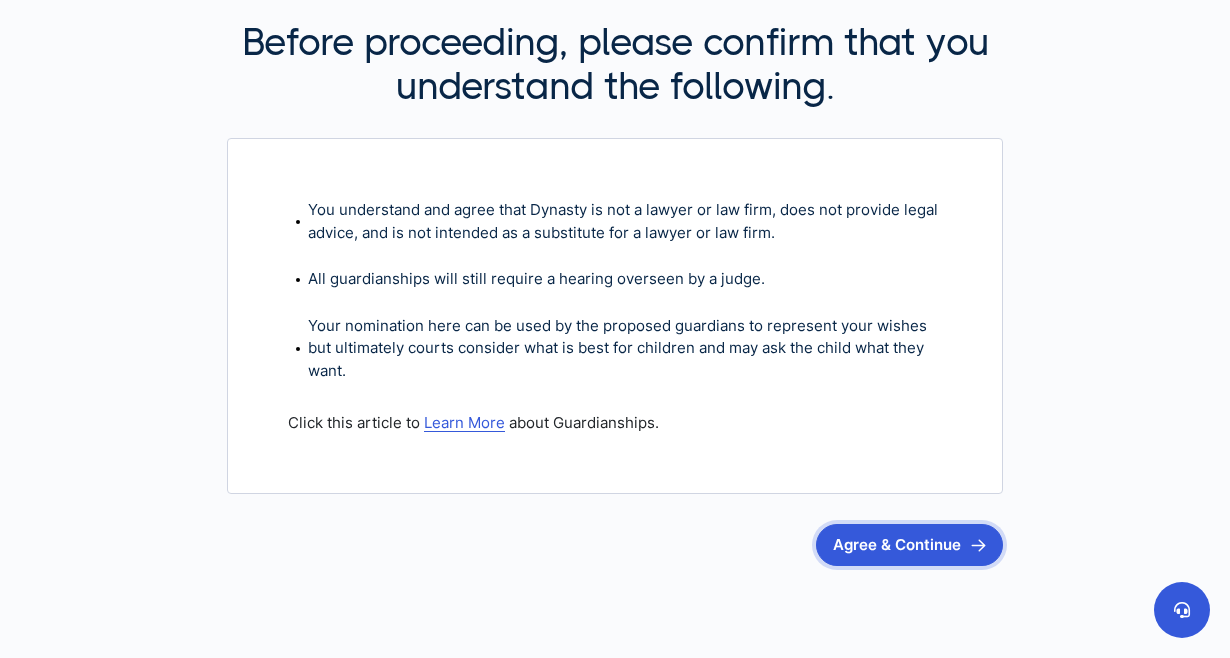 click on "Agree & Continue" at bounding box center (909, 545) 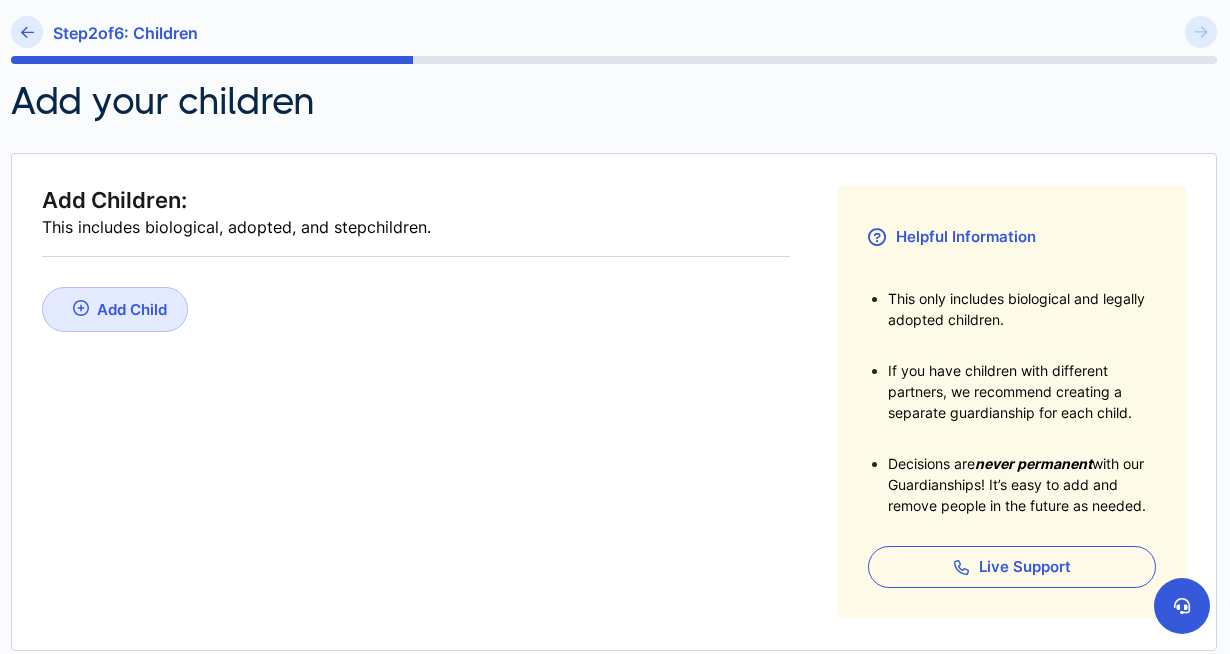 scroll, scrollTop: 114, scrollLeft: 2, axis: both 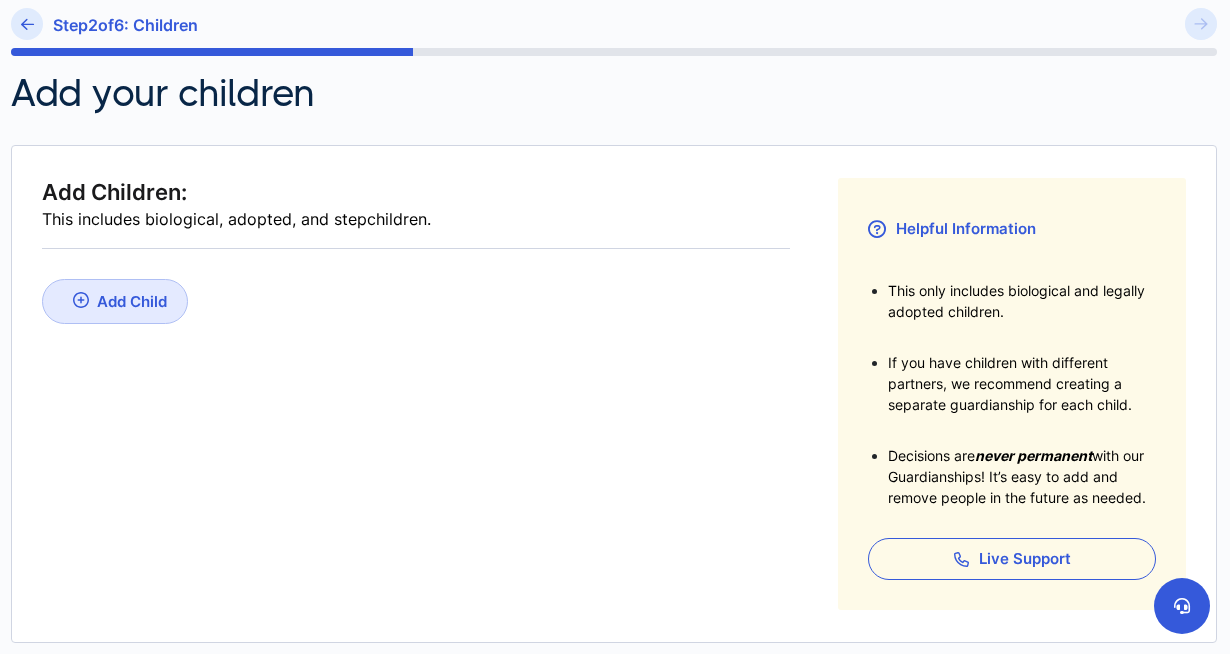 click on "Add Child" at bounding box center [115, 301] 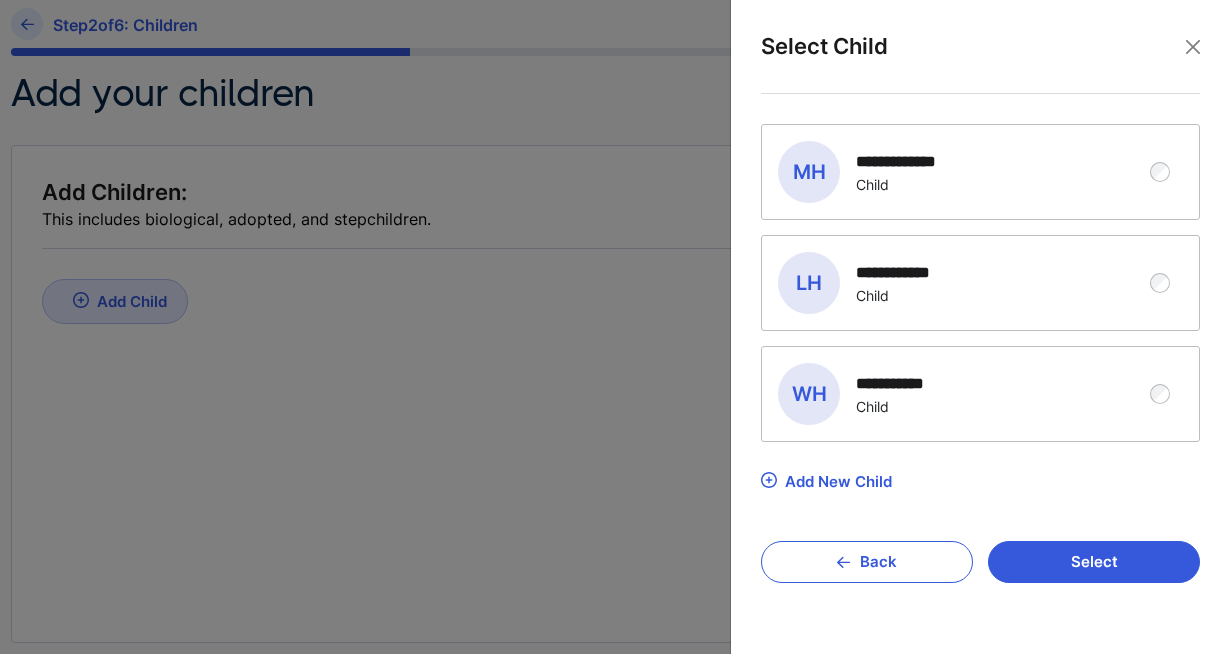 click on "**********" at bounding box center [980, 283] 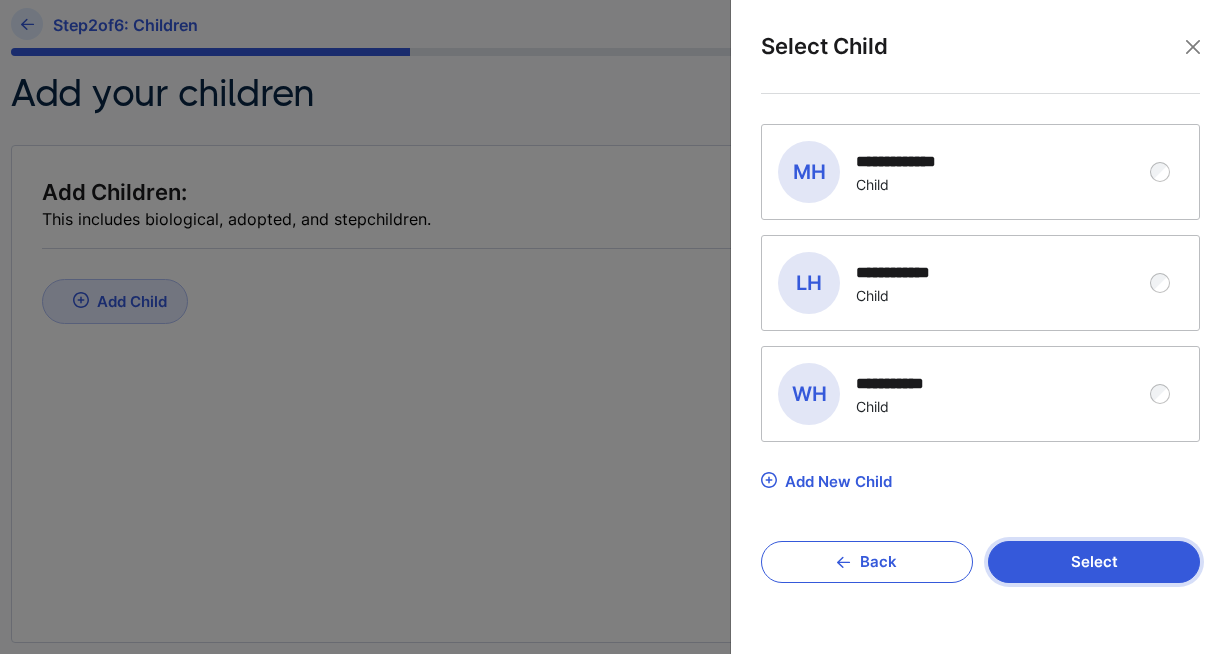 click on "Select" at bounding box center [1094, 562] 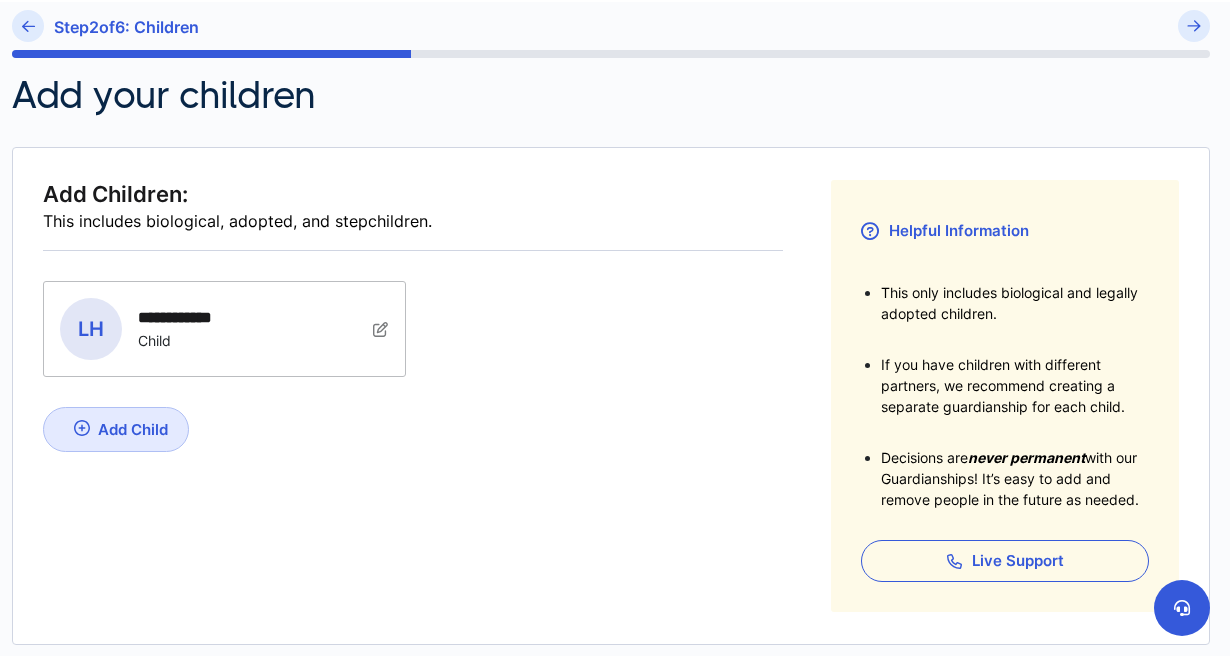 scroll, scrollTop: 114, scrollLeft: 0, axis: vertical 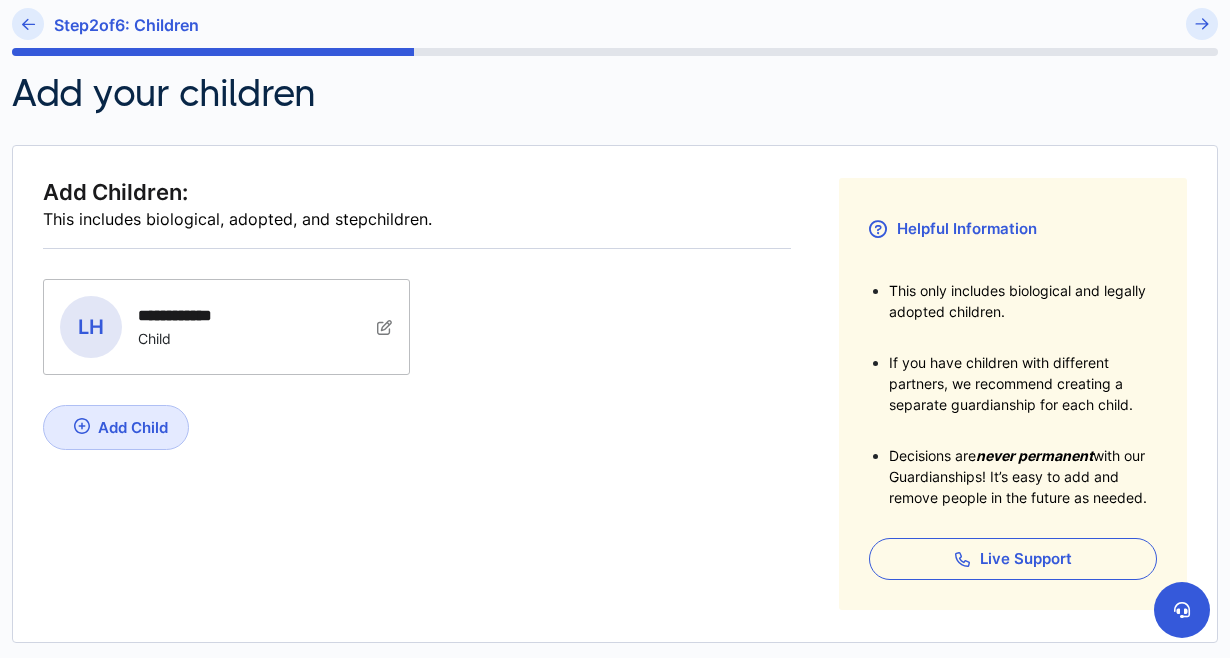 click on "Add Child" at bounding box center (133, 427) 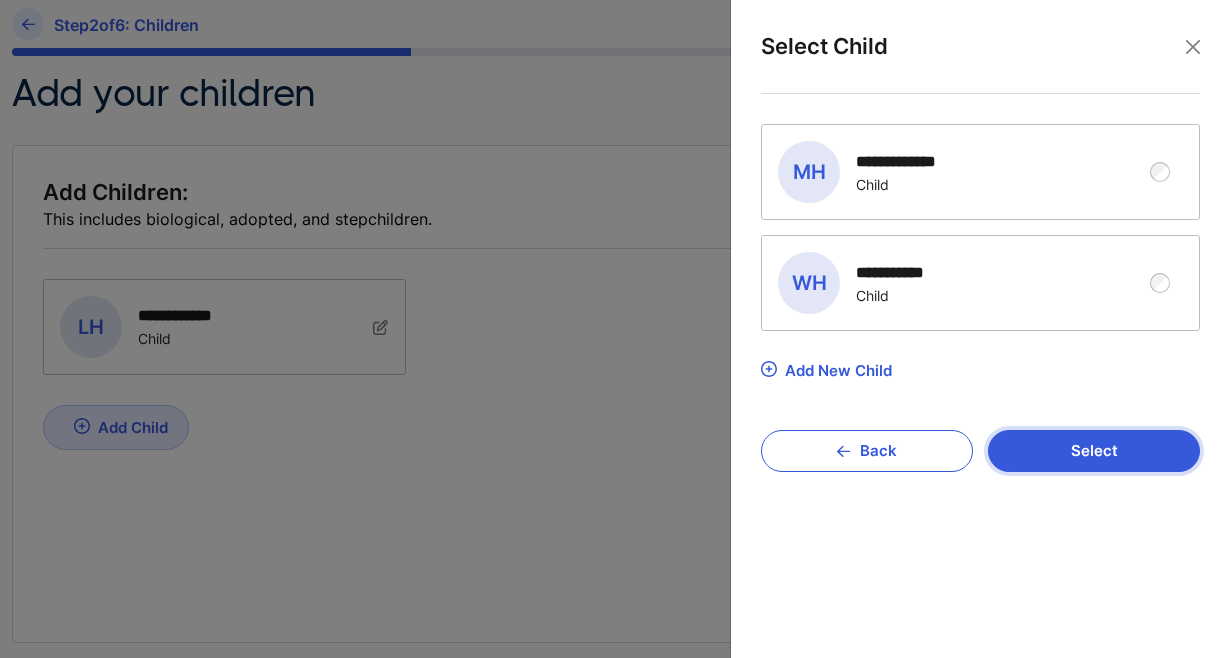 click on "Select" at bounding box center [1094, 451] 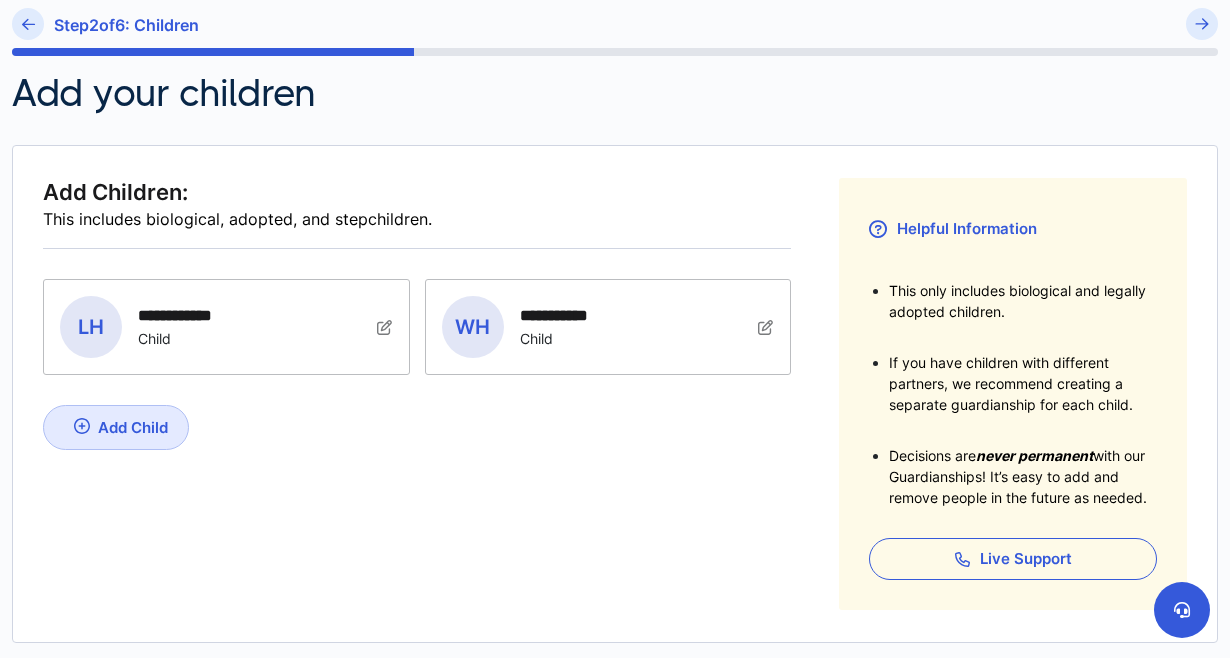 click on "Add Child" at bounding box center (133, 427) 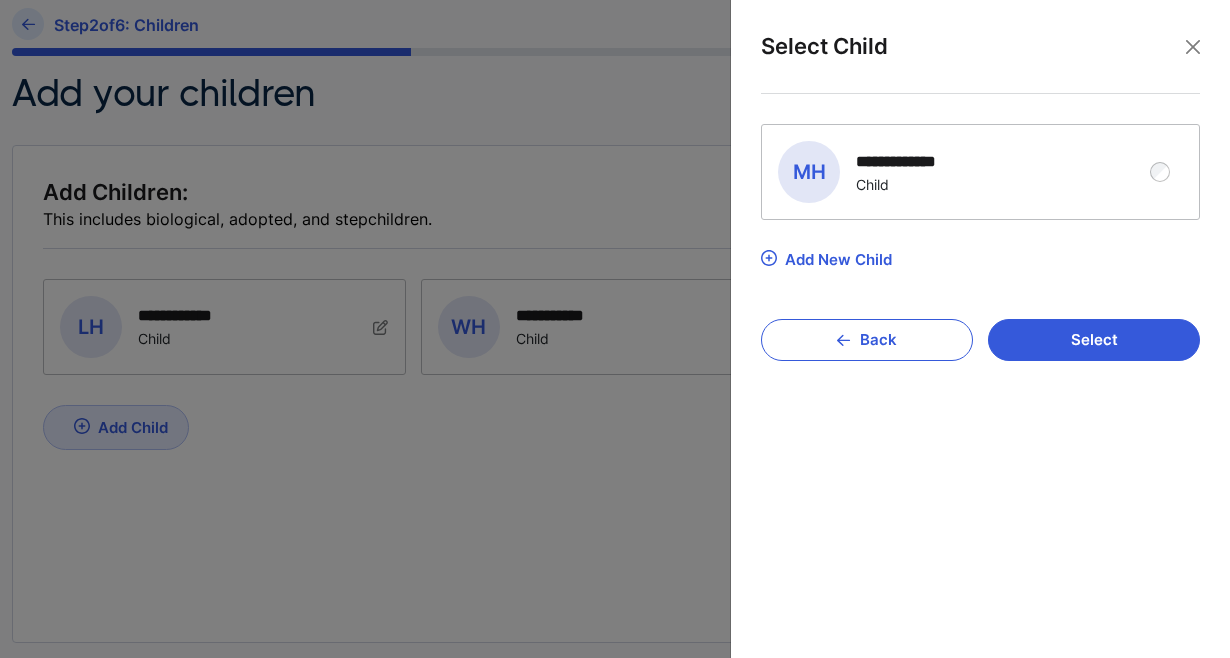 click on "**********" at bounding box center (965, 172) 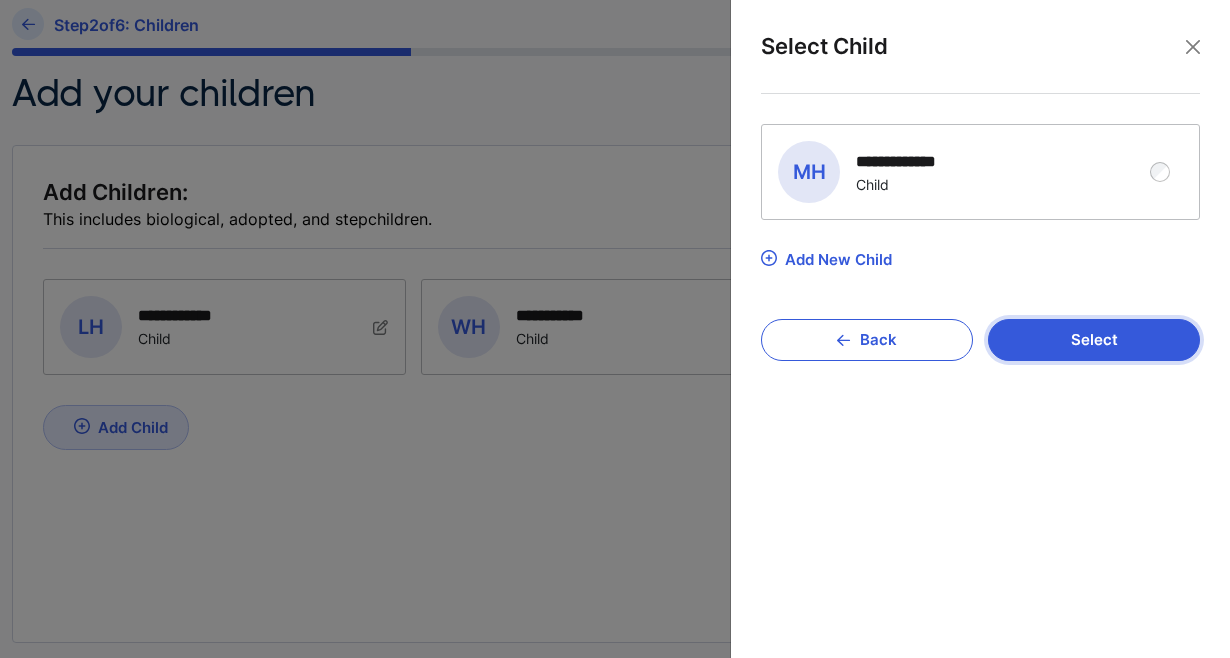 click on "Select" at bounding box center [1094, 340] 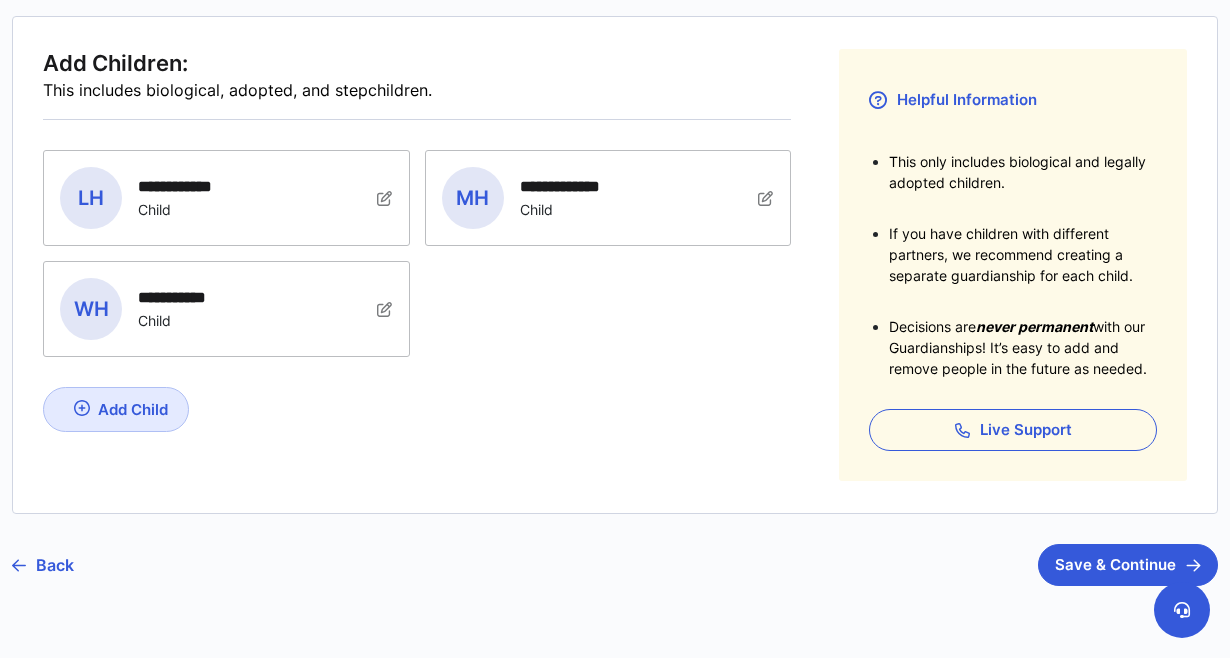 scroll, scrollTop: 256, scrollLeft: 0, axis: vertical 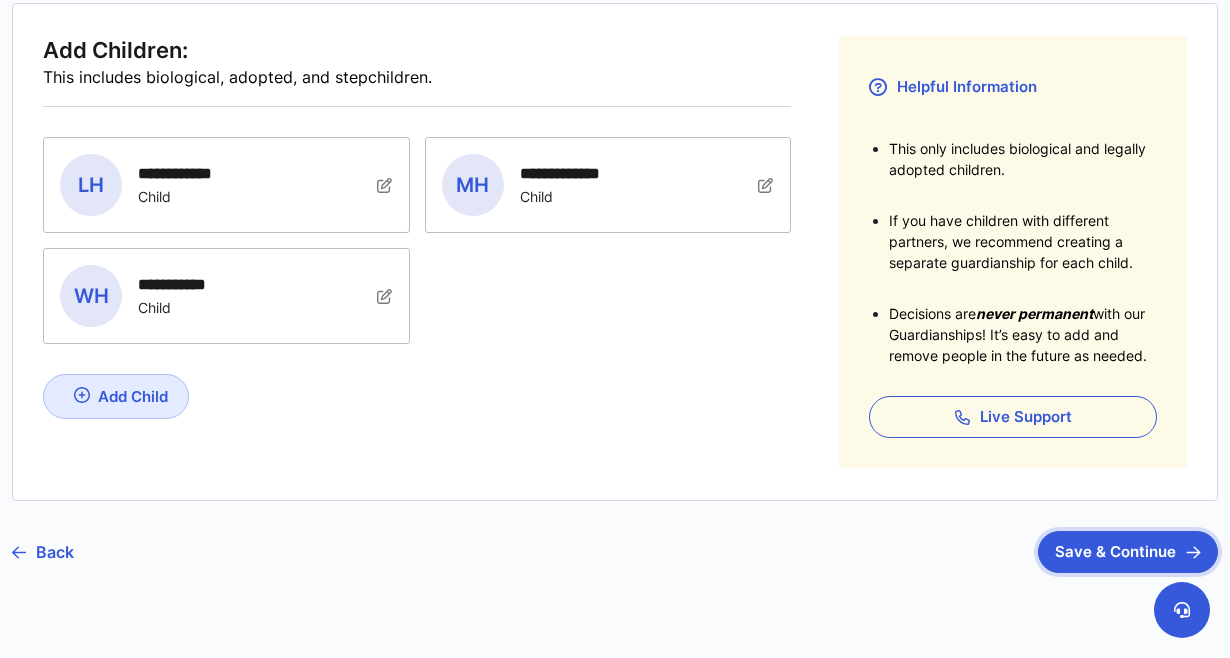 click on "Save & Continue" at bounding box center (1128, 552) 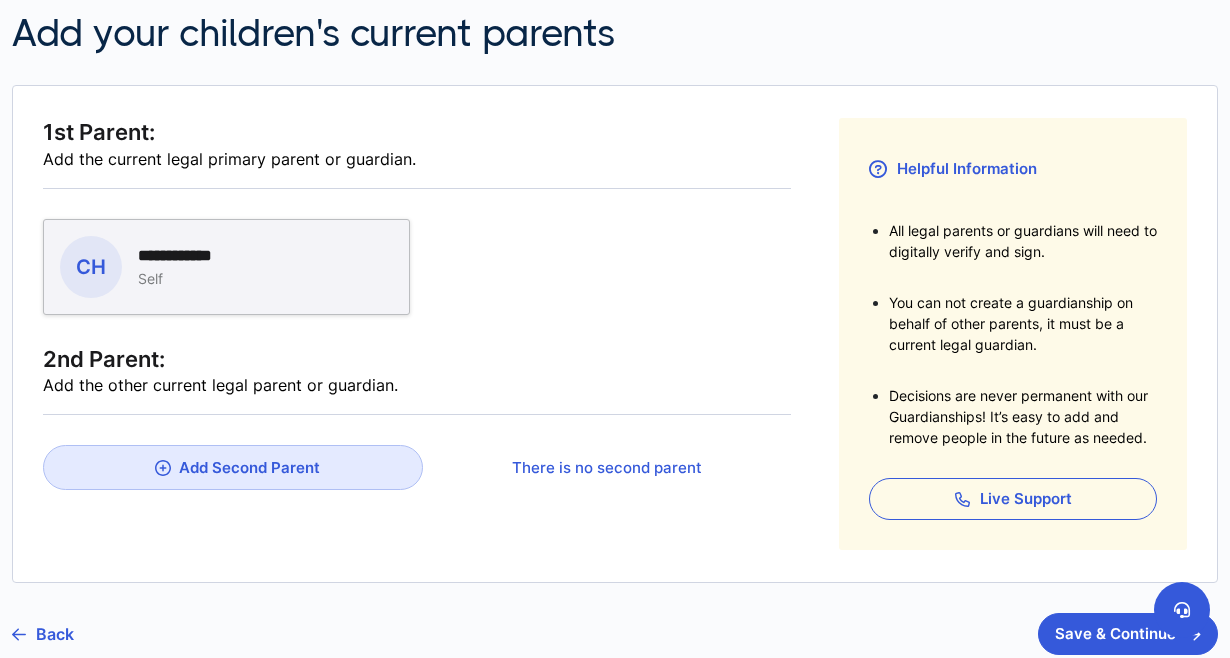 scroll, scrollTop: 170, scrollLeft: 0, axis: vertical 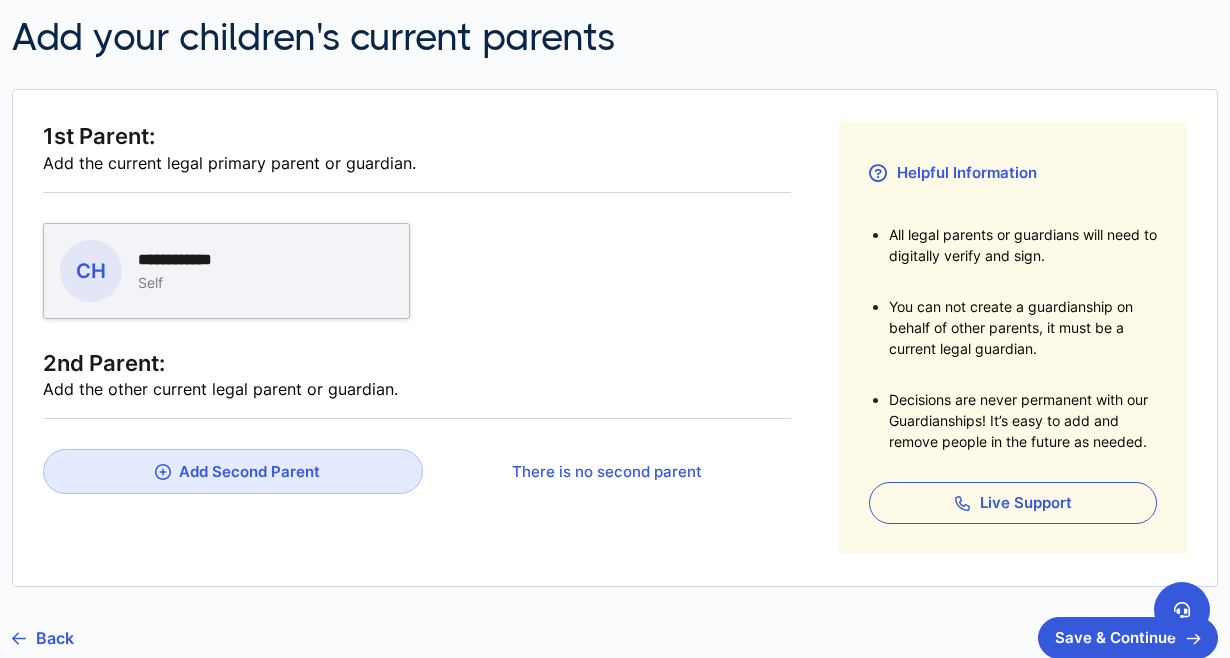 click on "Add Second Parent" at bounding box center [233, 471] 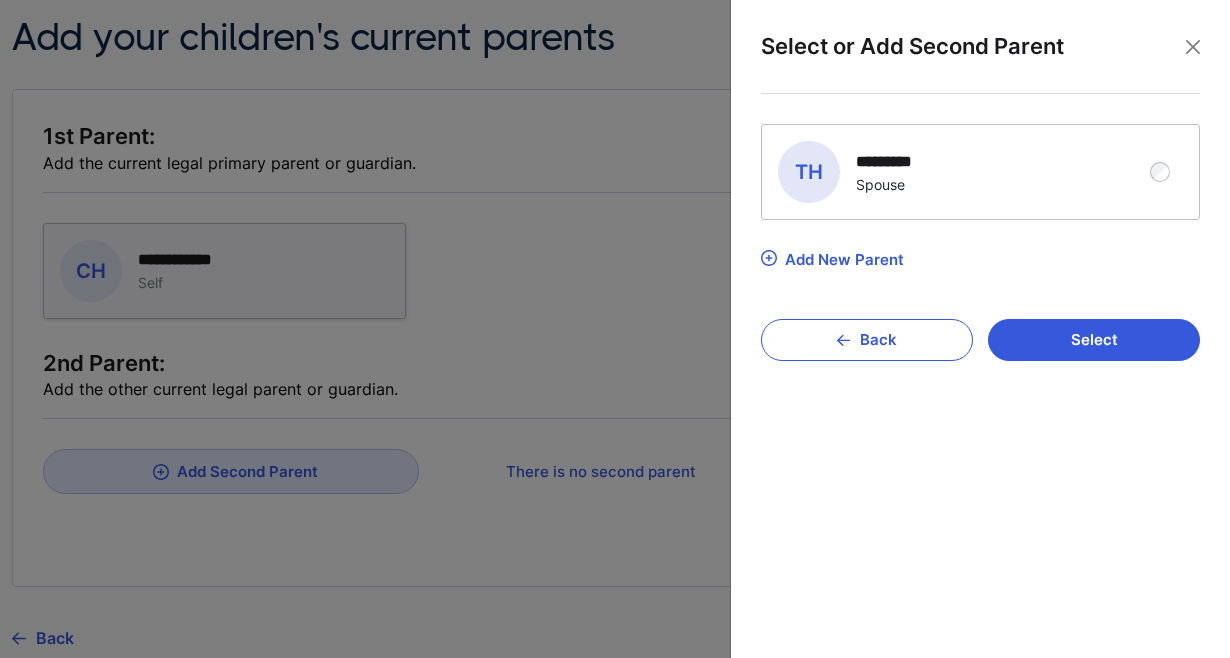 click on "TH Troy Hale ********* Spouse" at bounding box center (965, 172) 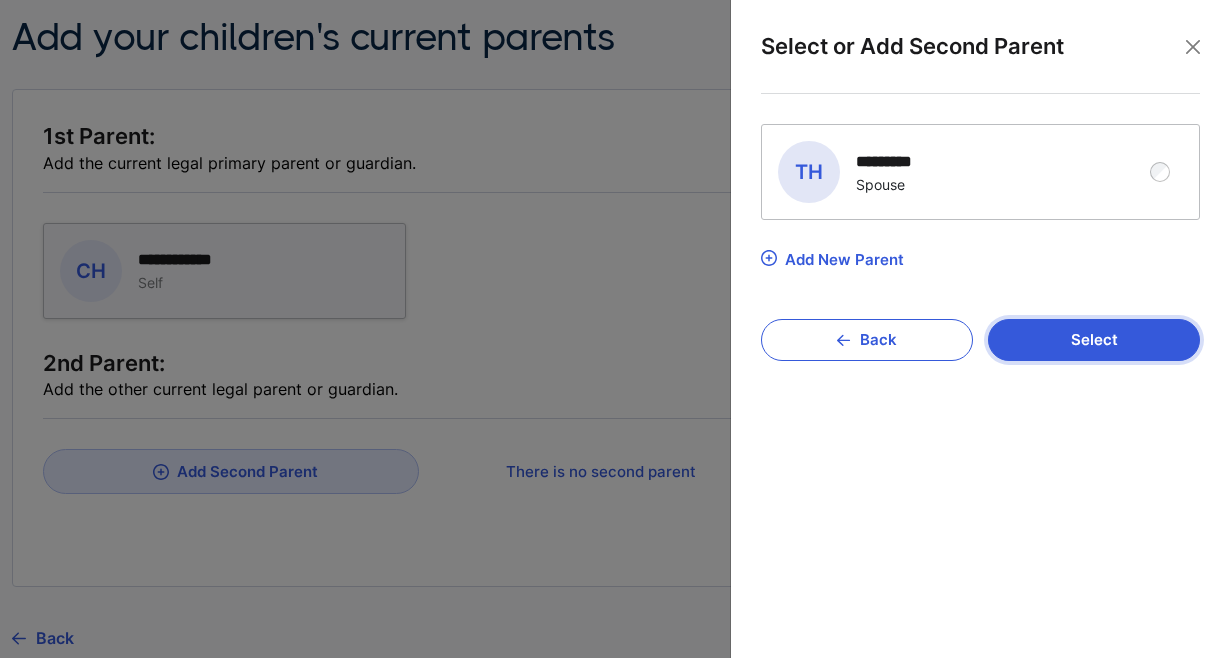 click on "Select" at bounding box center [1094, 340] 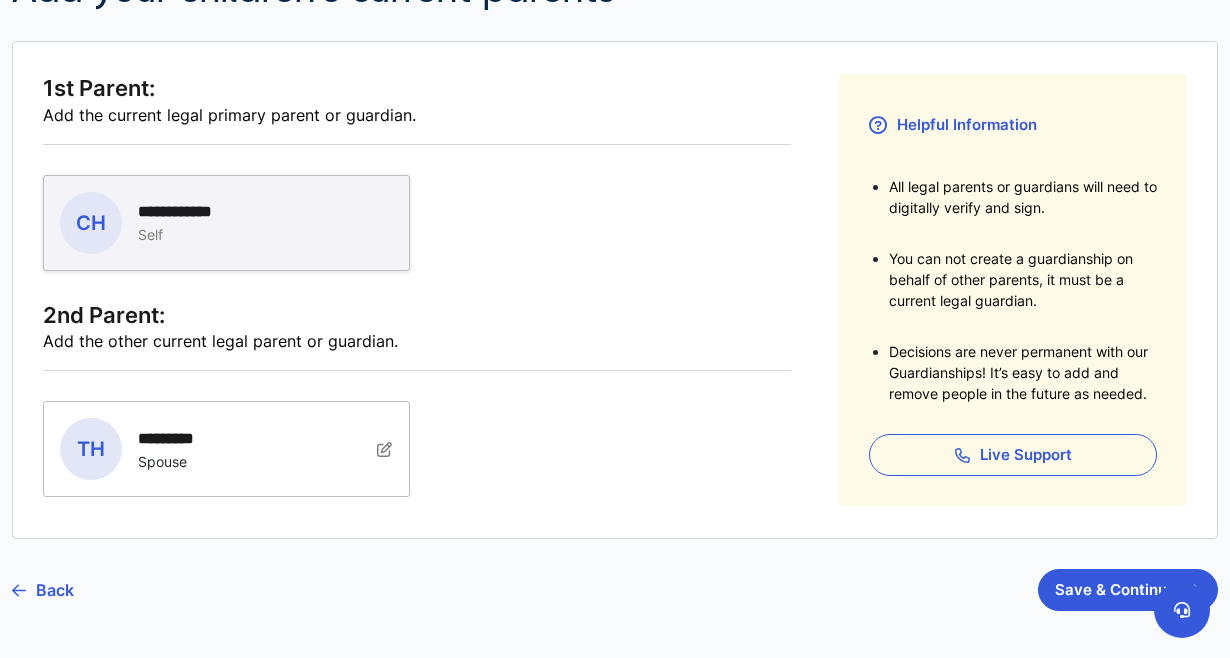 scroll, scrollTop: 220, scrollLeft: 0, axis: vertical 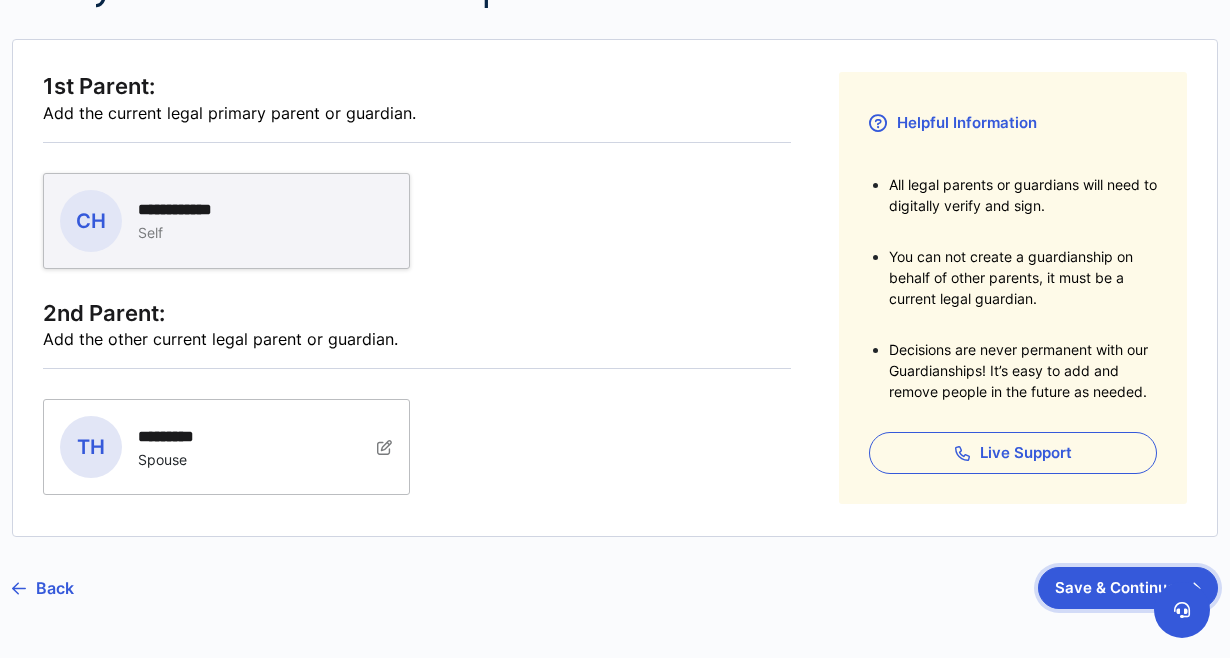 click on "Save & Continue" at bounding box center [1128, 588] 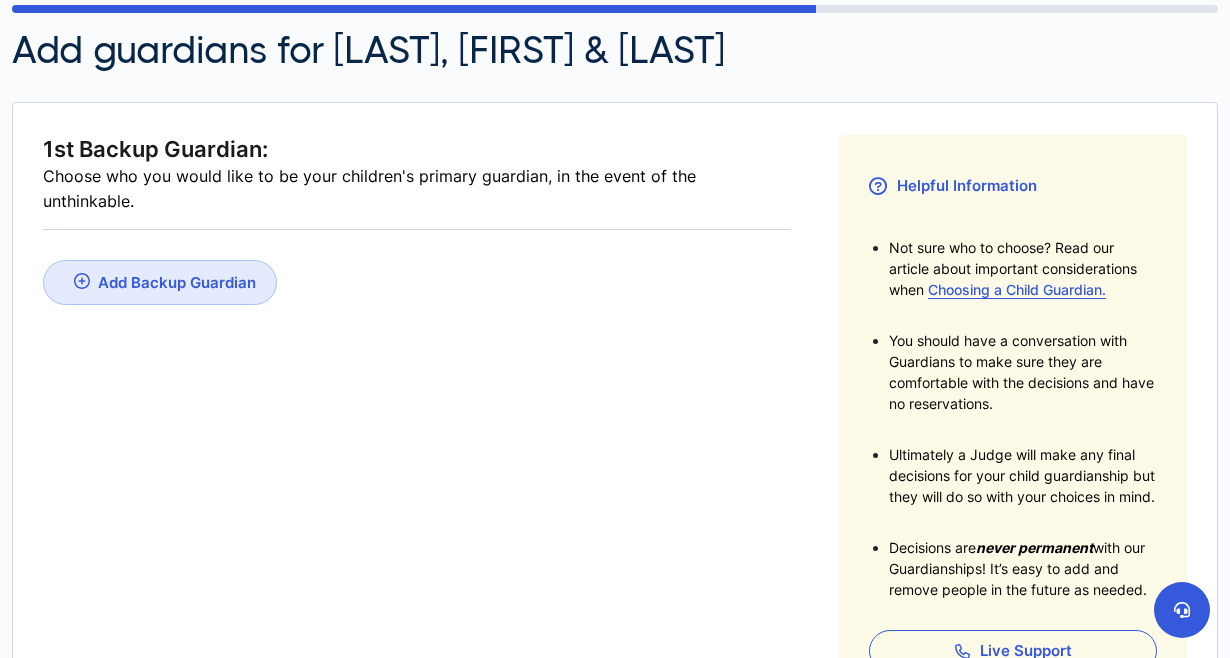 scroll, scrollTop: 154, scrollLeft: 0, axis: vertical 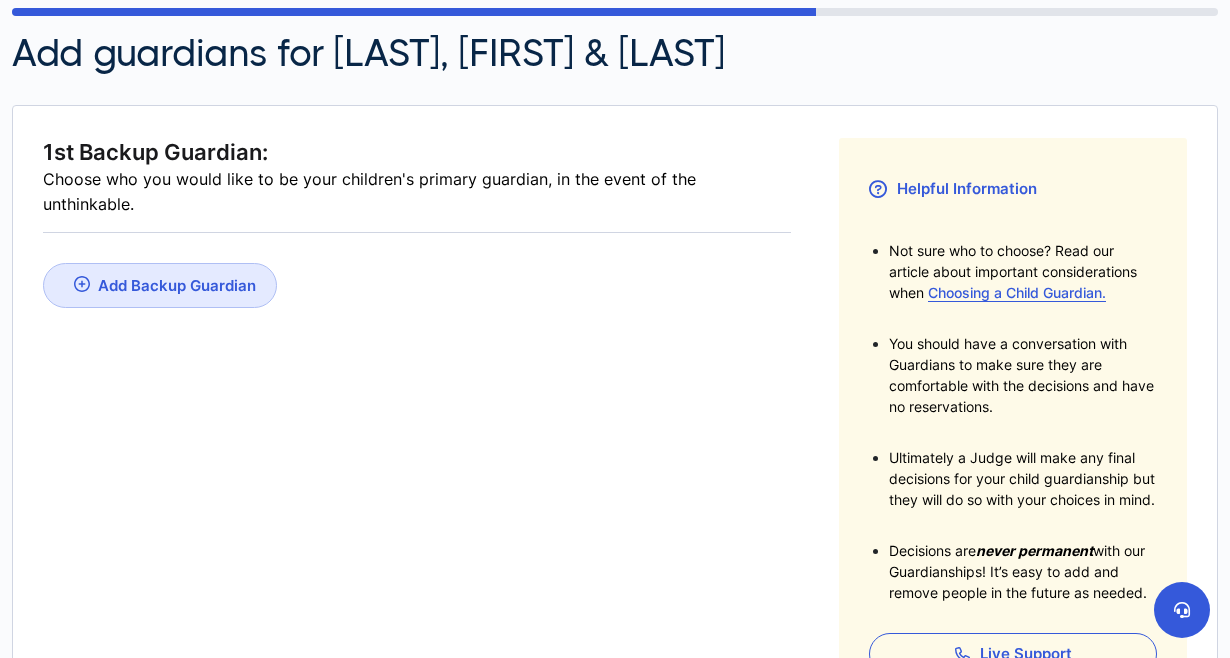 click on "Choosing a Child Guardian." at bounding box center [1017, 292] 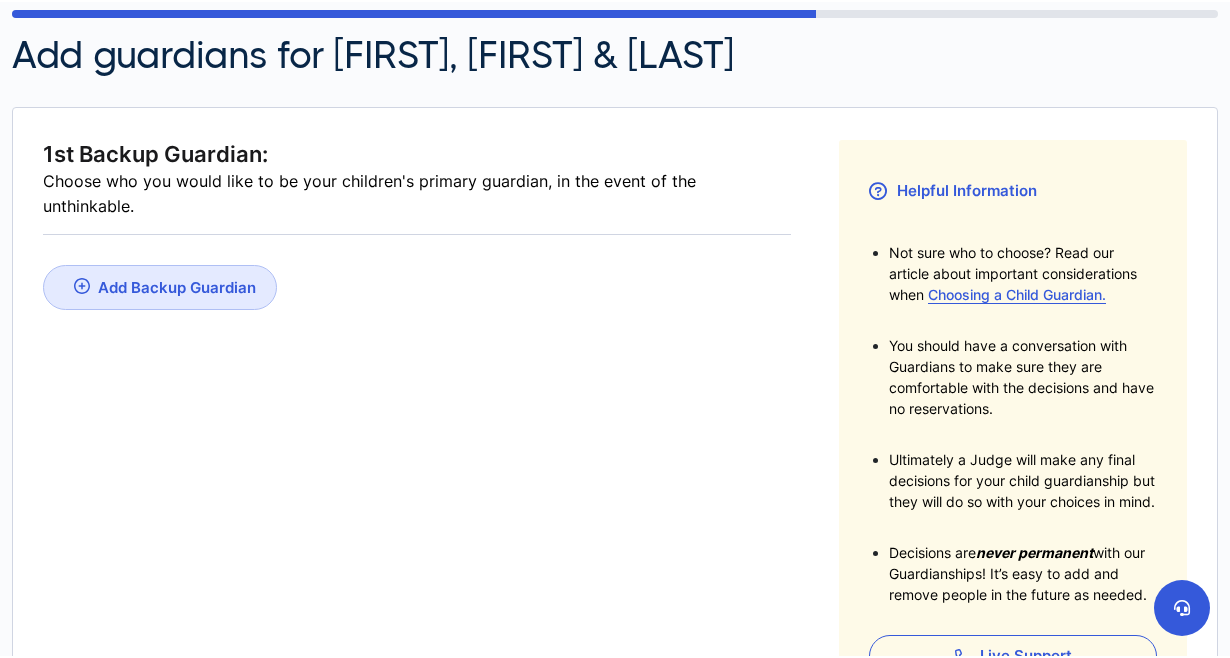scroll, scrollTop: 154, scrollLeft: 0, axis: vertical 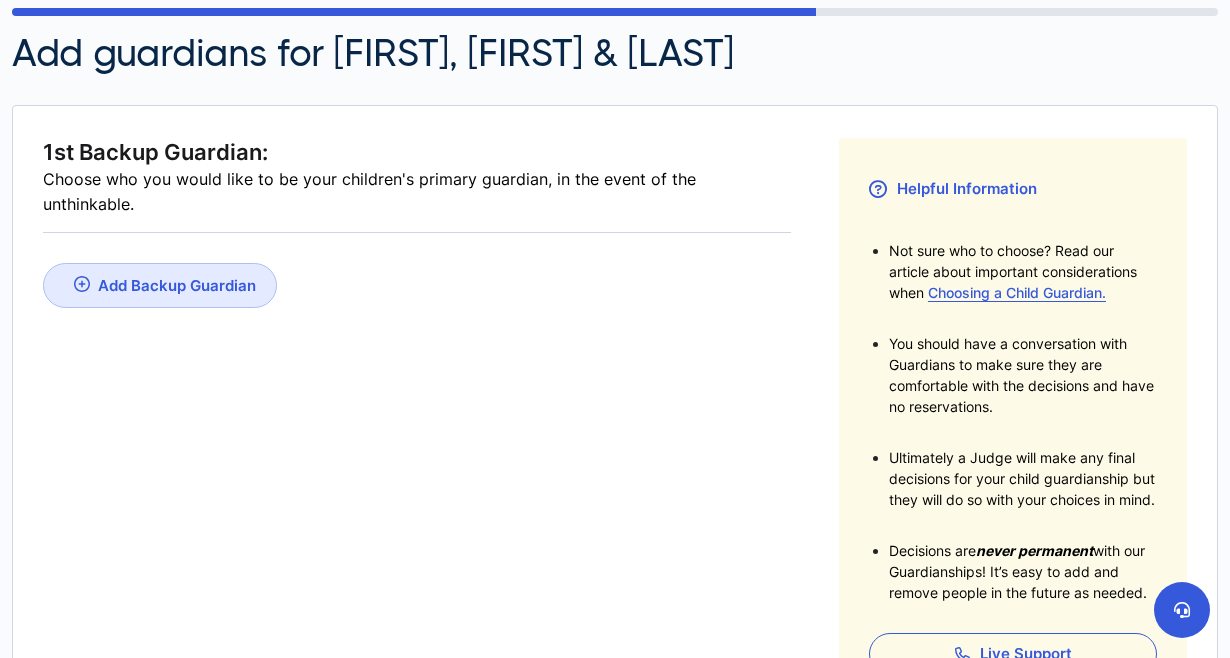 click on "Add Backup Guardian" at bounding box center (177, 285) 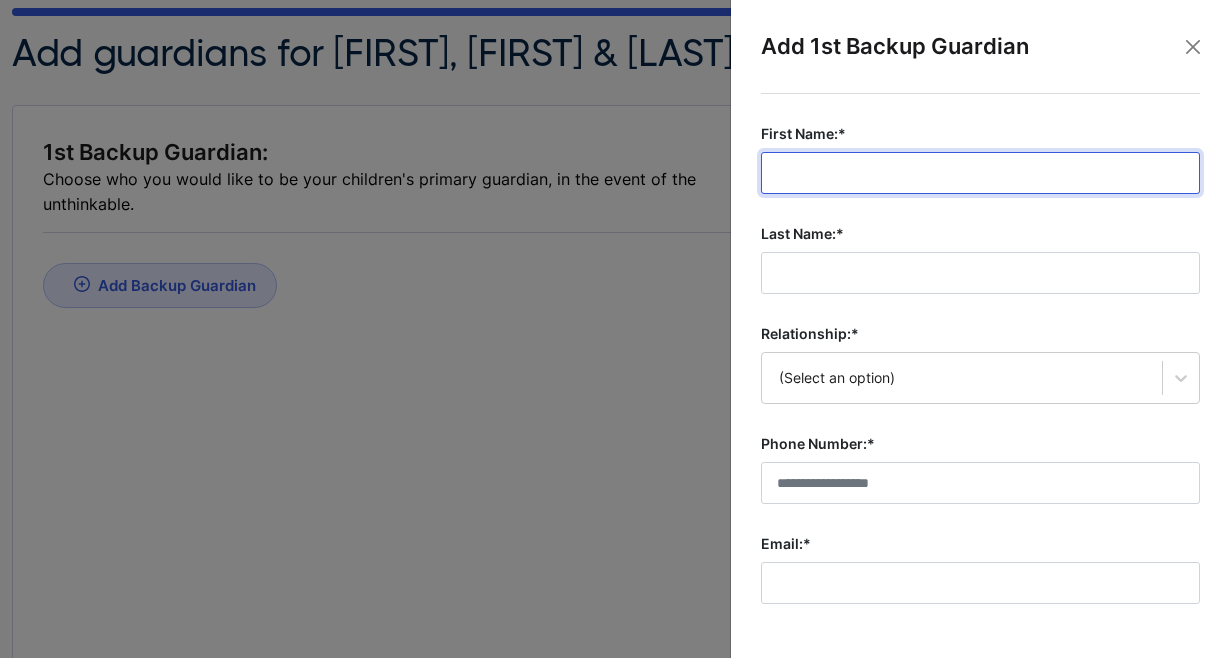 scroll, scrollTop: 0, scrollLeft: 0, axis: both 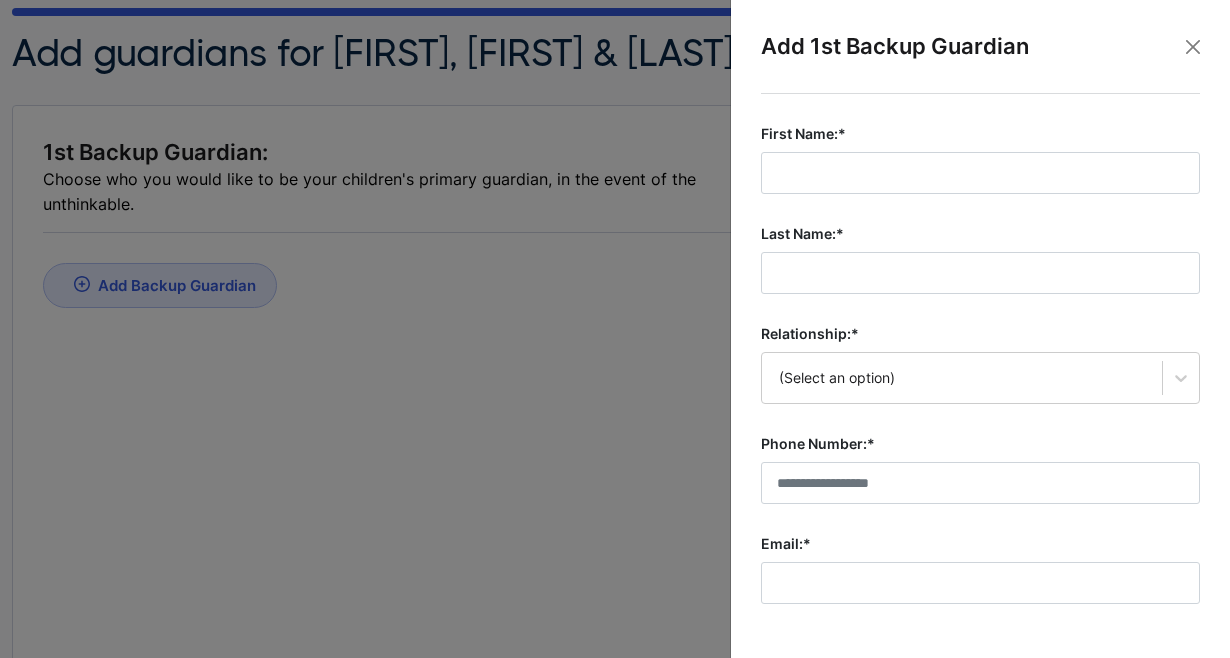 click at bounding box center (615, 329) 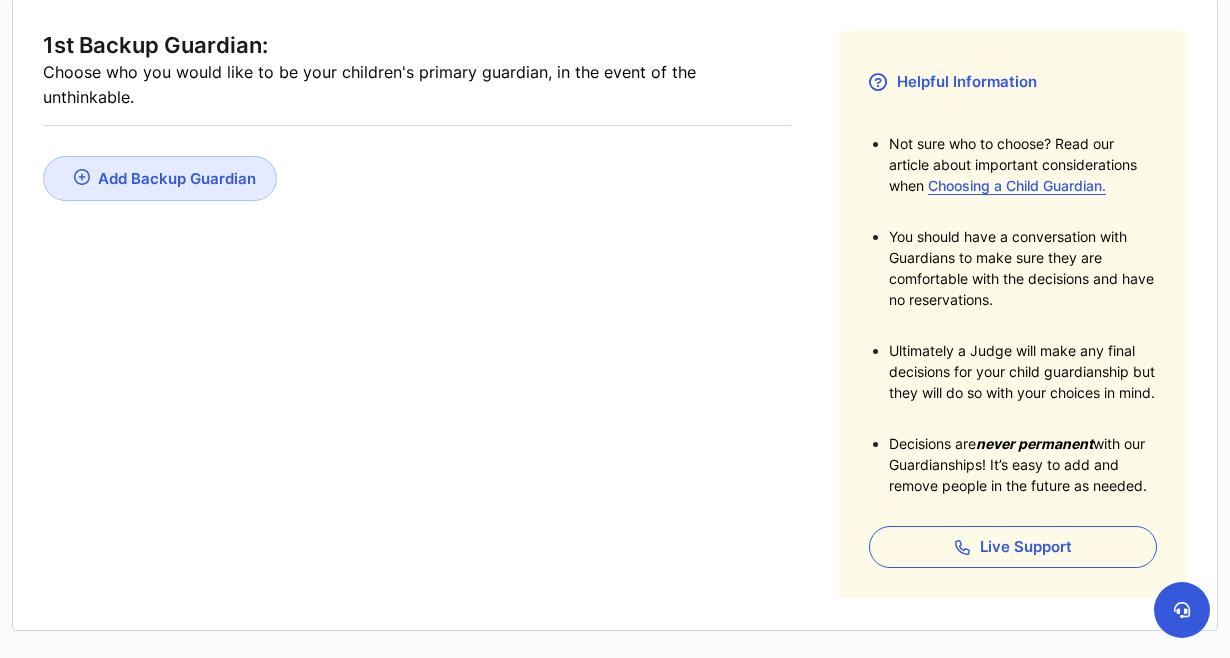 scroll, scrollTop: 264, scrollLeft: 0, axis: vertical 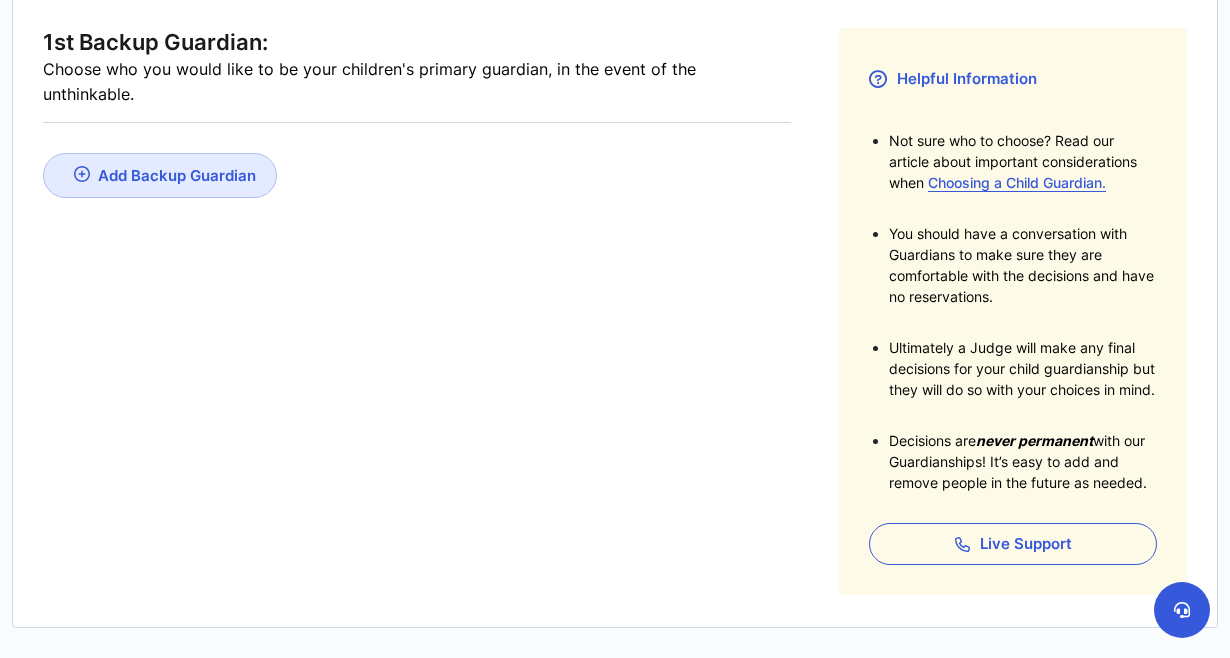 click on "Add Backup Guardian" at bounding box center [177, 175] 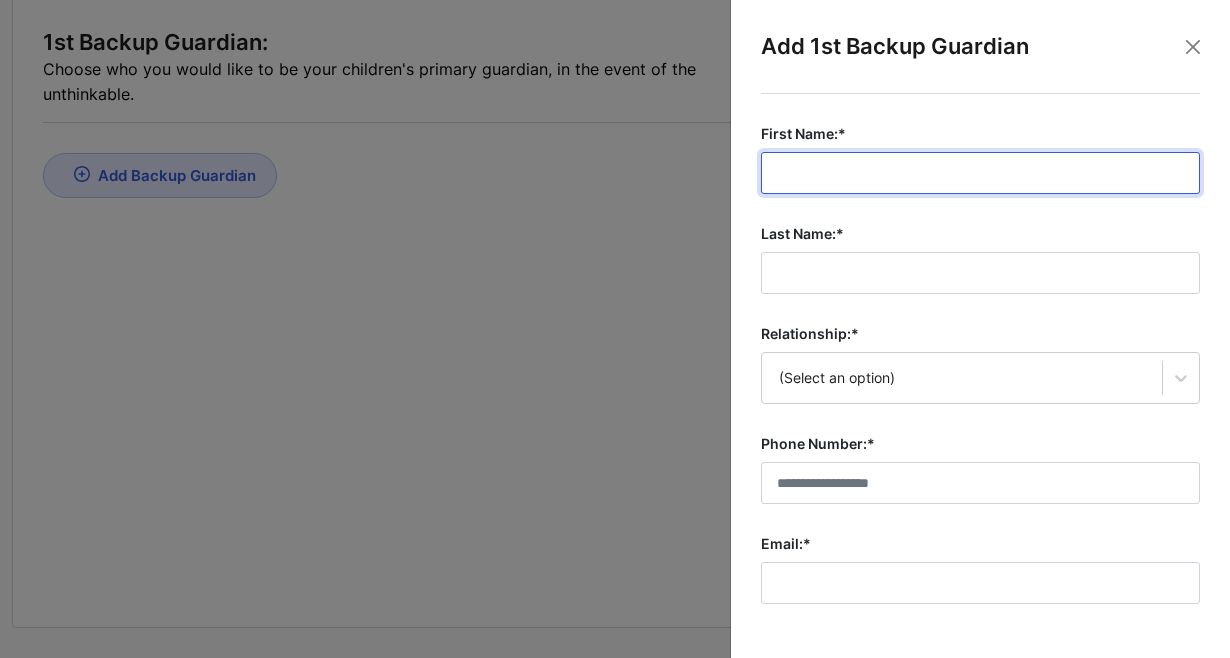 scroll, scrollTop: 0, scrollLeft: 0, axis: both 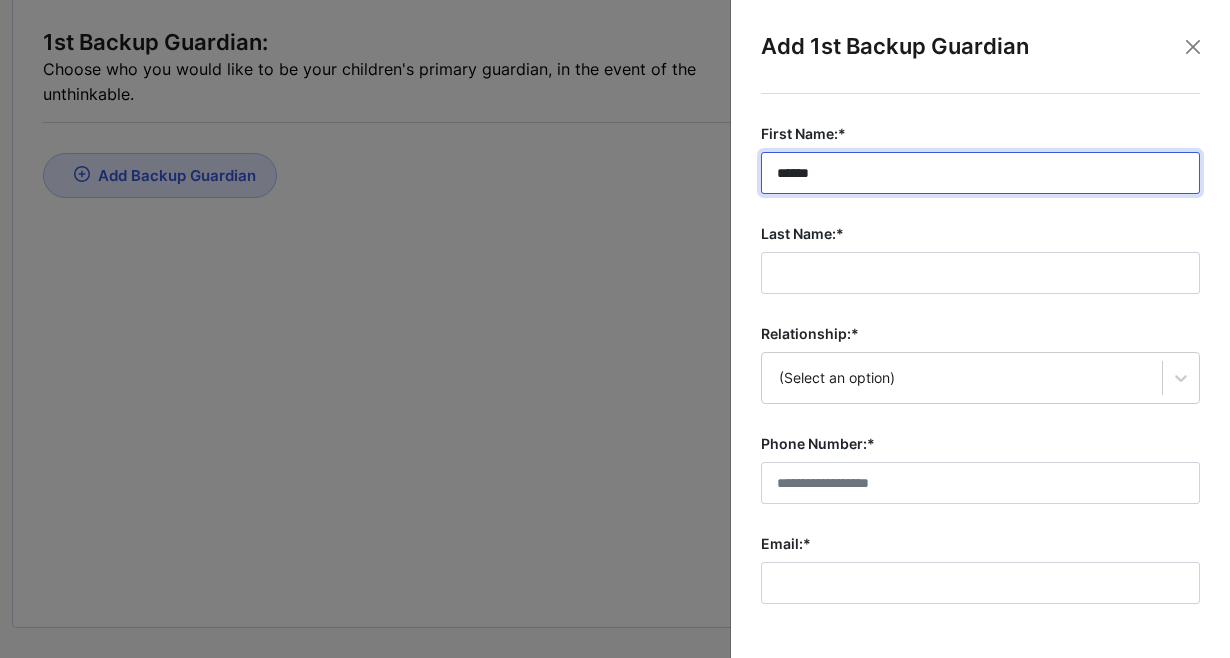 type on "******" 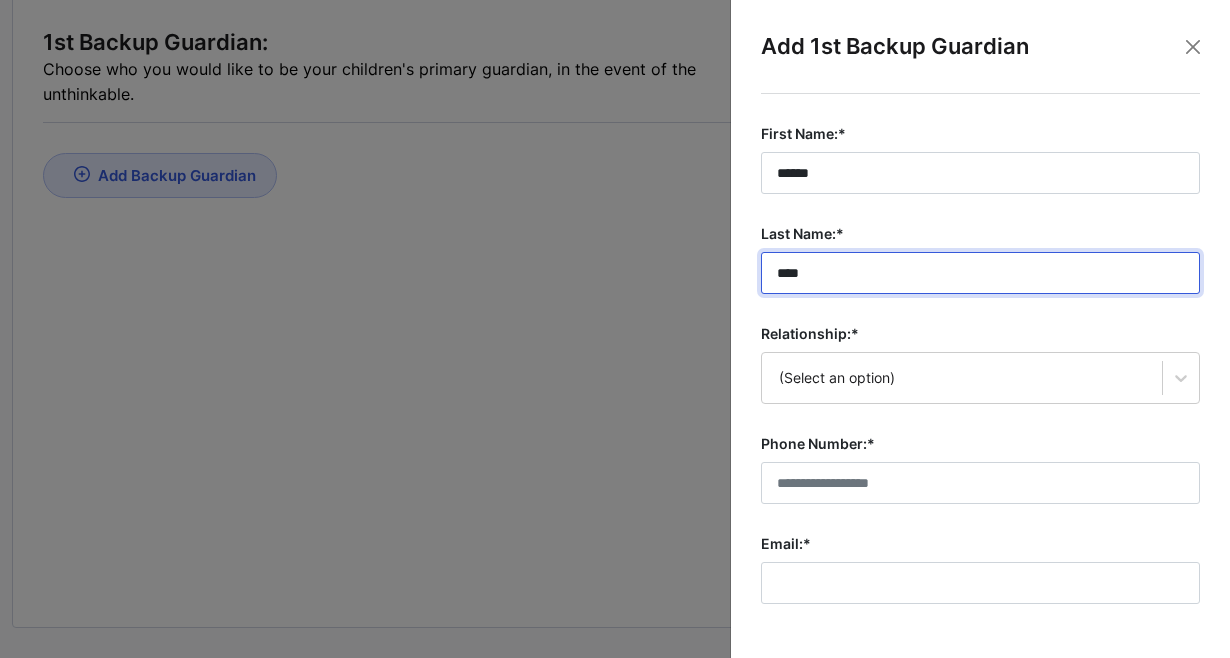 type on "****" 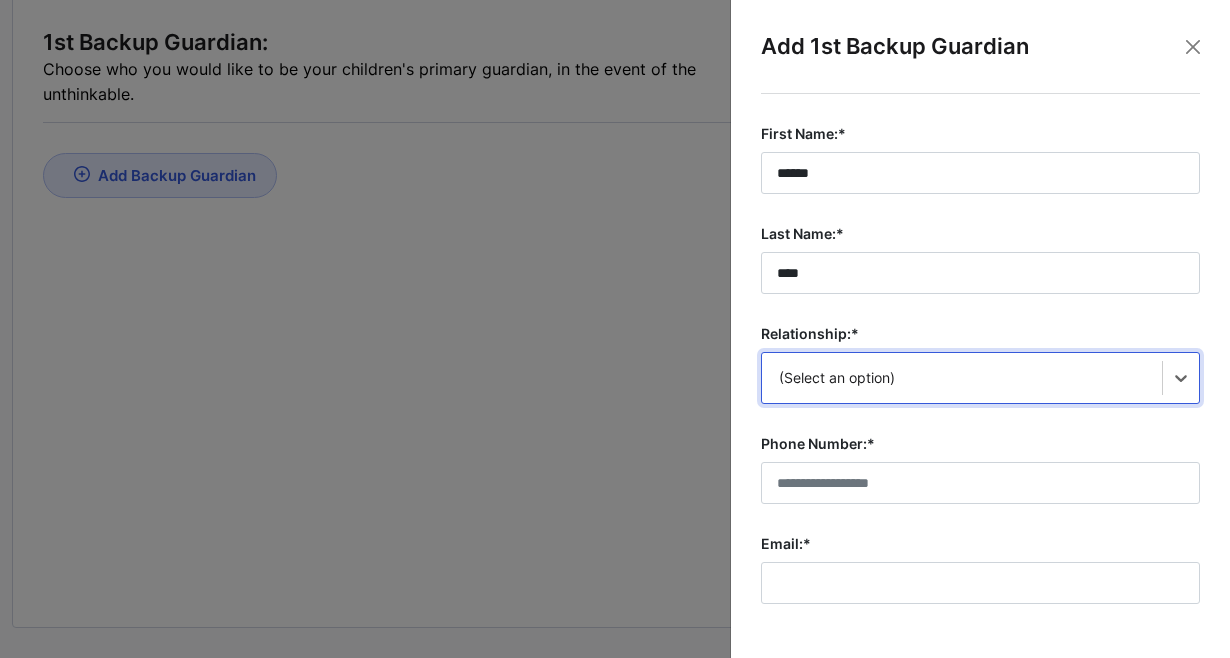 click on "option , selected.   Select is focused , press Down to open the menu,  (Select an option)" at bounding box center [980, 378] 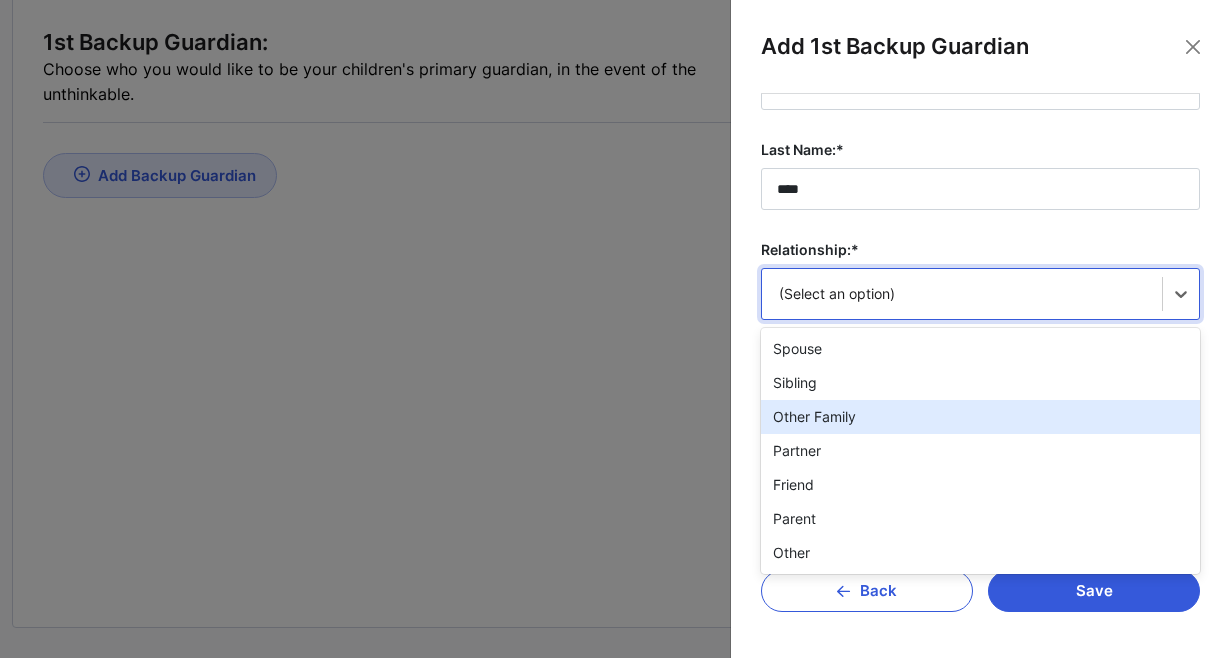 click on "Other Family" at bounding box center (980, 417) 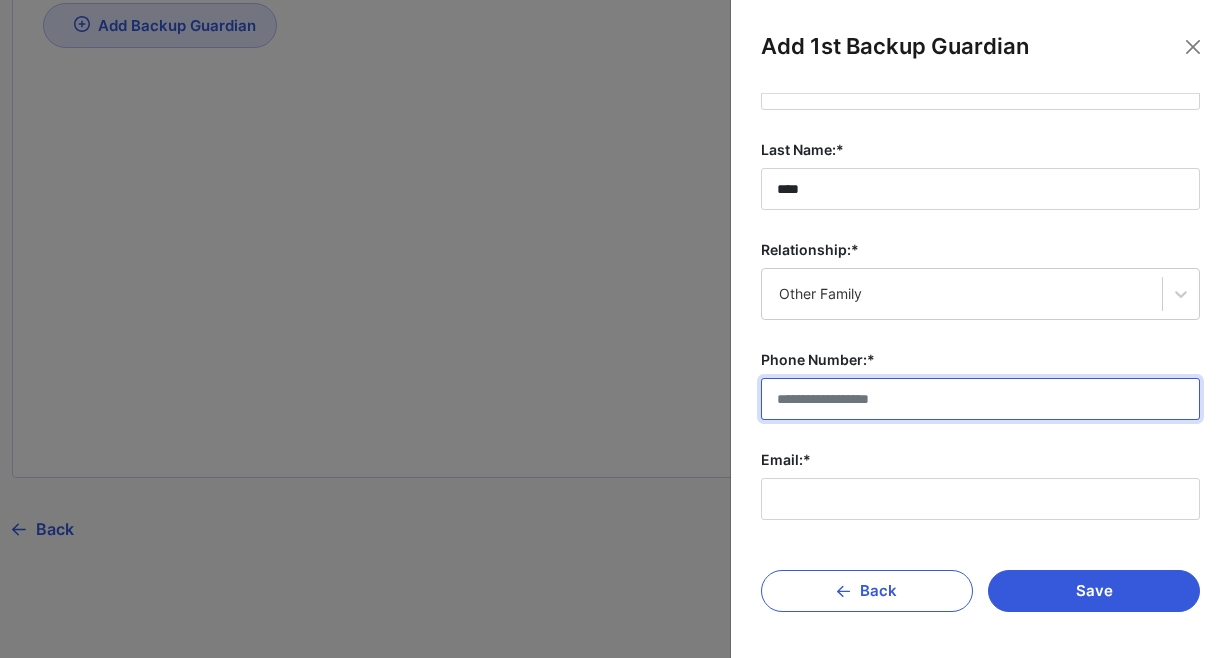 scroll, scrollTop: 423, scrollLeft: 0, axis: vertical 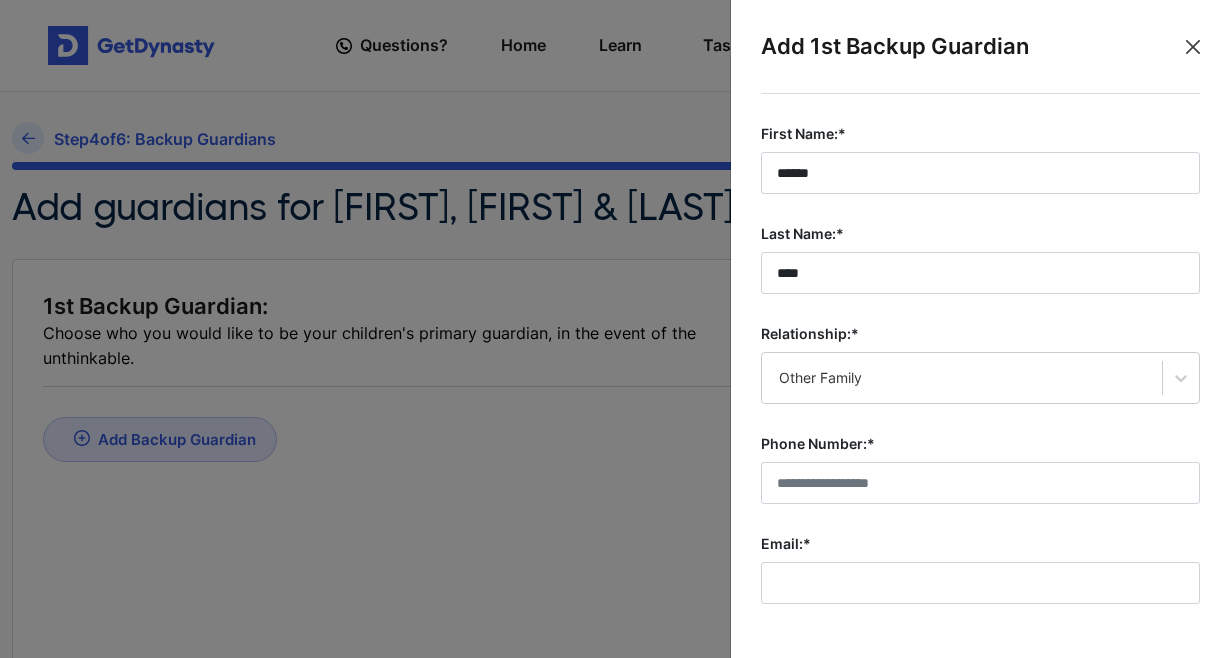 click at bounding box center (1193, 47) 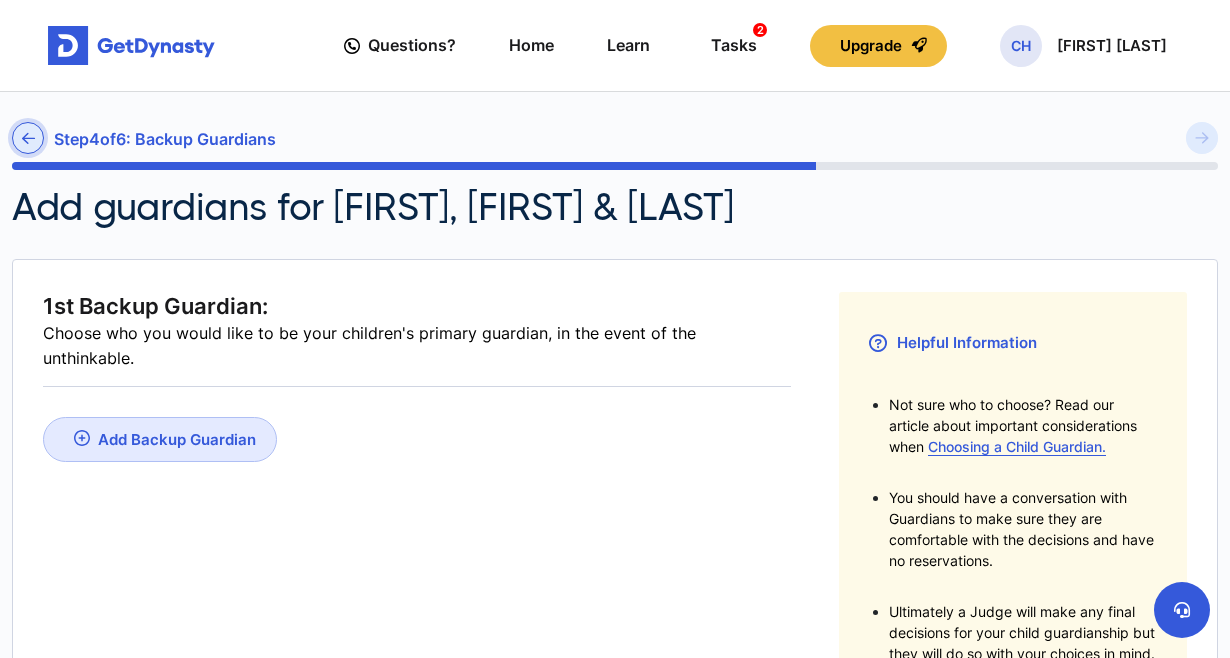 click at bounding box center [28, 138] 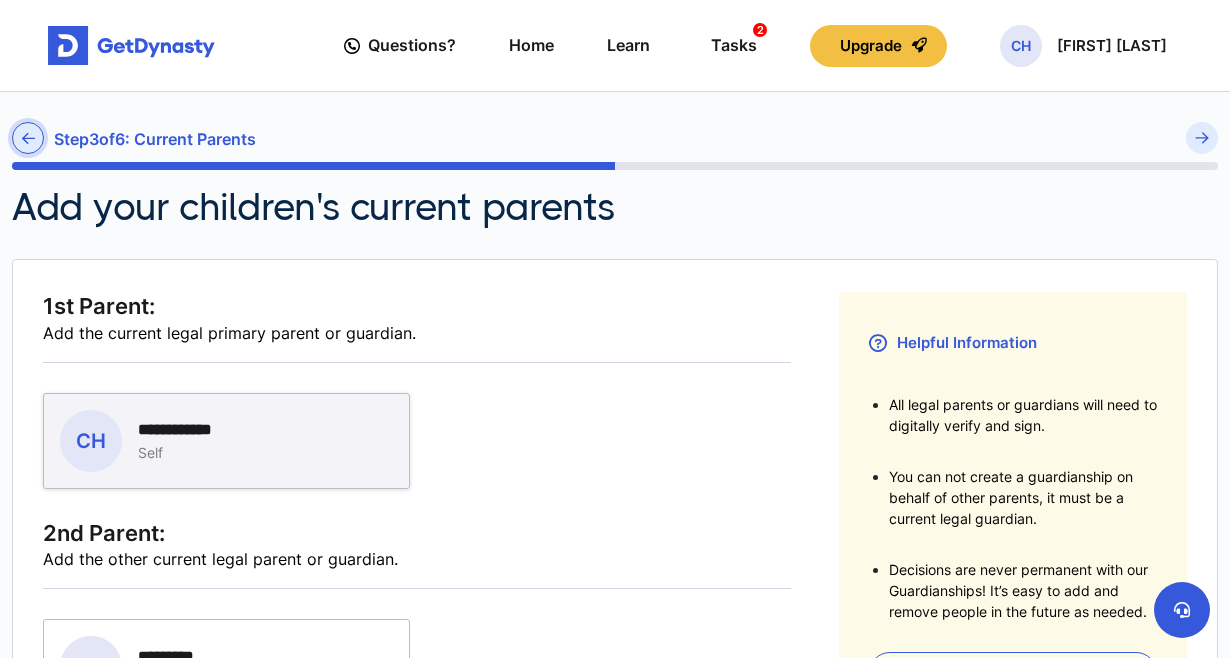 click at bounding box center [28, 138] 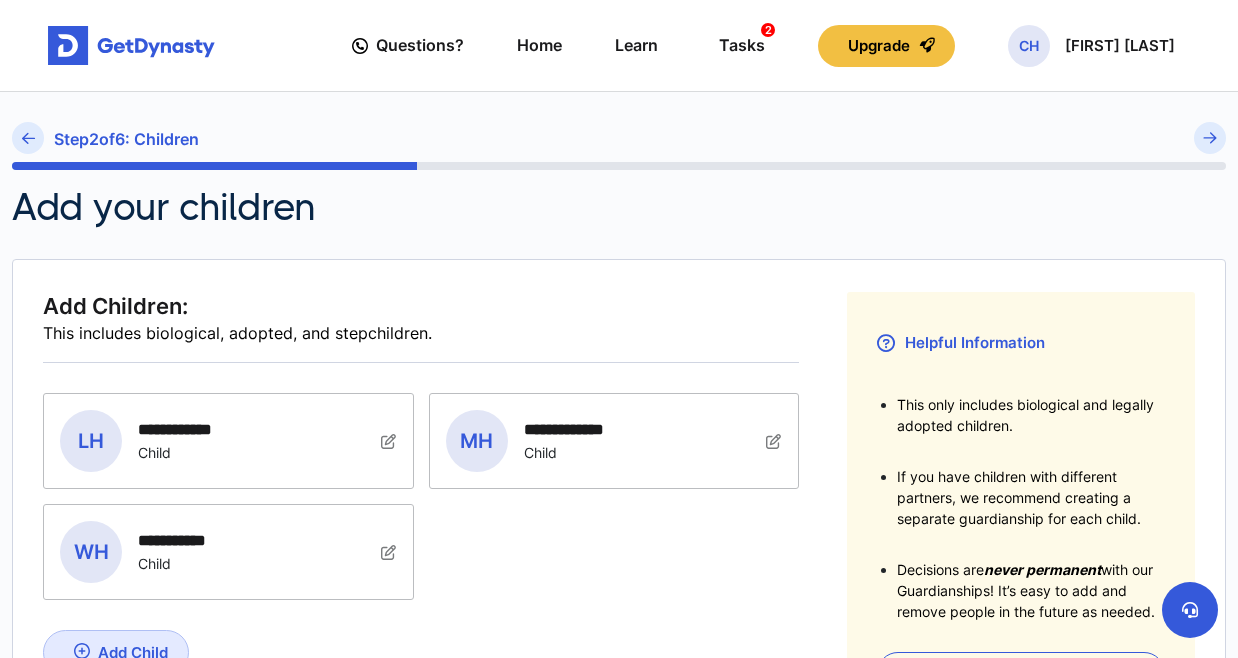 click at bounding box center (28, 138) 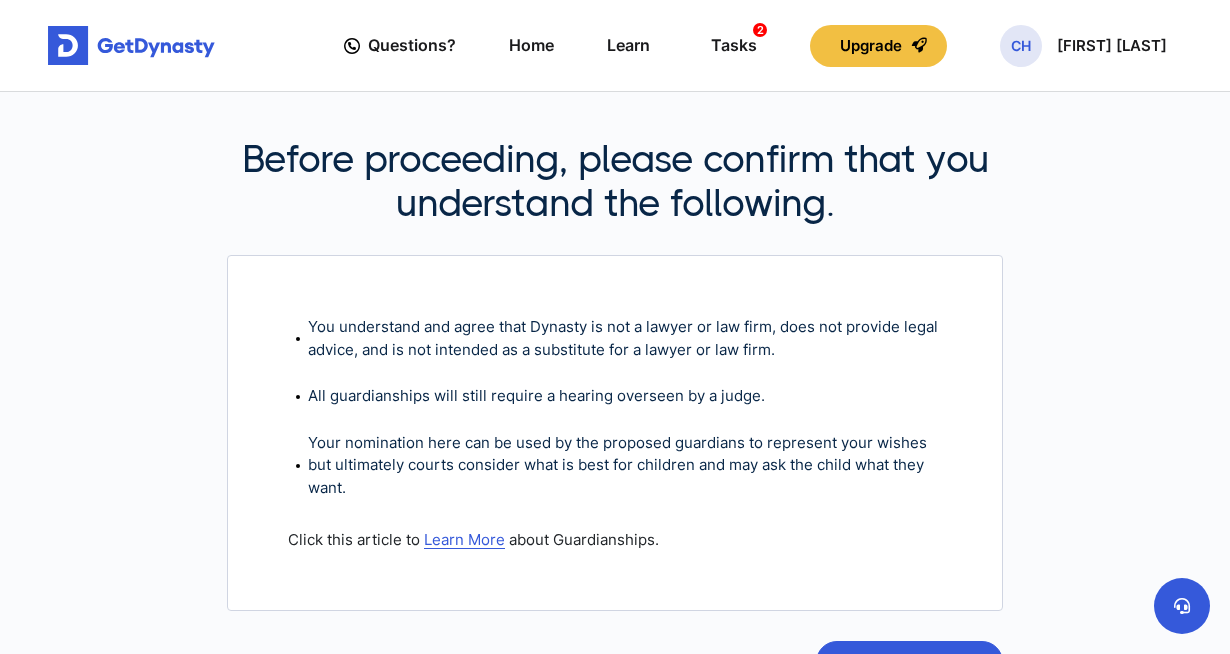 click on "Questions? Home Learn Tasks 2 Upgrade CH Colleen Hale Questions? 2 CH   Before proceeding, please confirm that you understand the following.   You understand and agree that Dynasty is not a lawyer or law firm, does not provide legal advice, and is not intended as a substitute for a lawyer or law firm. All guardianships will still require a hearing overseen by a judge. Your nomination here can be used by the proposed guardians to represent your wishes but ultimately courts consider what is best for children and may ask the child what they want. Click this article to   Learn More   about Guardianships. Agree & Continue" at bounding box center (615, 403) 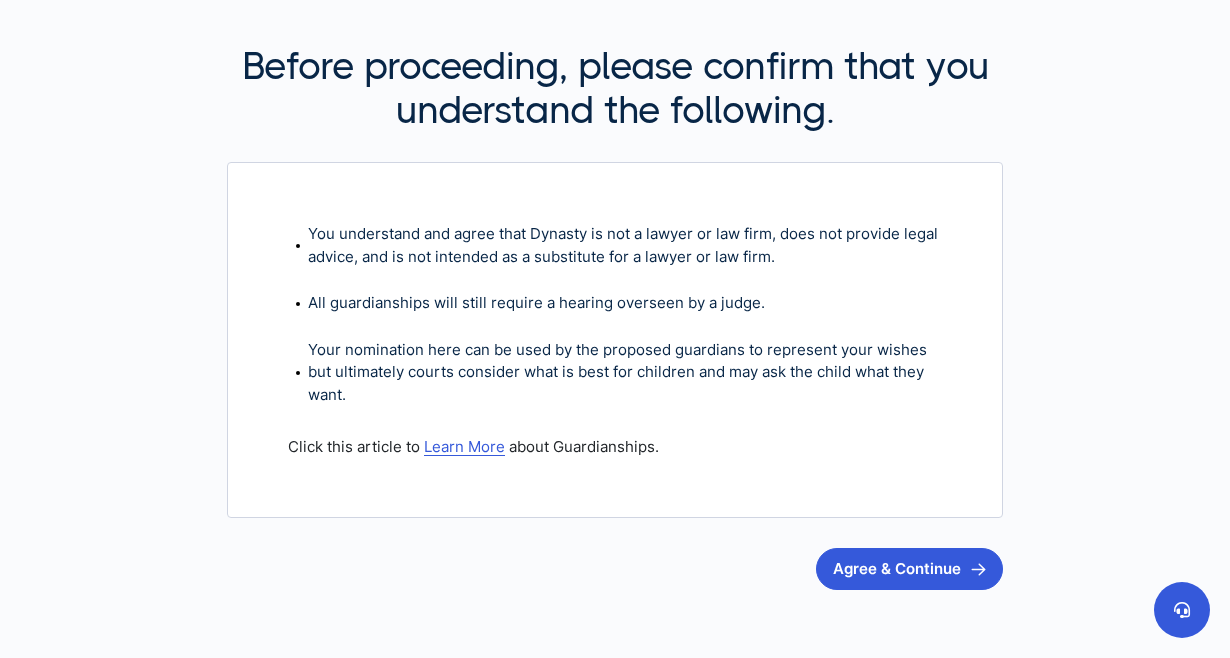 scroll, scrollTop: 103, scrollLeft: 0, axis: vertical 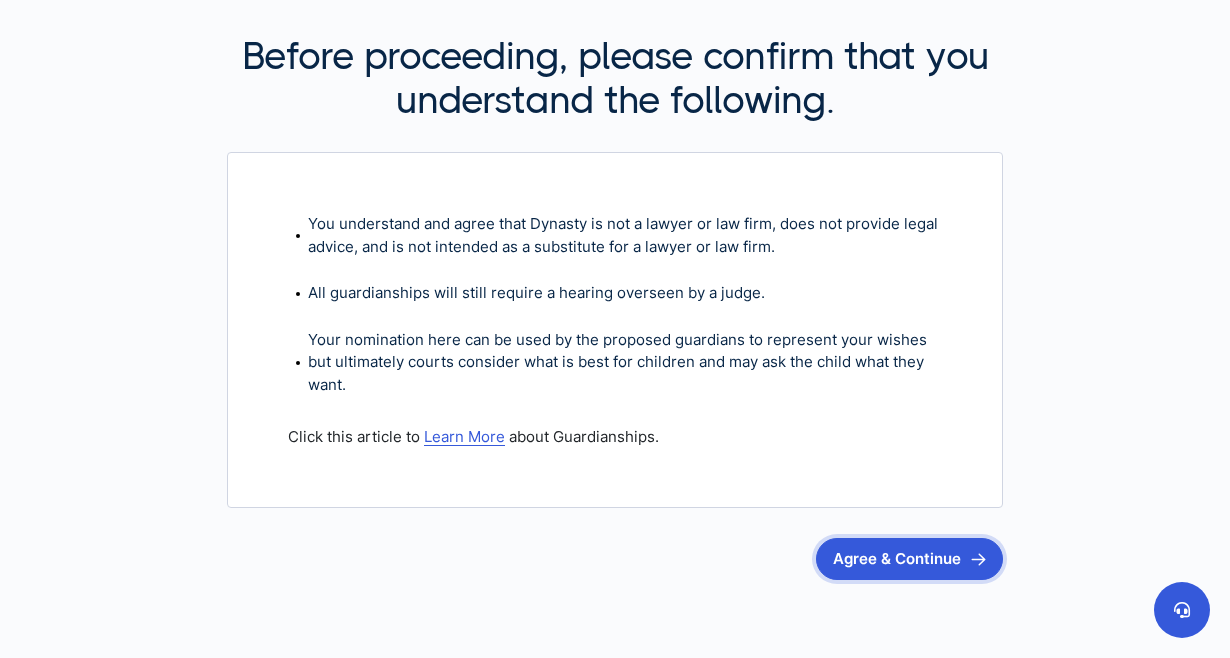 click on "Agree & Continue" at bounding box center [909, 559] 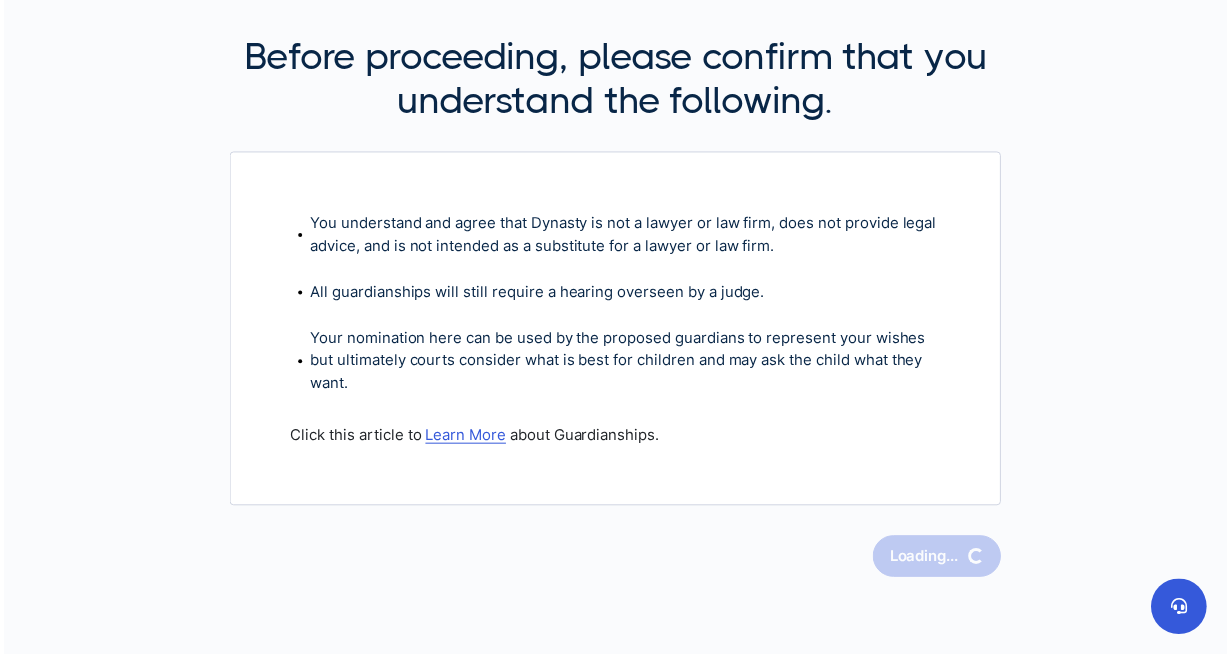 scroll, scrollTop: 0, scrollLeft: 0, axis: both 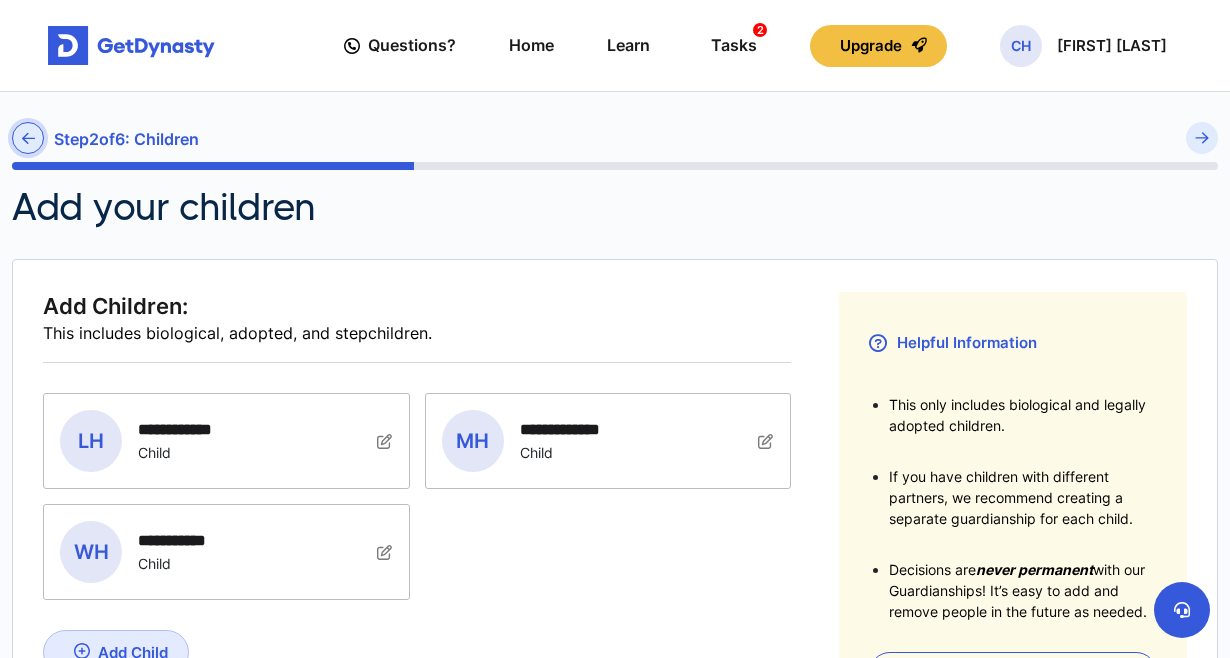 click at bounding box center [28, 138] 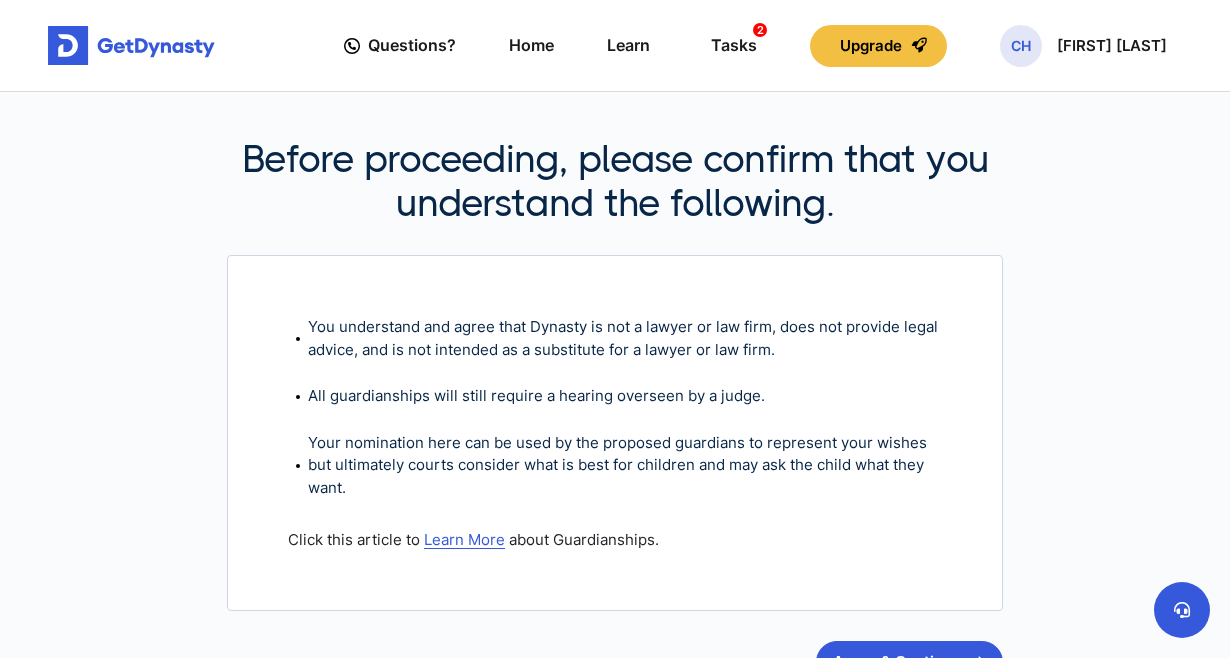 scroll, scrollTop: 0, scrollLeft: 0, axis: both 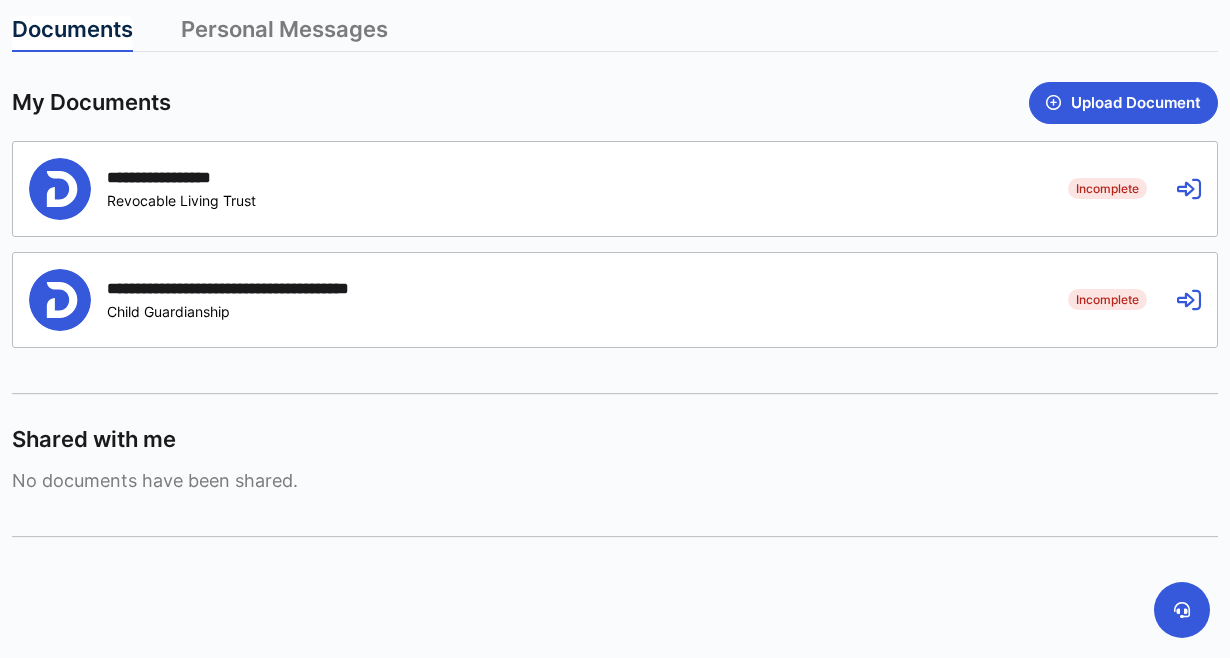 click on "**********" at bounding box center [533, 189] 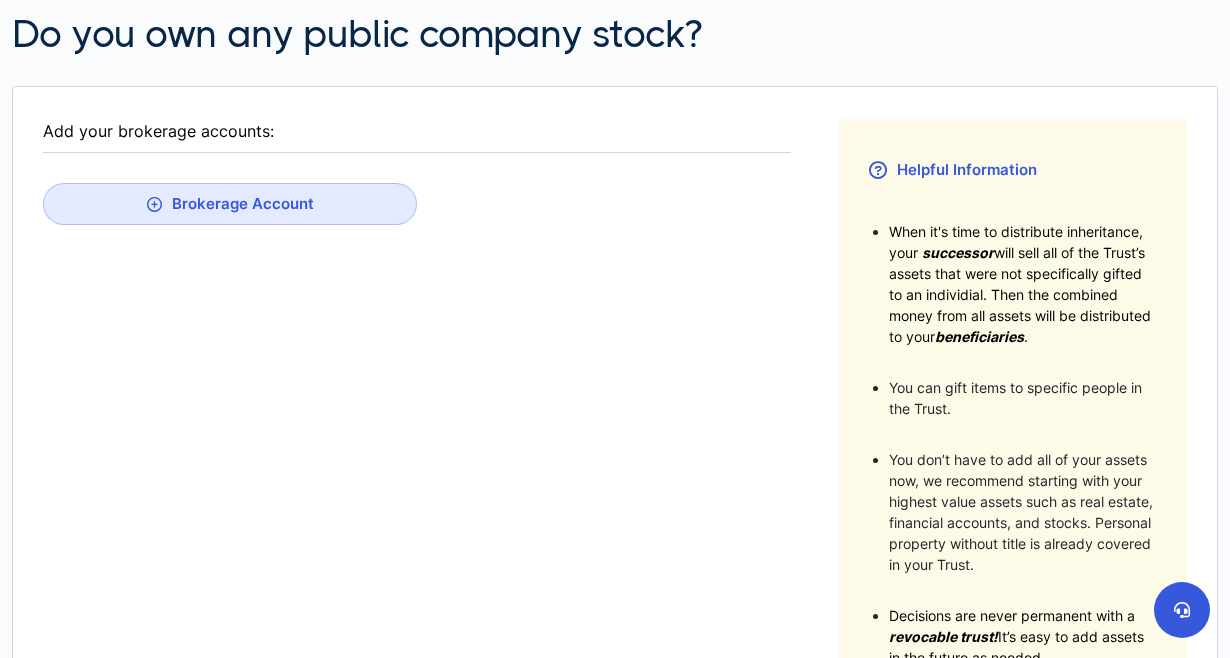 scroll, scrollTop: 219, scrollLeft: 0, axis: vertical 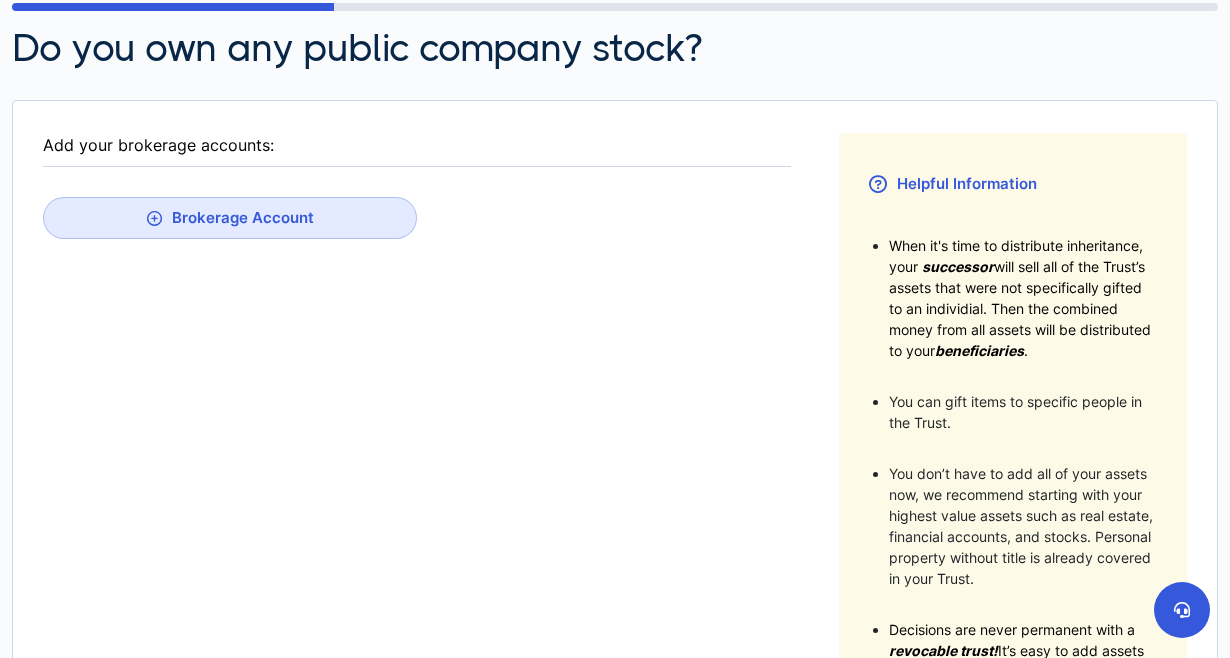 click on "Add your brokerage accounts:   Brokerage Account" at bounding box center [417, 458] 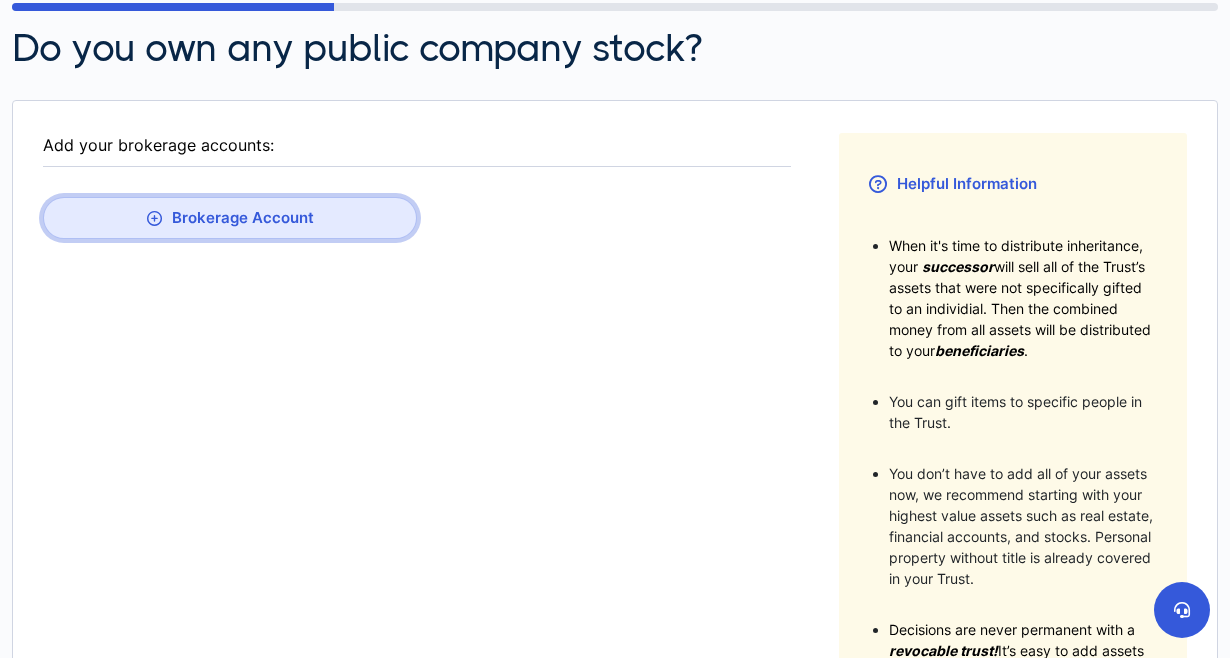 click on "Brokerage Account" at bounding box center [230, 218] 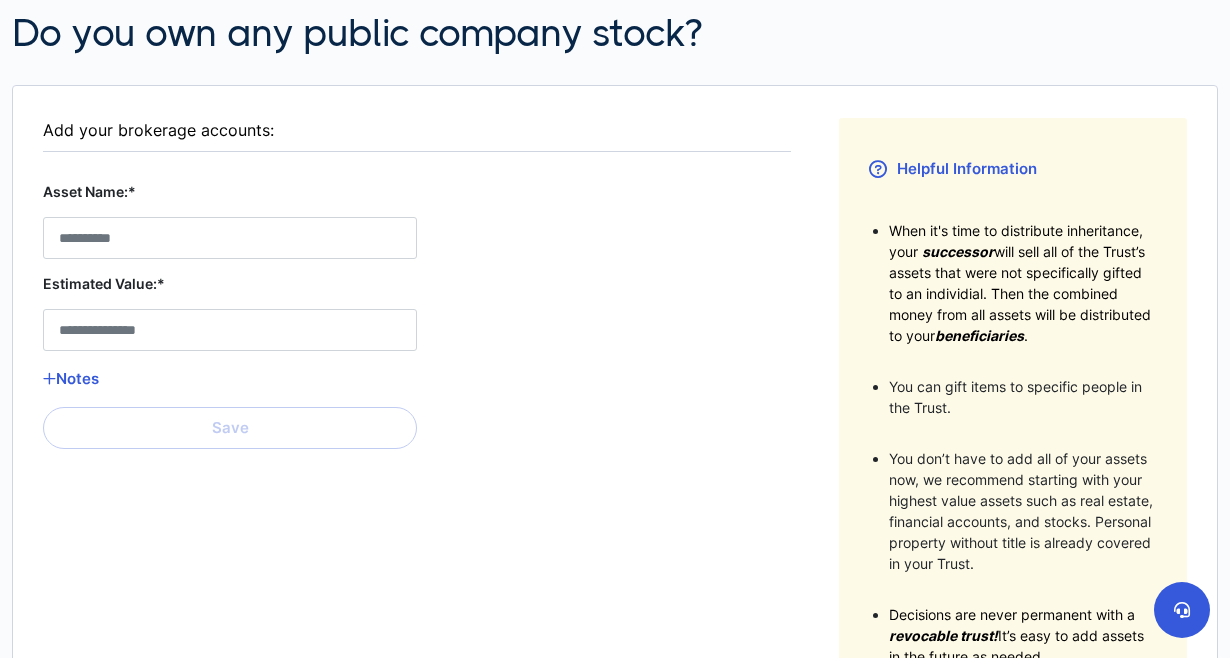 scroll, scrollTop: 228, scrollLeft: 0, axis: vertical 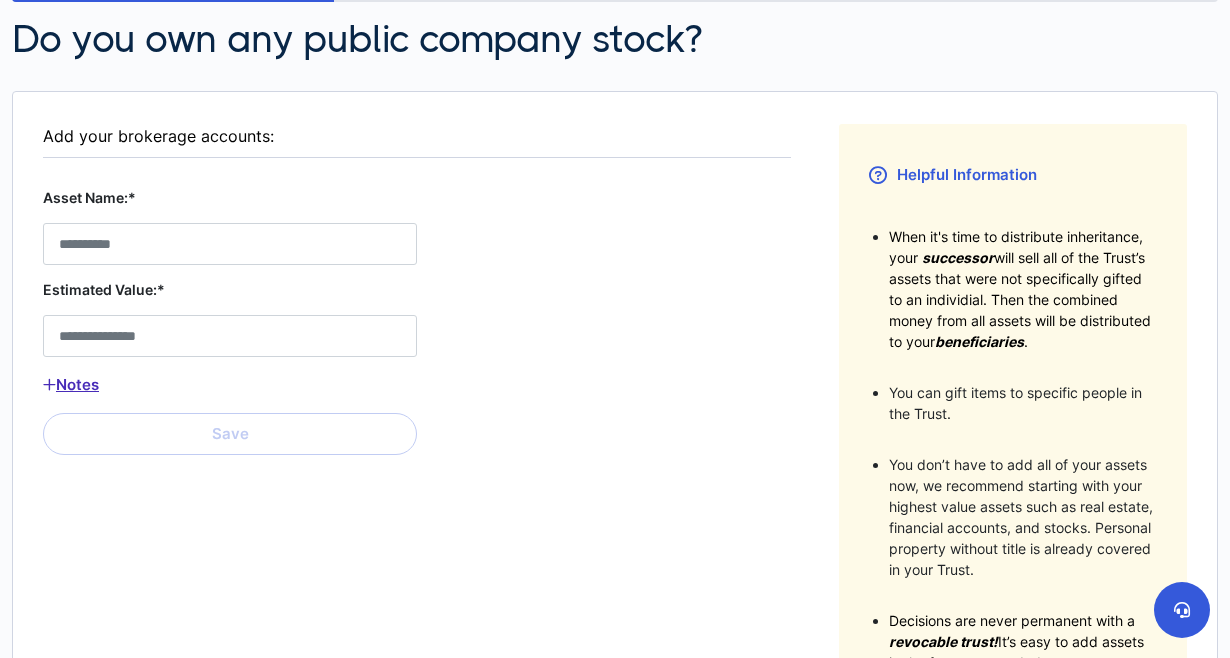 click on "Notes" at bounding box center [230, 385] 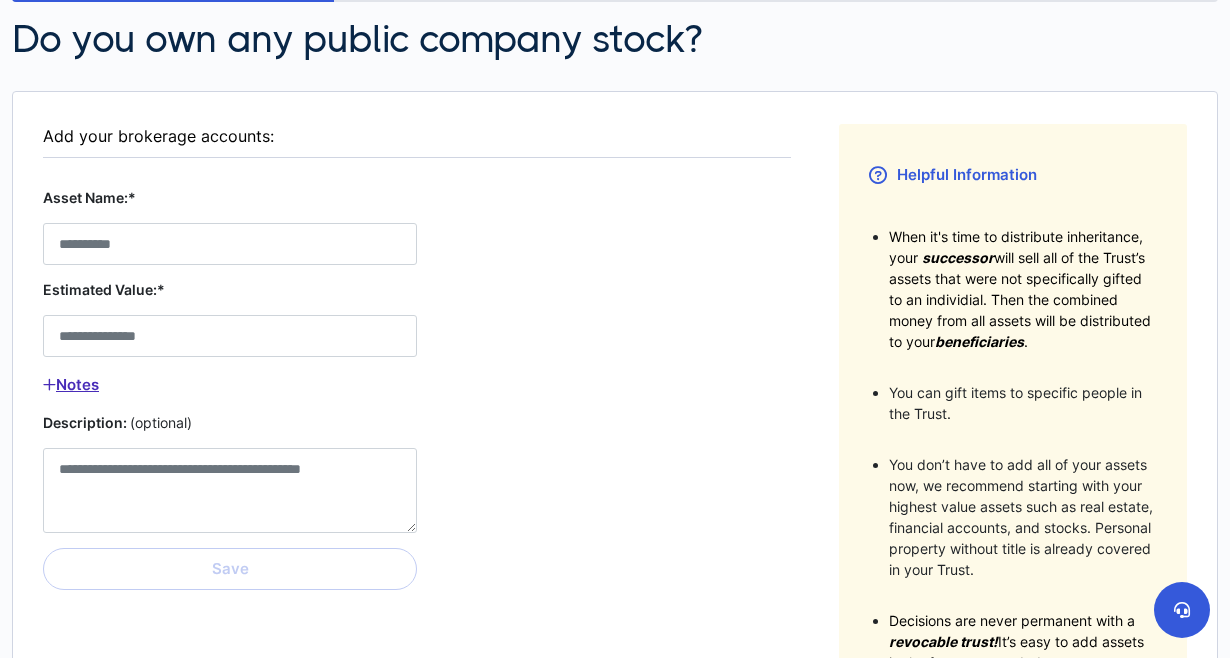 click on "Notes" at bounding box center [230, 385] 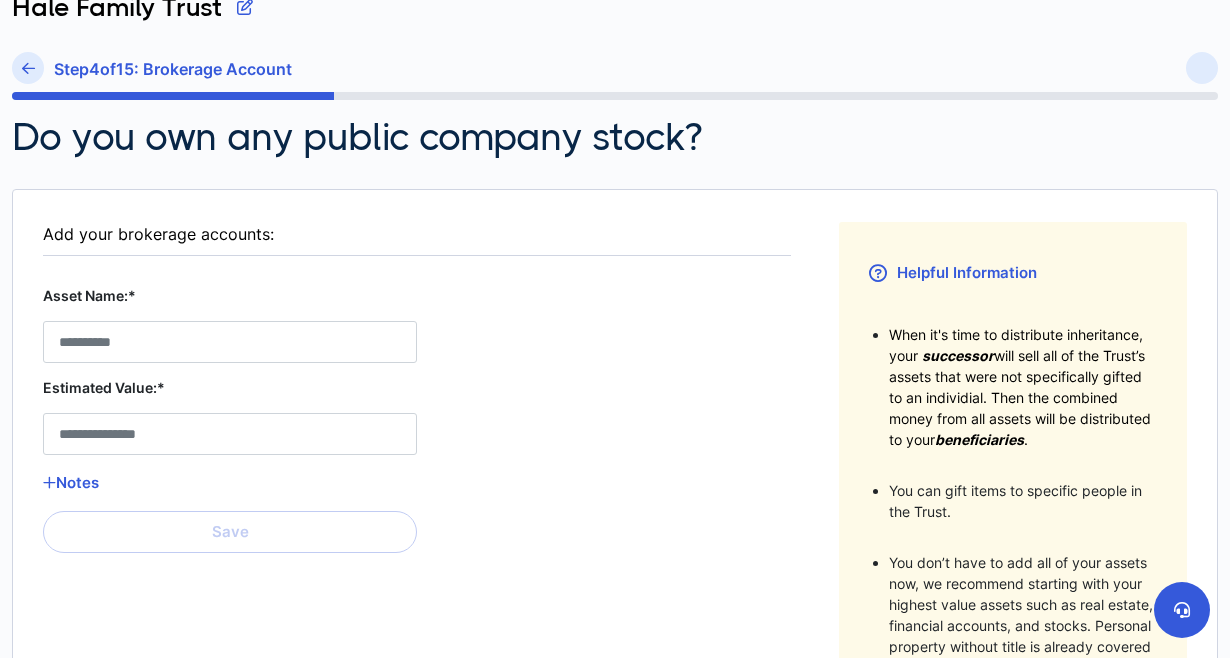 scroll, scrollTop: 140, scrollLeft: 0, axis: vertical 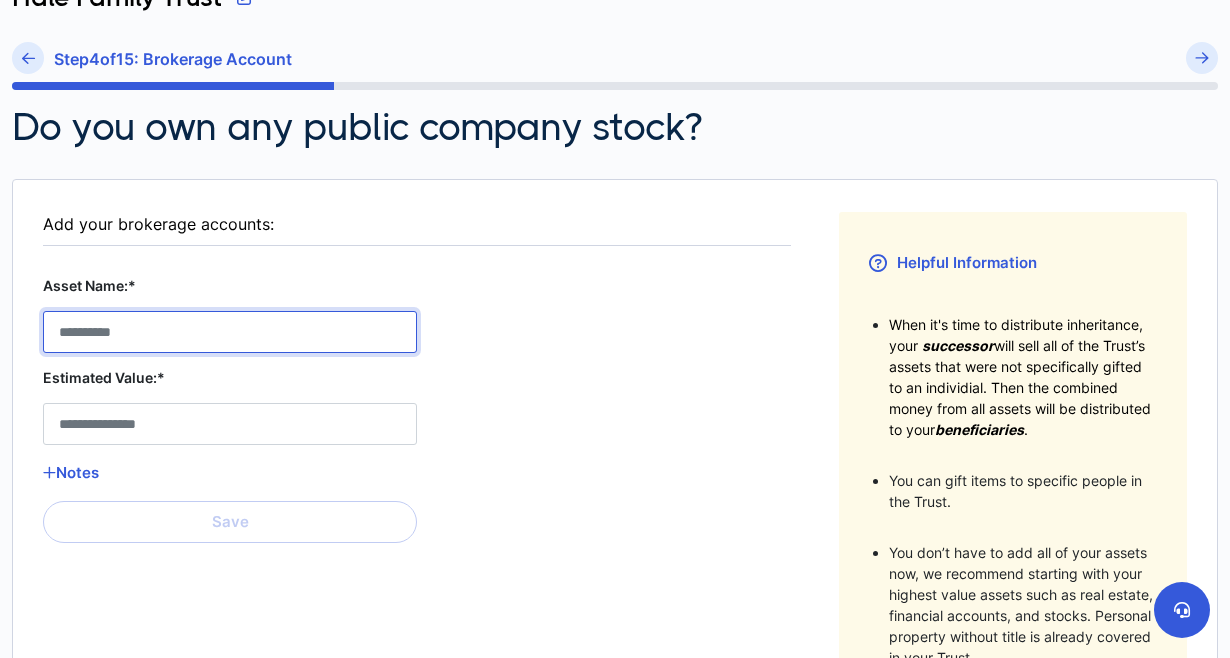 click on "Asset Name:*" at bounding box center (230, 332) 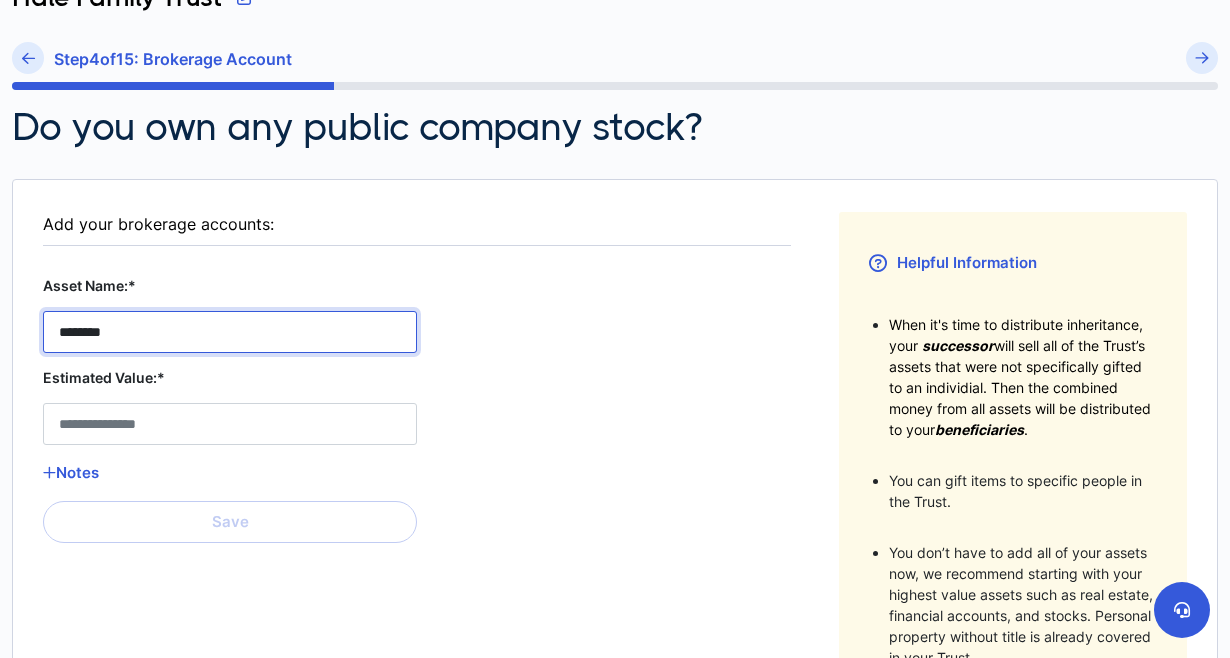 type on "********" 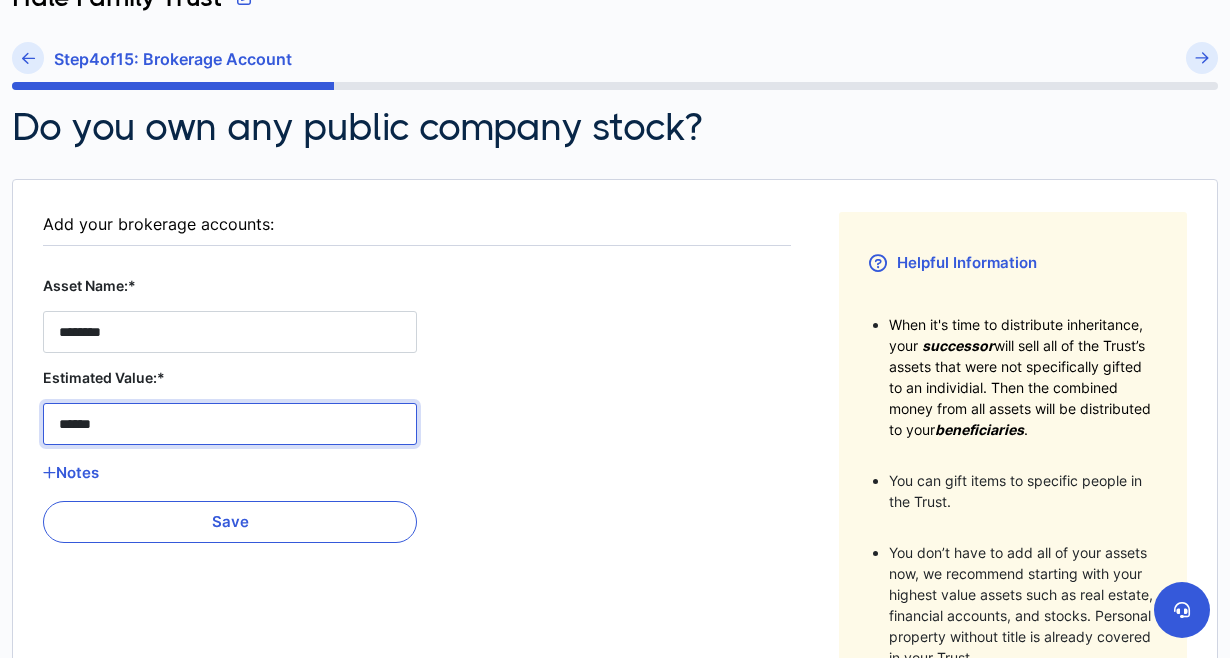 type on "*******" 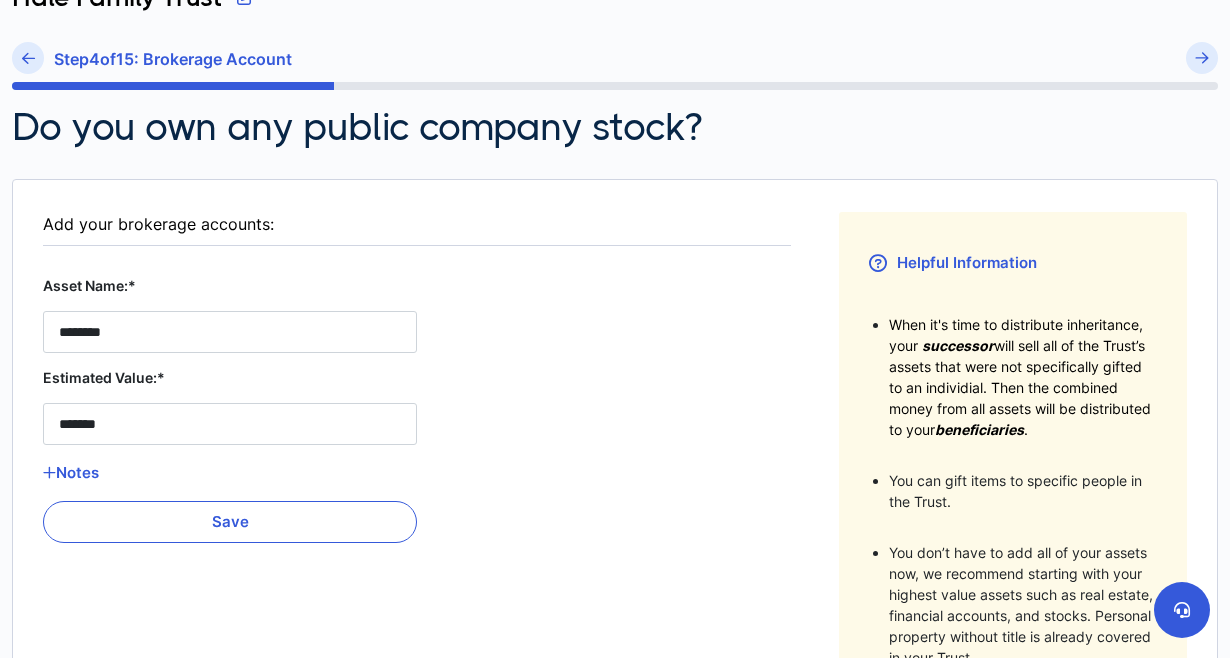 type 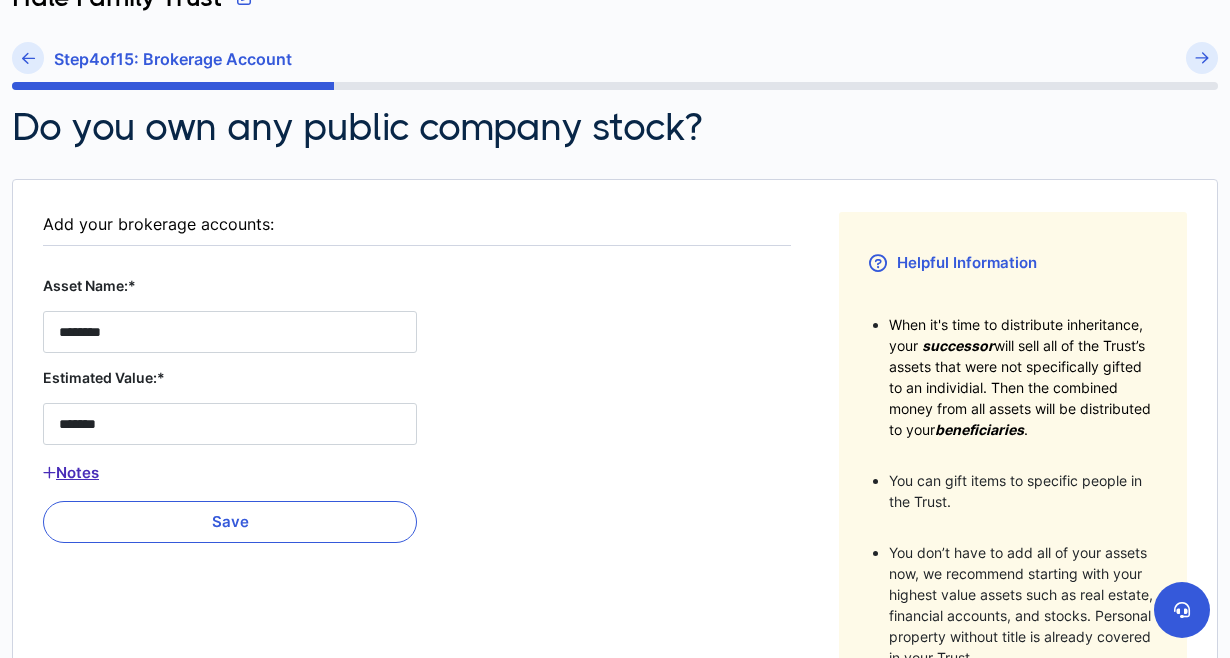 click on "Notes" at bounding box center [230, 473] 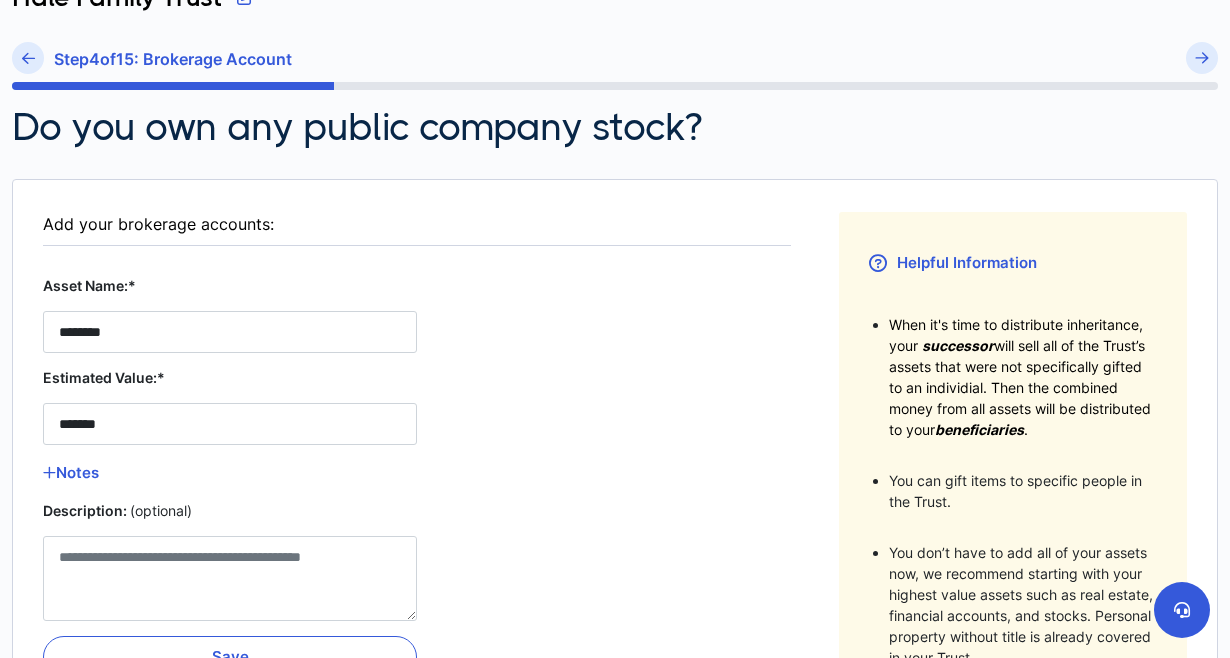scroll, scrollTop: 143, scrollLeft: 0, axis: vertical 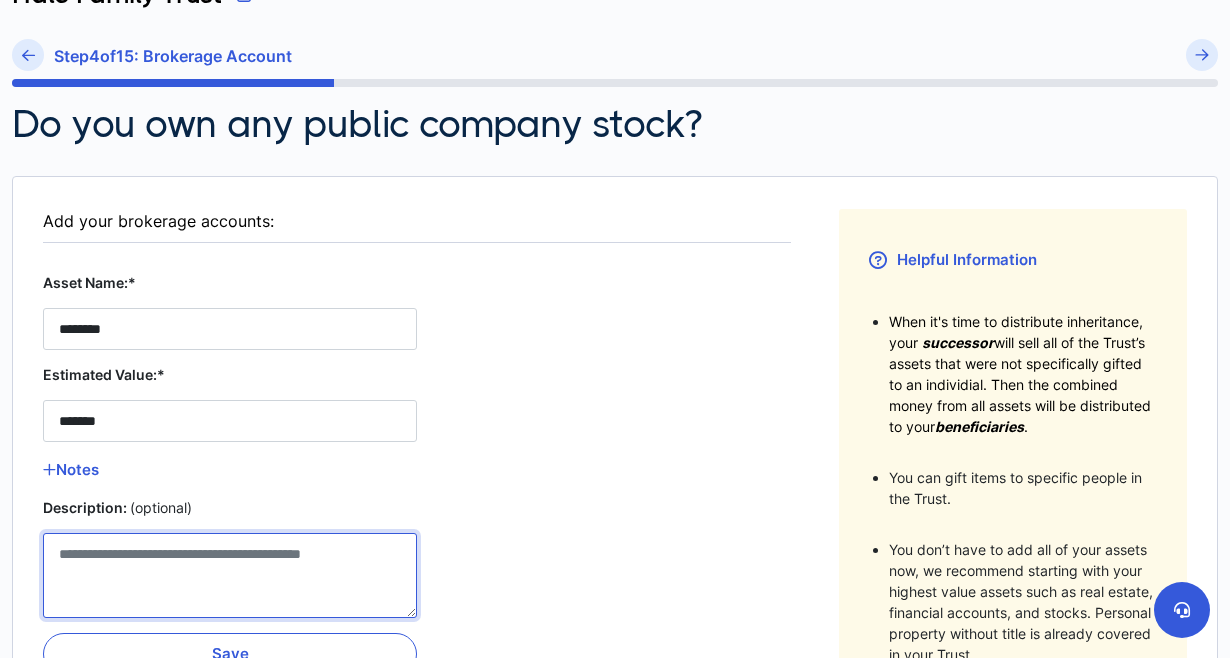 click on "Description:   (optional)" at bounding box center [230, 575] 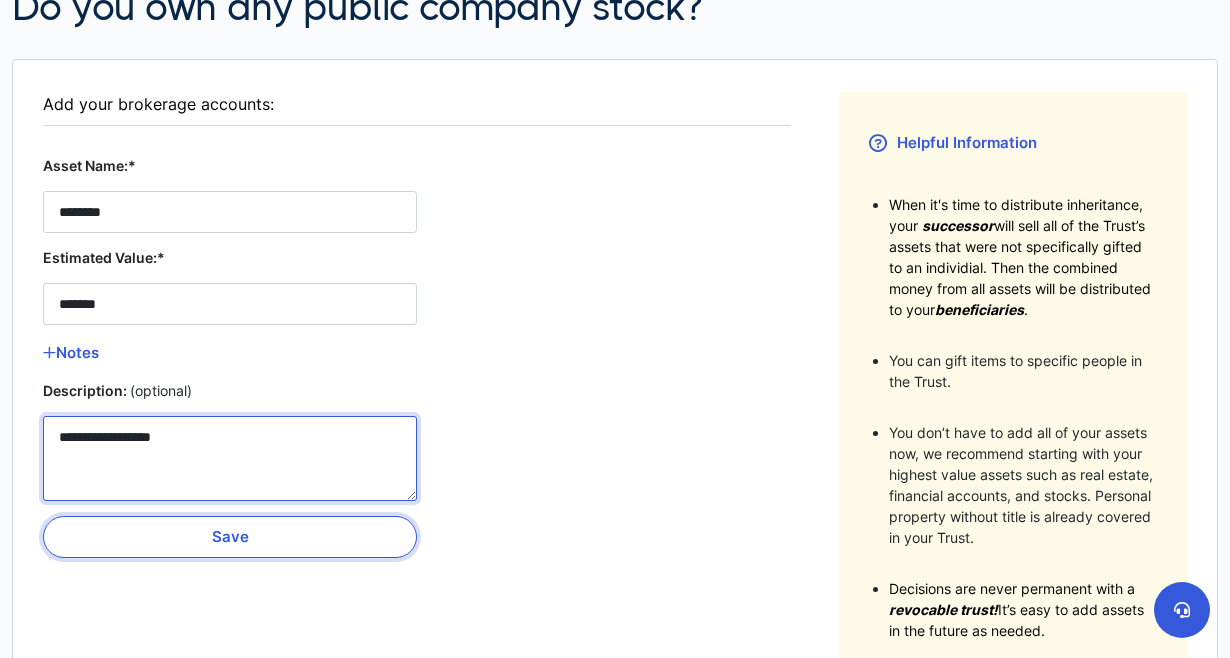 scroll, scrollTop: 282, scrollLeft: 0, axis: vertical 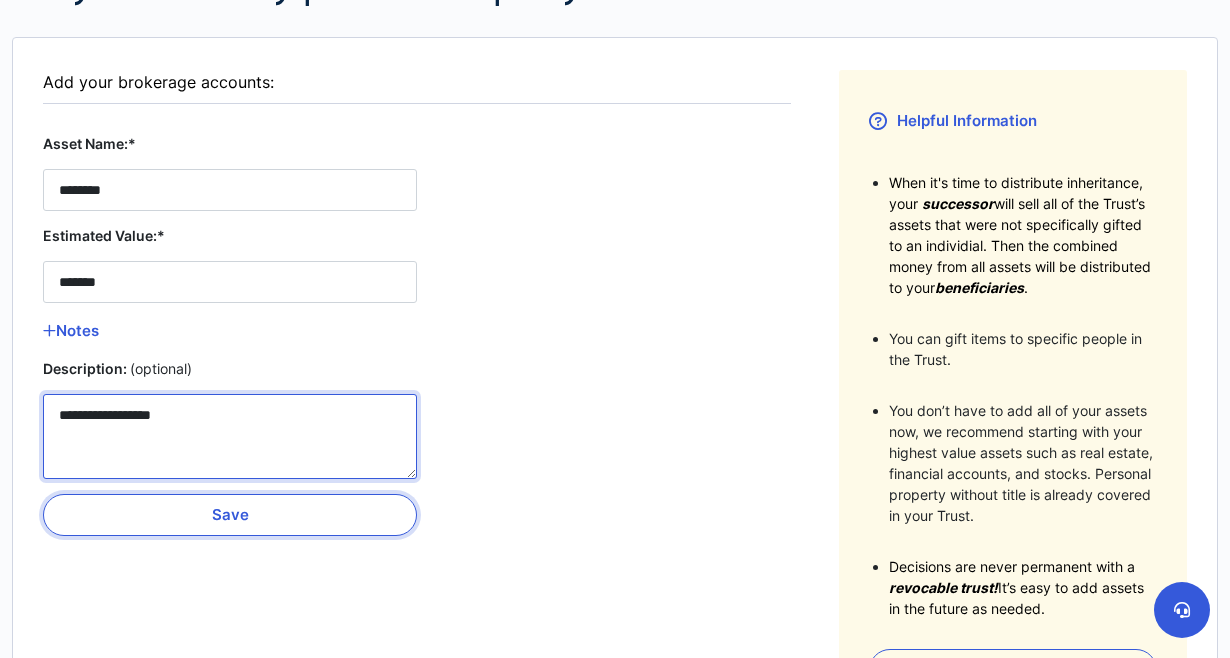 type on "**********" 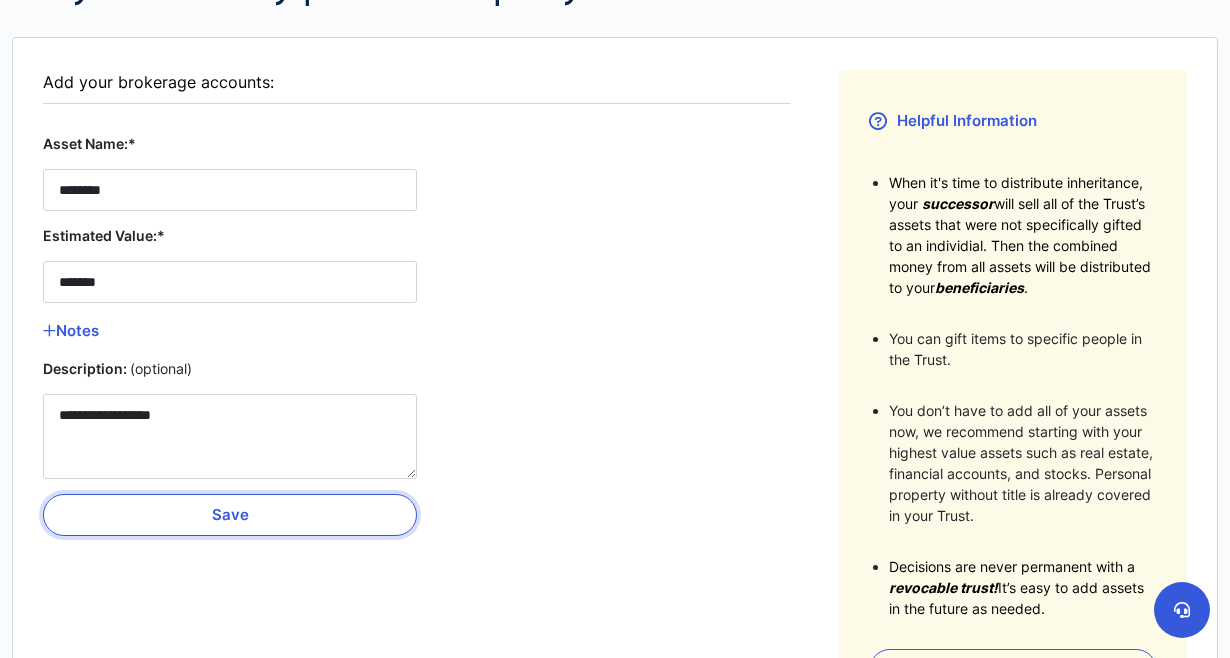 click on "Save" at bounding box center (230, 515) 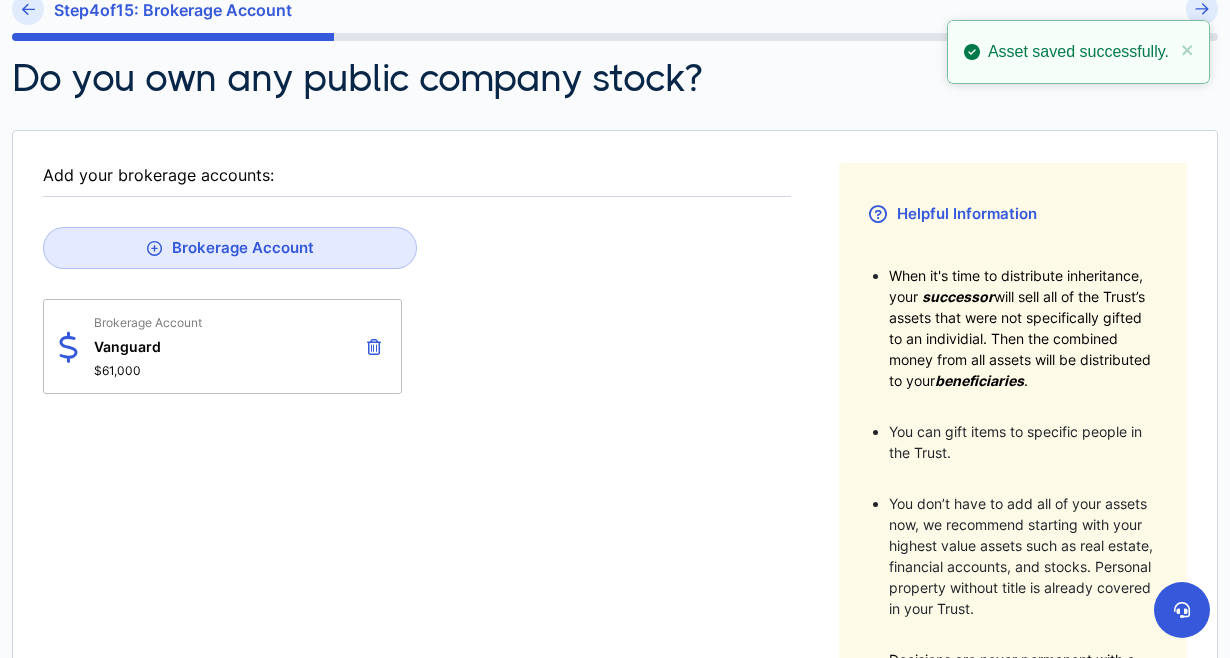 scroll, scrollTop: 187, scrollLeft: 0, axis: vertical 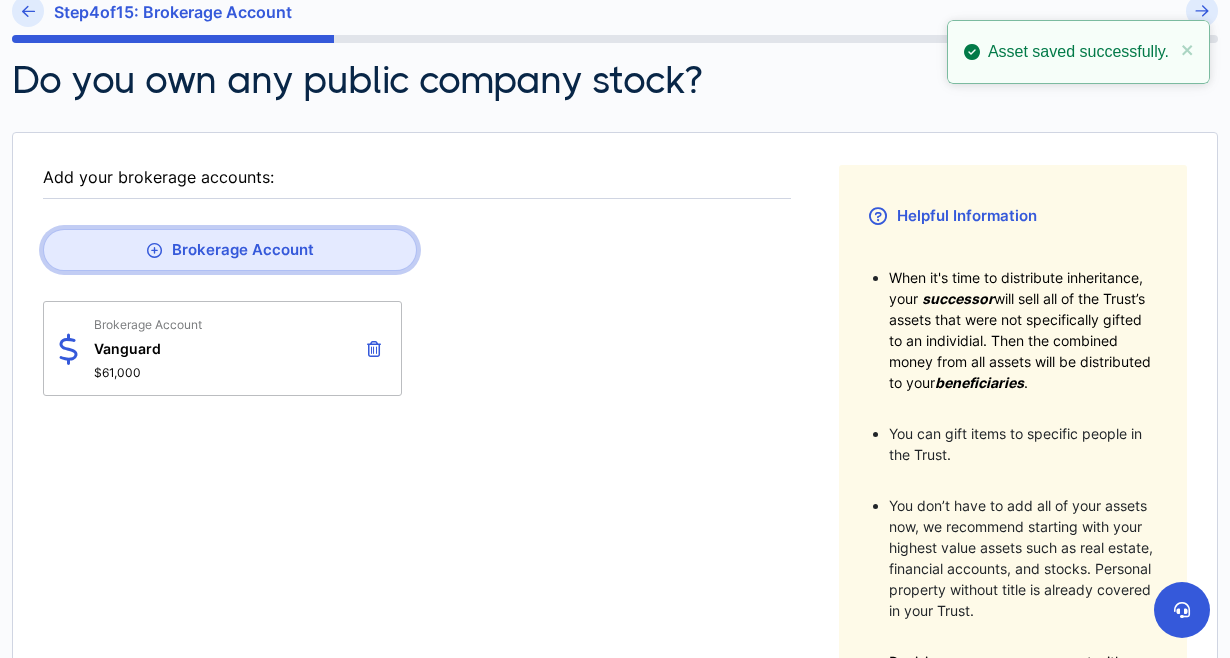 click on "Brokerage Account" at bounding box center [230, 250] 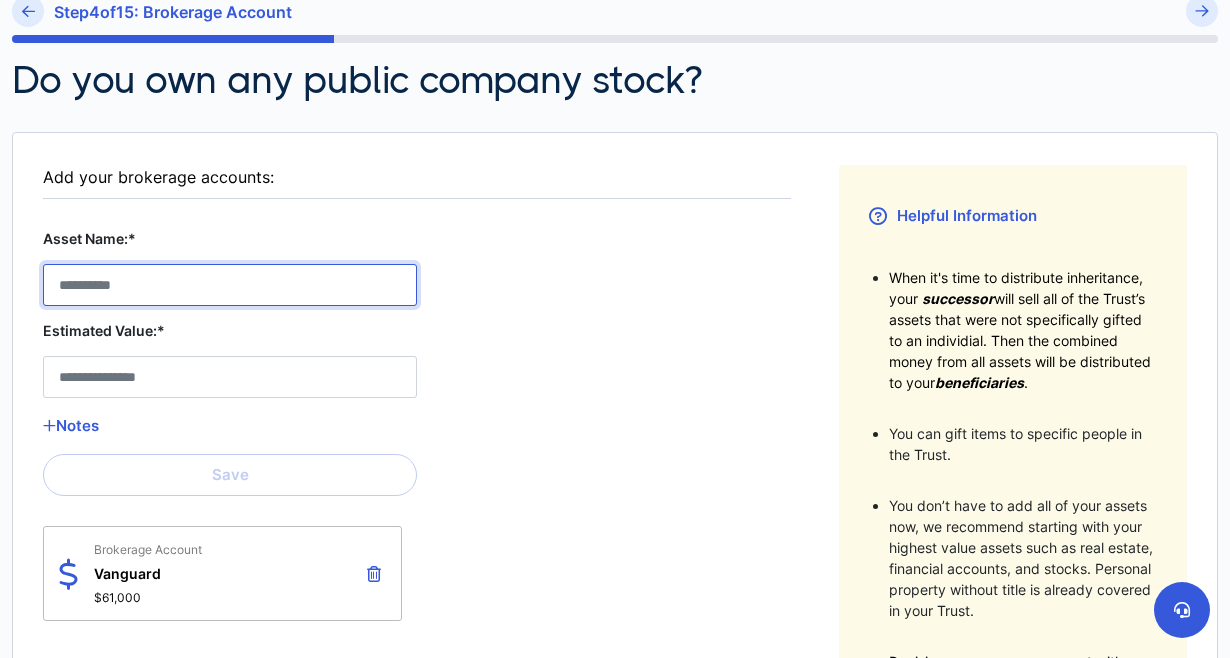 click on "Asset Name:*" at bounding box center [230, 285] 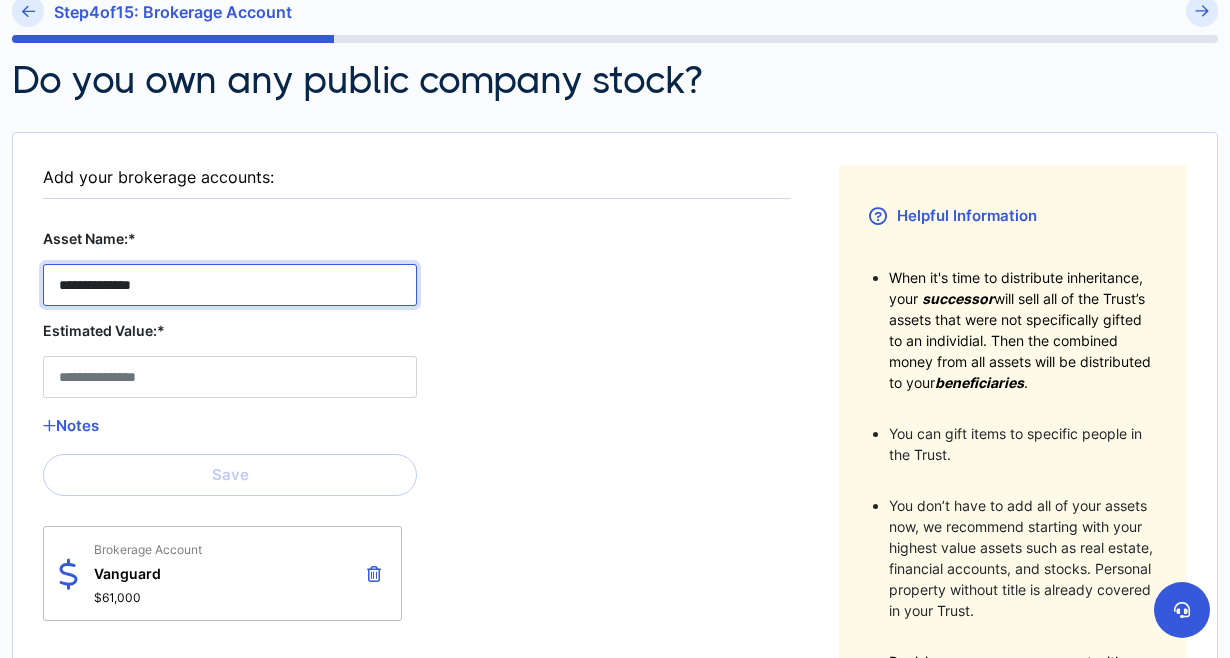 type on "**********" 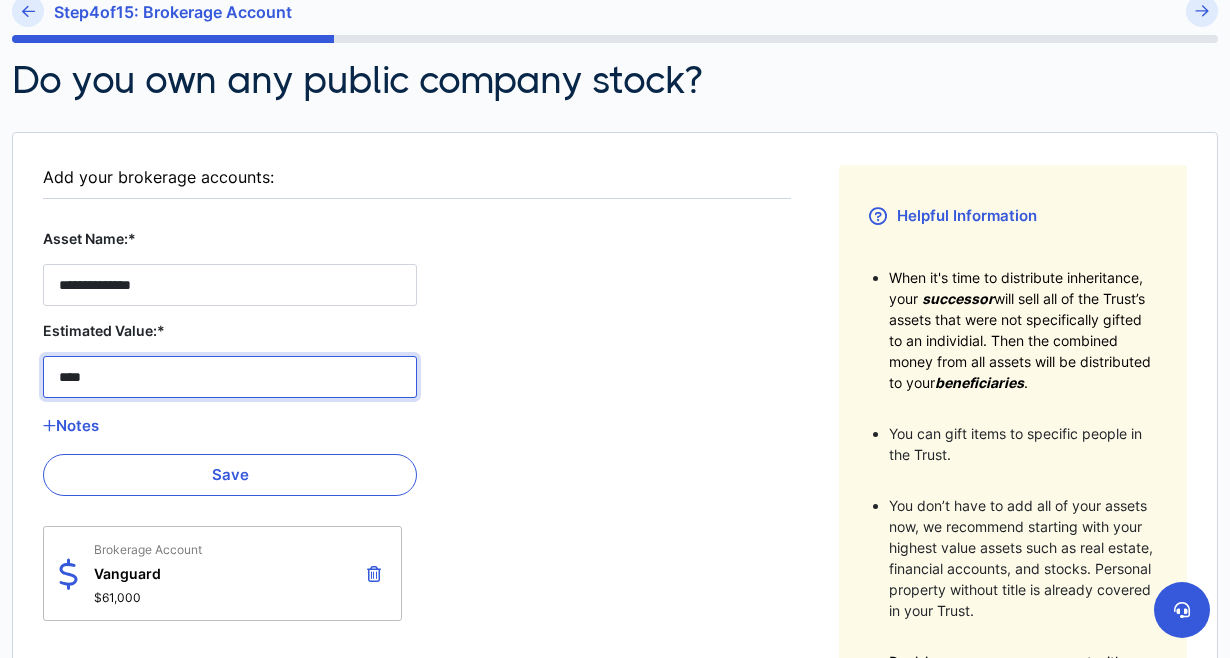 type on "******" 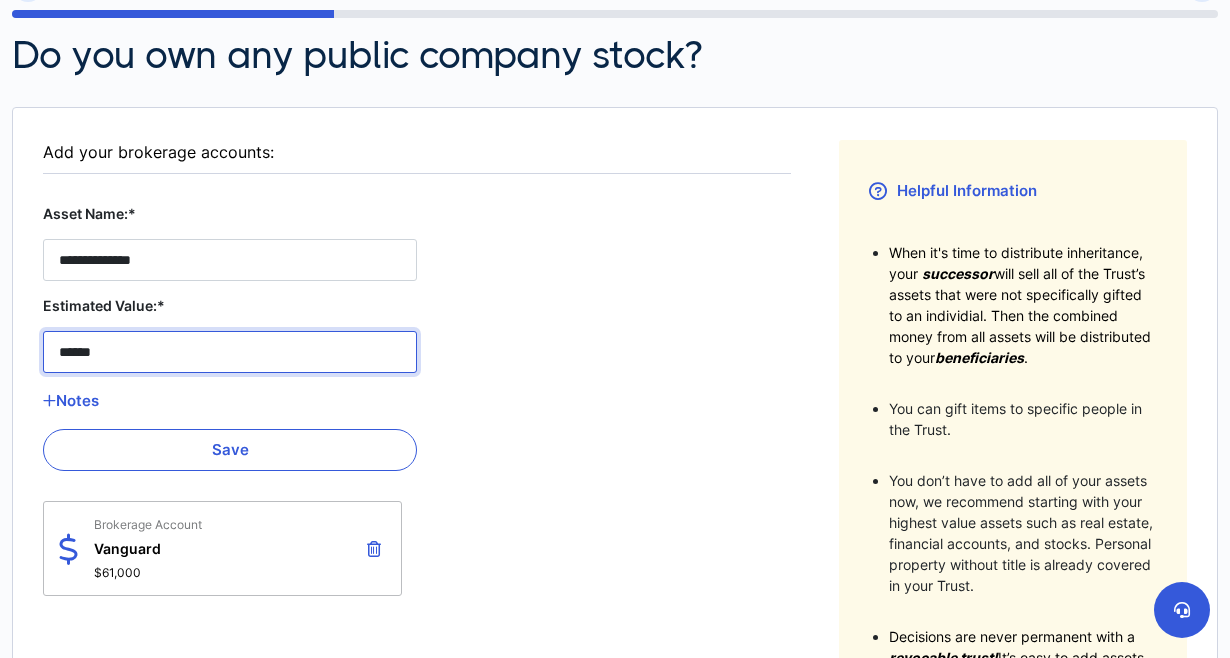 scroll, scrollTop: 218, scrollLeft: 0, axis: vertical 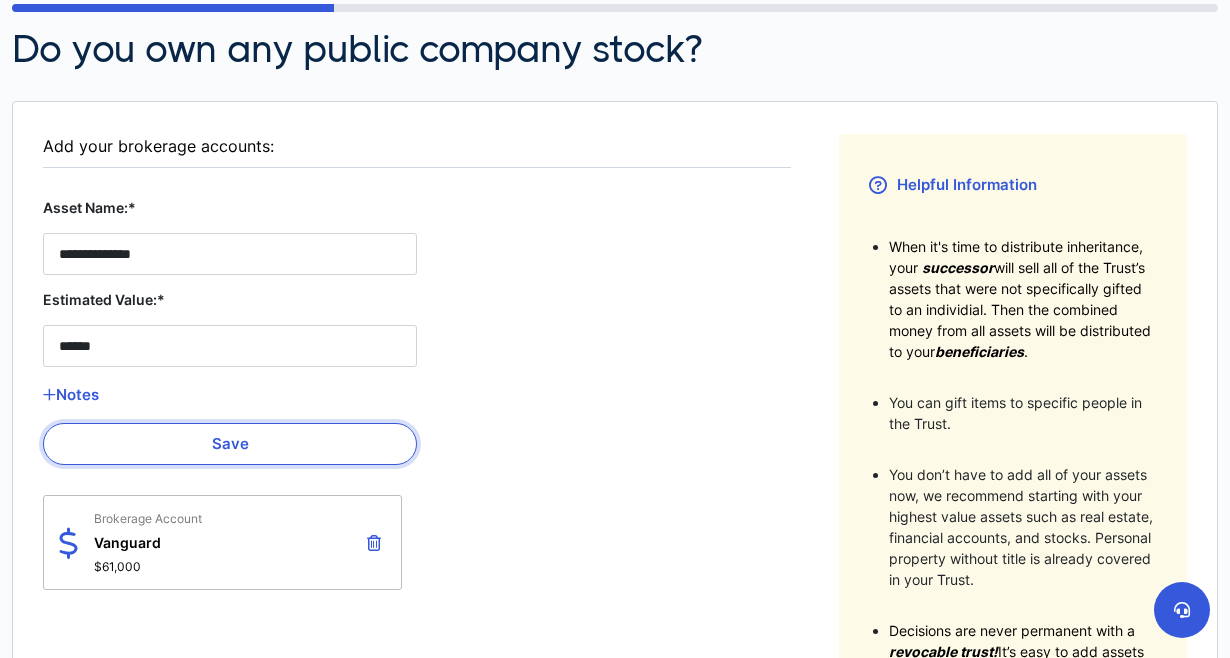 click on "Save" at bounding box center (230, 444) 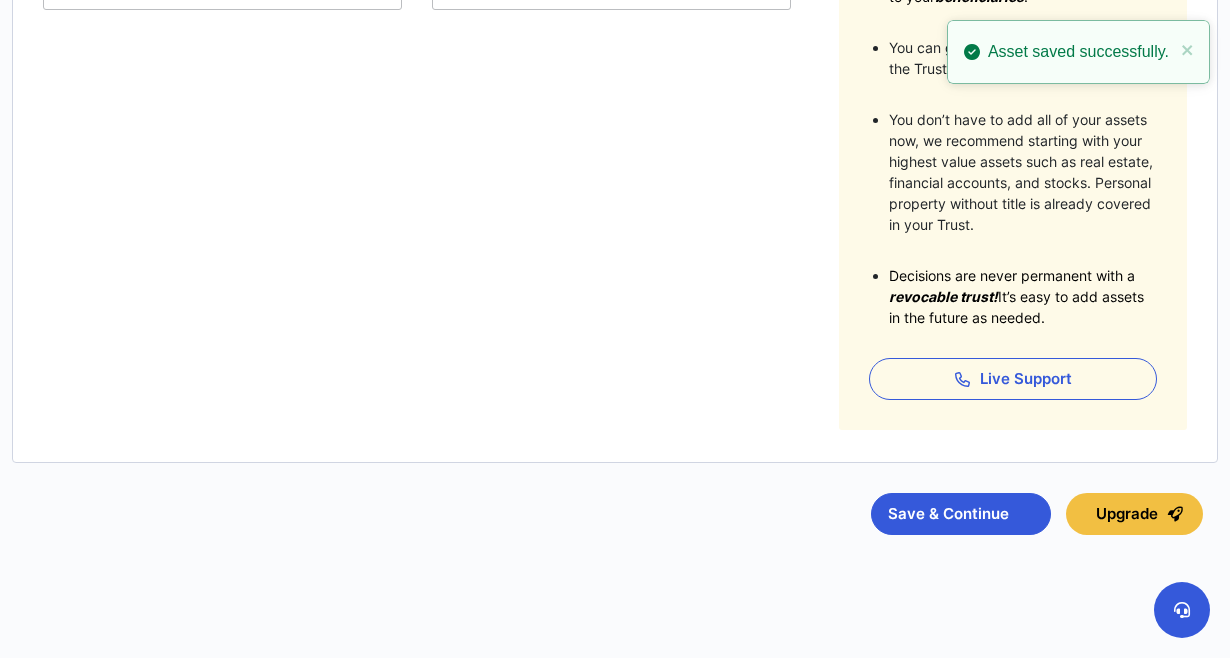 scroll, scrollTop: 573, scrollLeft: 0, axis: vertical 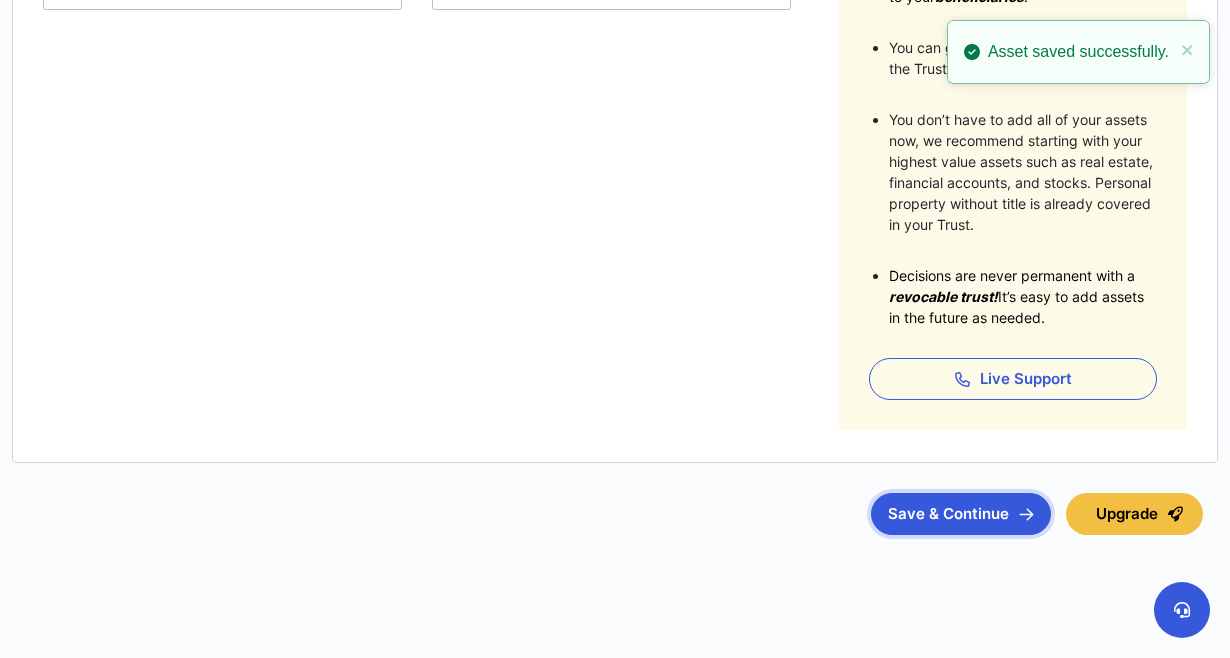 click on "Save & Continue" at bounding box center (961, 514) 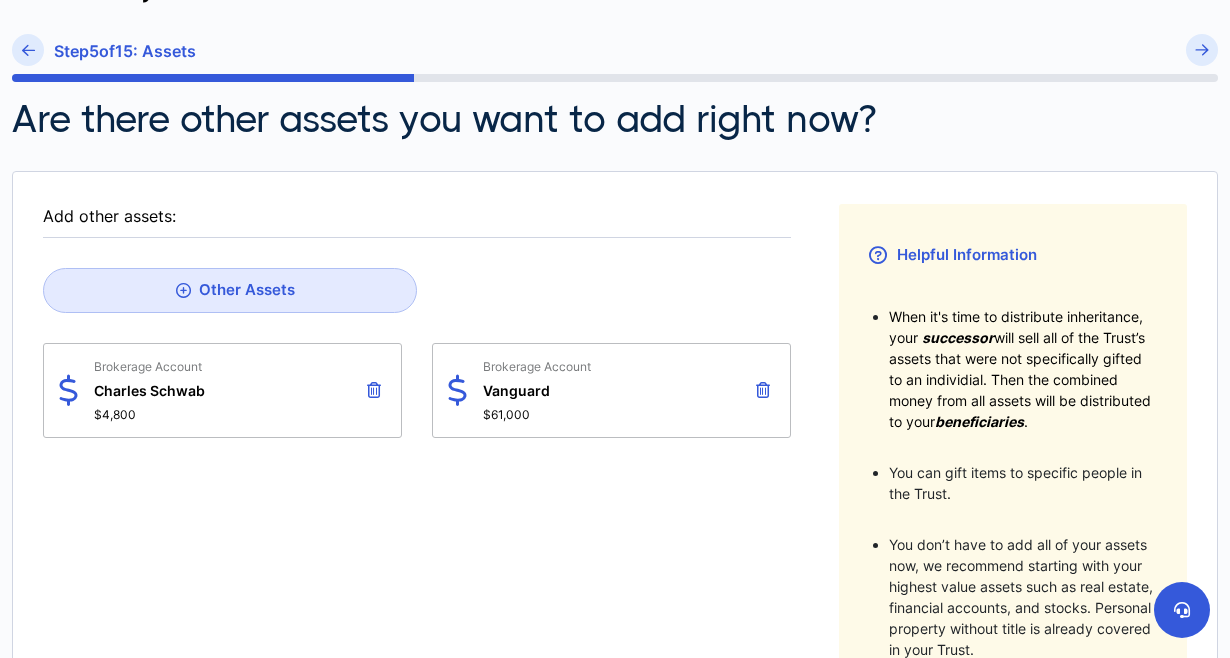 scroll, scrollTop: 136, scrollLeft: 0, axis: vertical 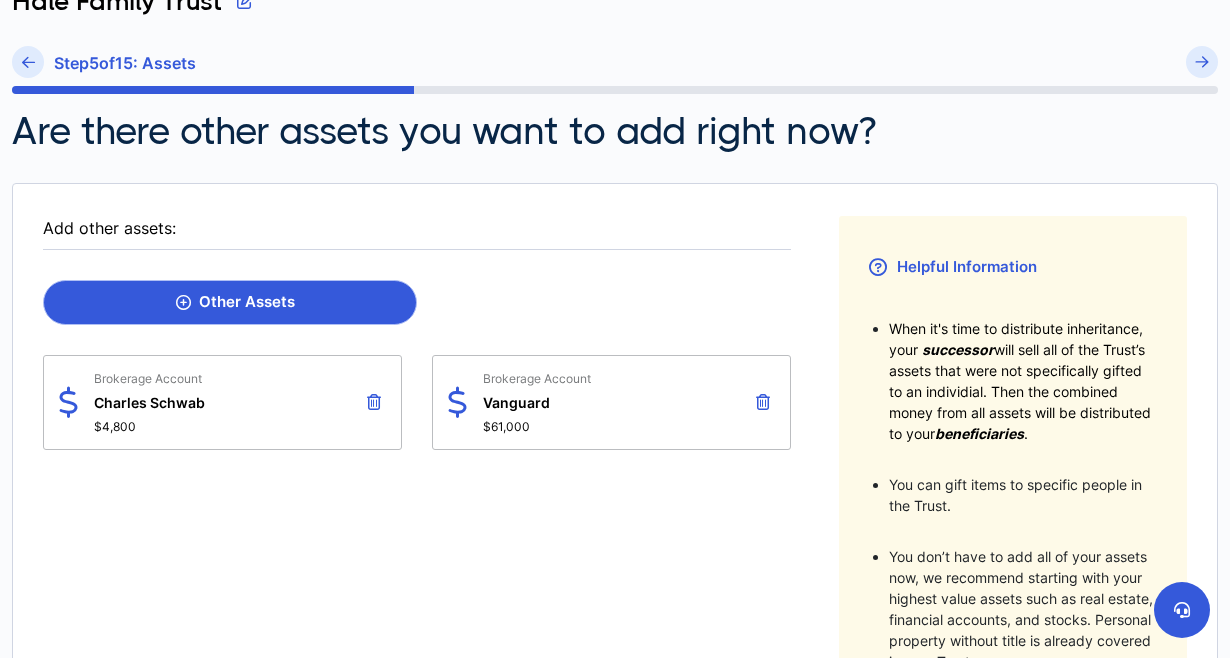click on "Other Assets" at bounding box center [230, 302] 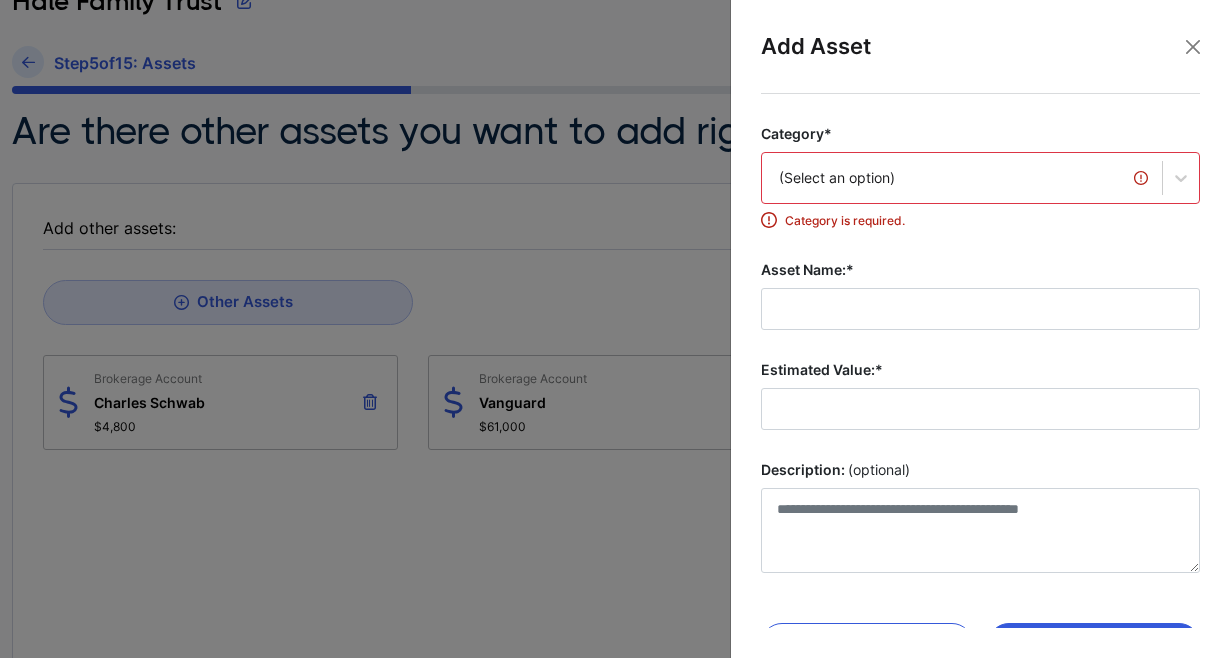 click on "(Select an option)" at bounding box center [962, 178] 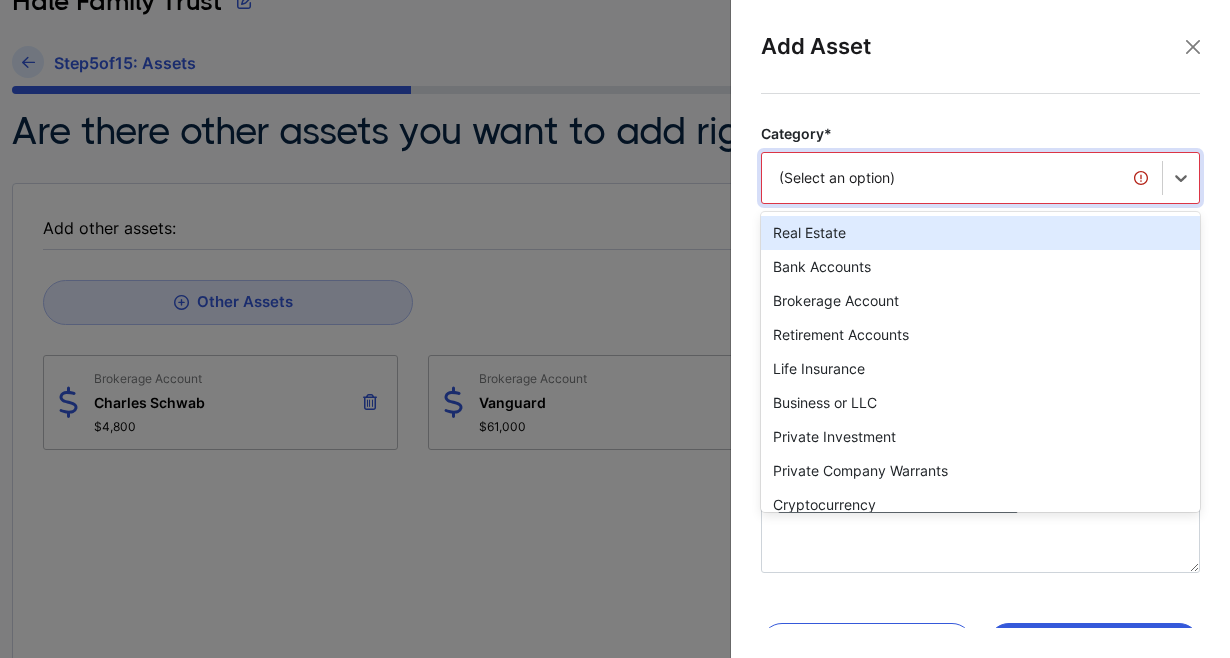 drag, startPoint x: 866, startPoint y: 236, endPoint x: 662, endPoint y: 232, distance: 204.03922 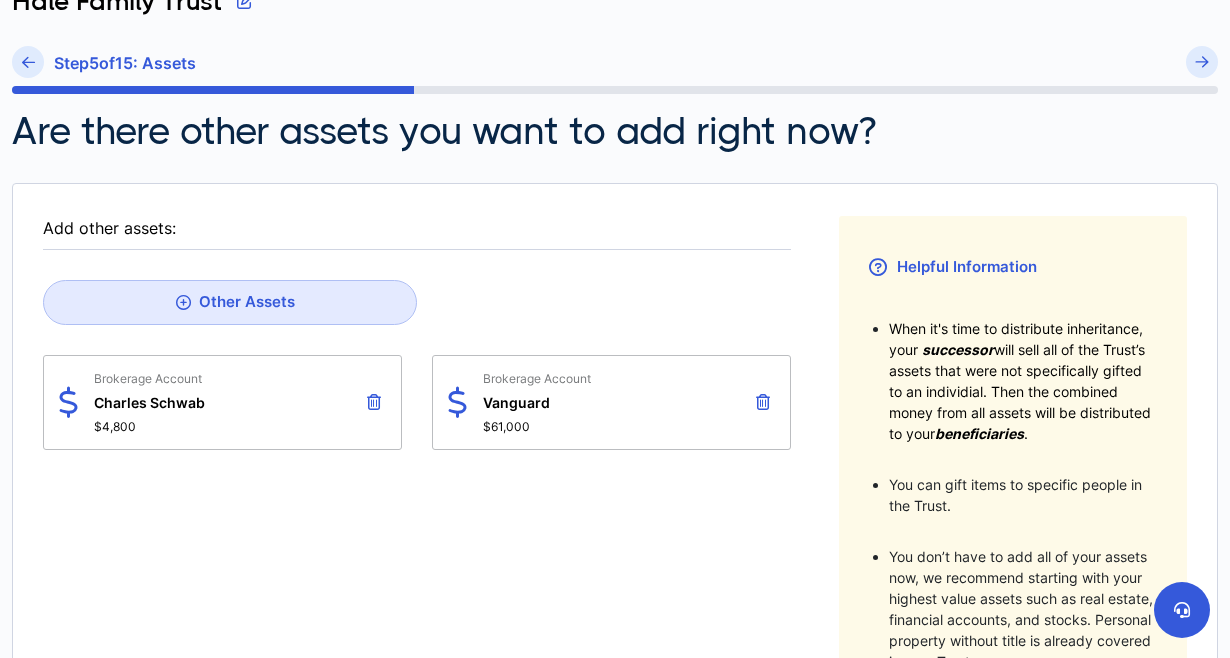 click at bounding box center (763, 402) 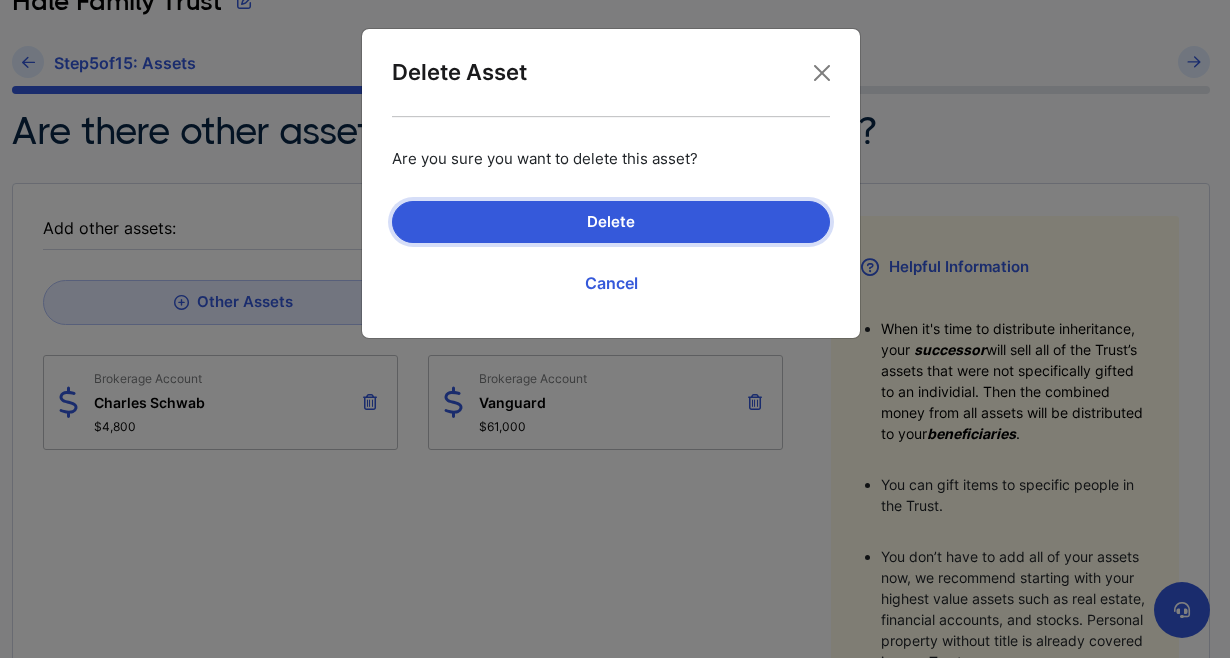 click on "Delete" at bounding box center (611, 222) 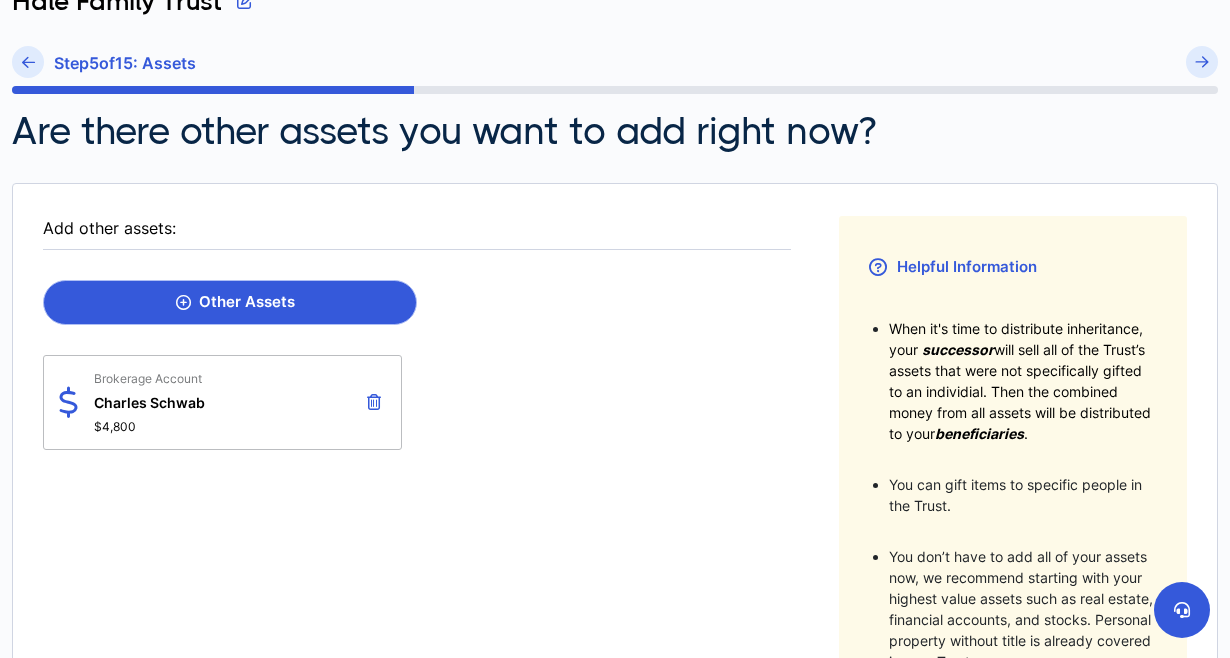 click on "Other Assets" at bounding box center (235, 302) 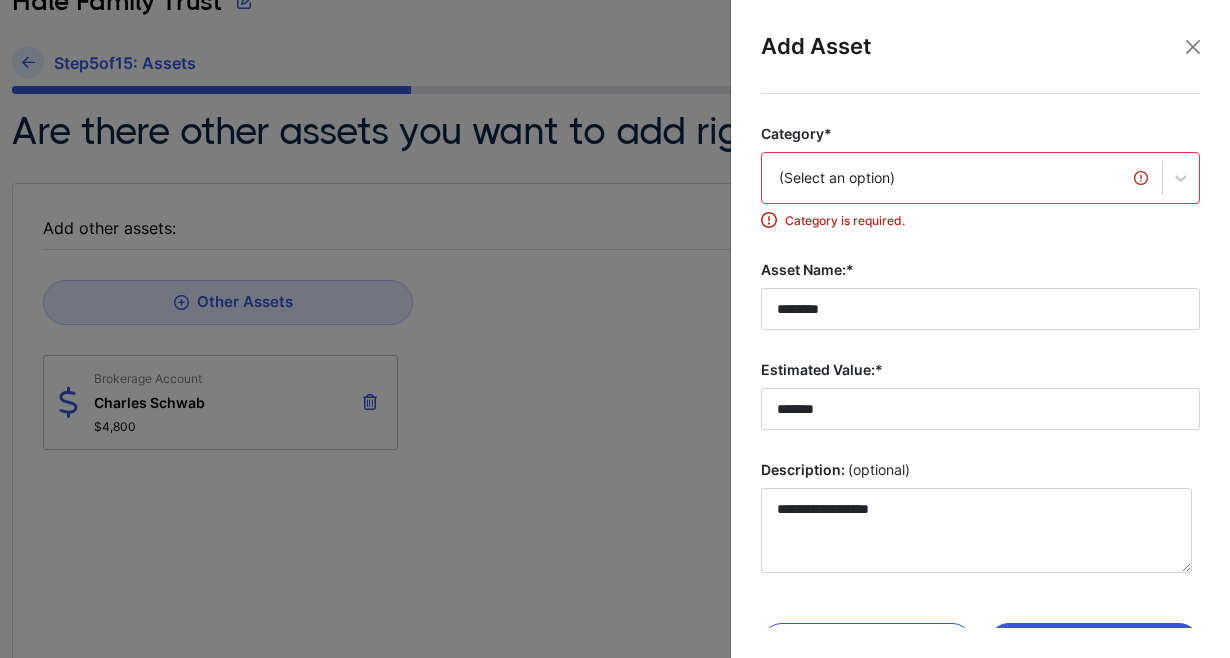 click on "(Select an option)" at bounding box center (962, 178) 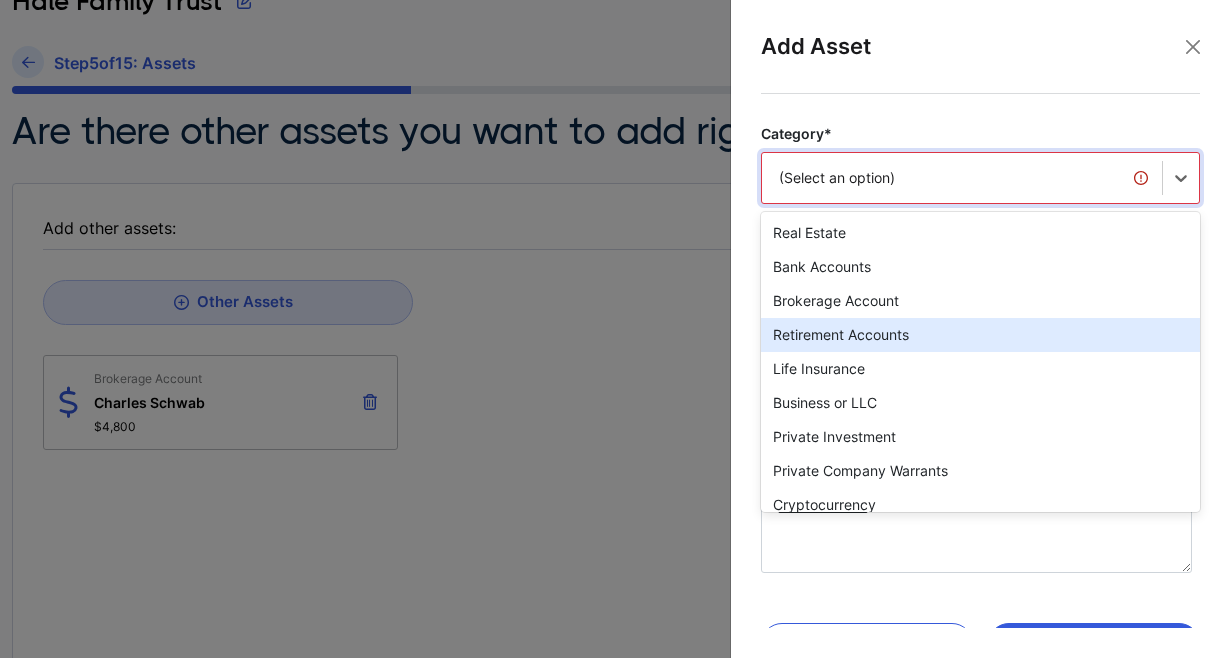 click on "Retirement Accounts" at bounding box center (980, 335) 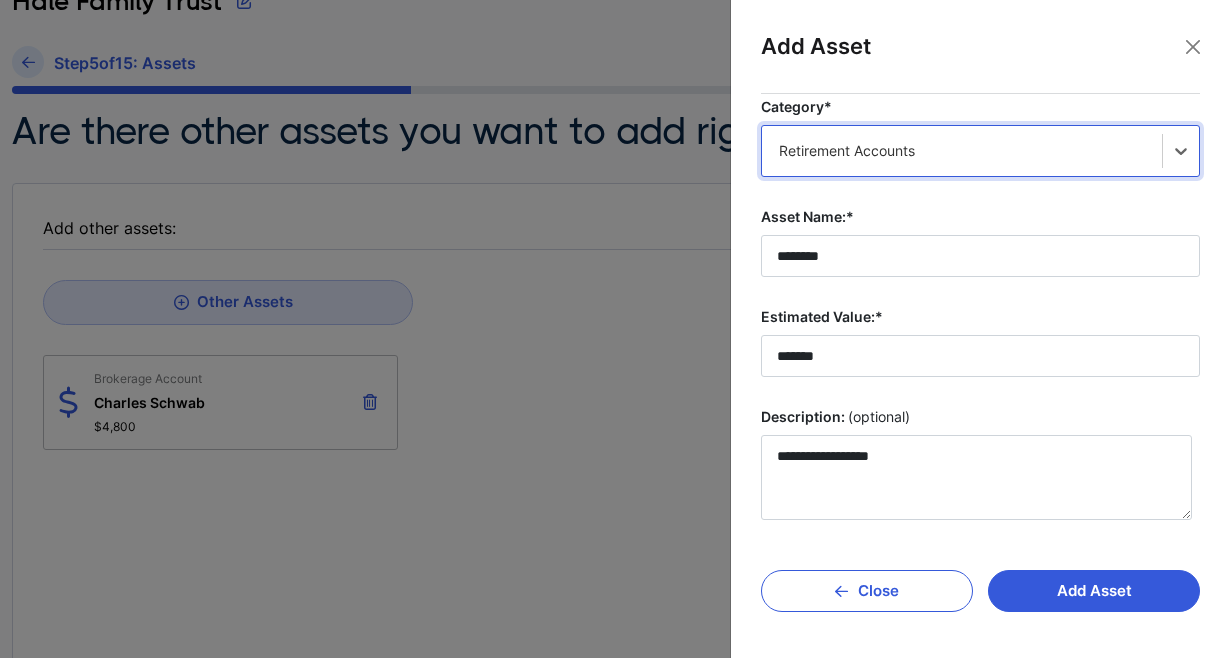 scroll, scrollTop: 27, scrollLeft: 0, axis: vertical 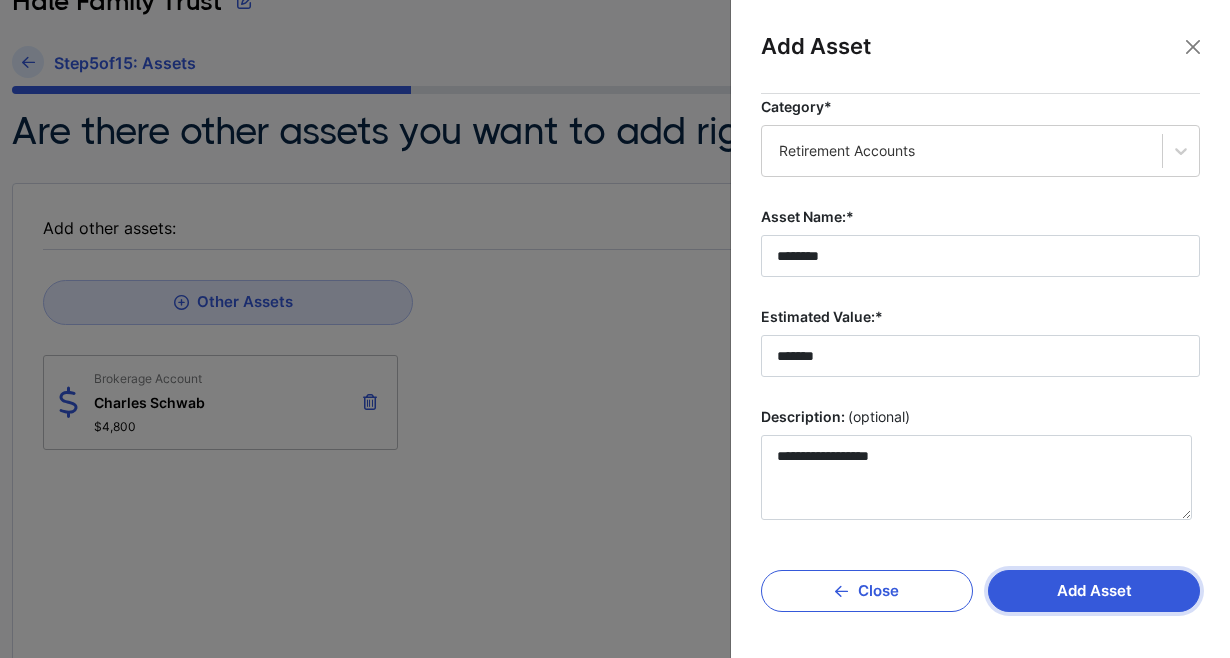 click on "Add Asset" at bounding box center [1094, 591] 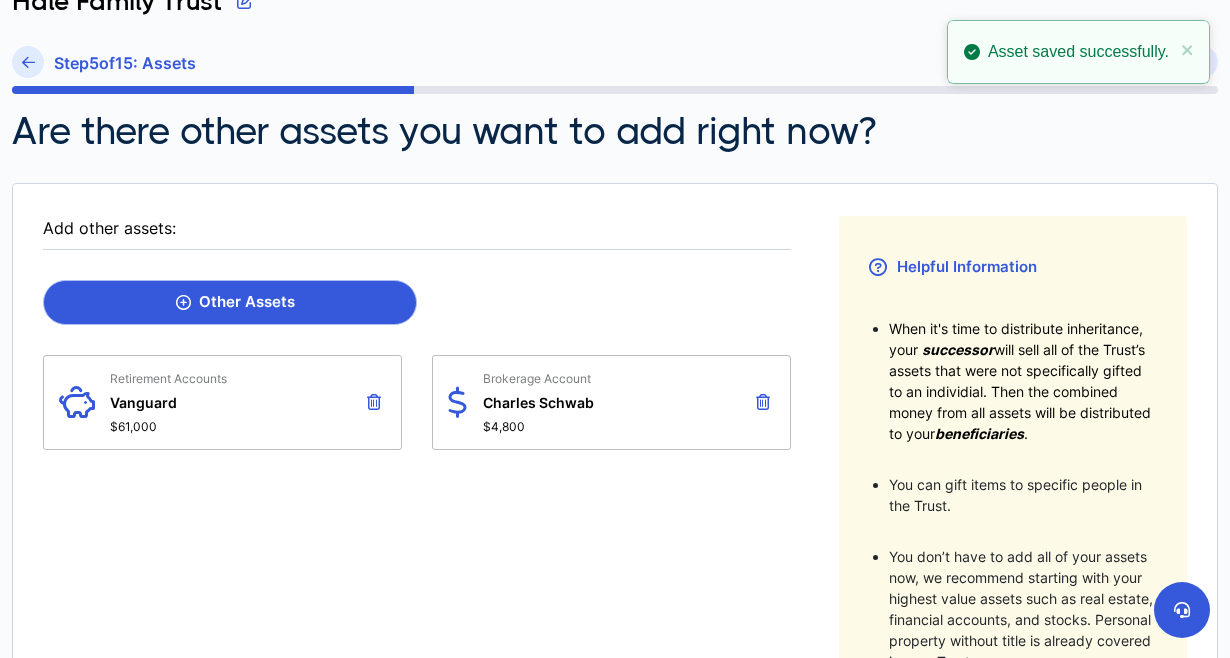 click on "Other Assets" at bounding box center [230, 302] 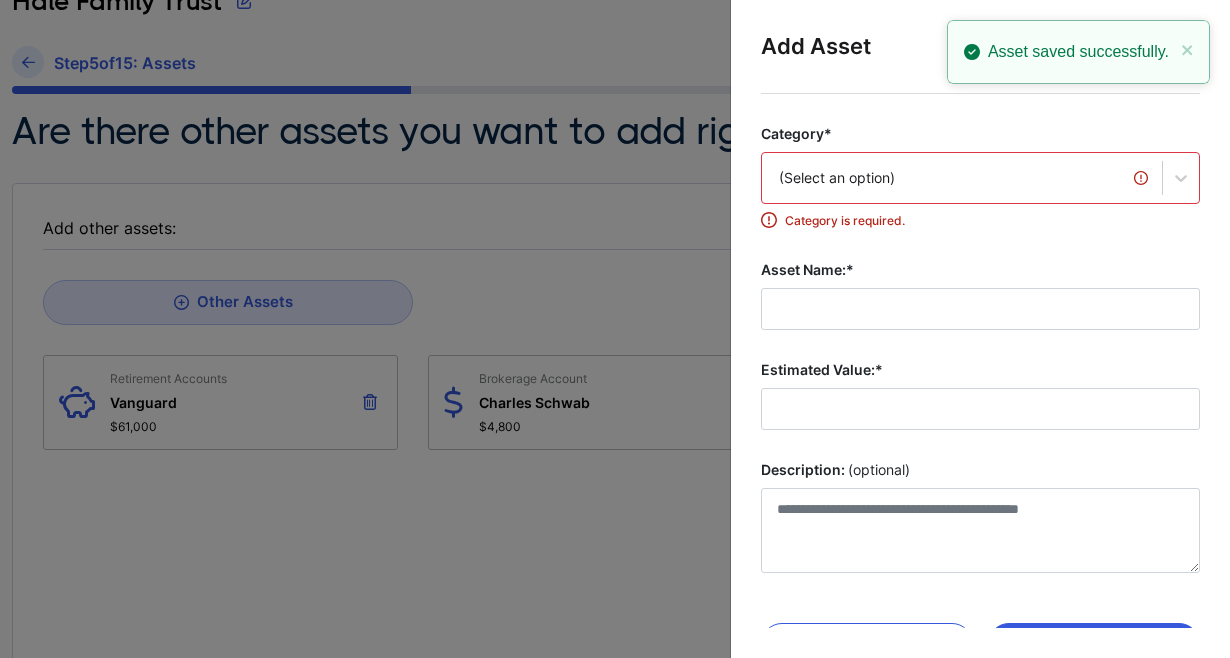 click on "(Select an option)" at bounding box center (962, 178) 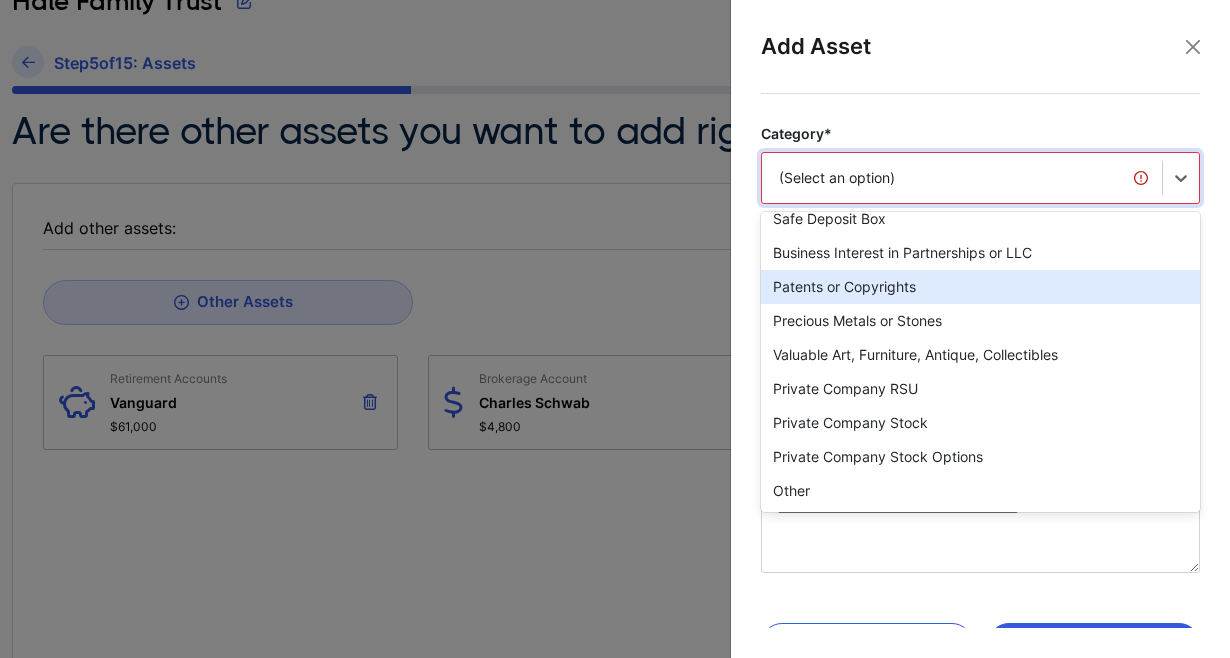 scroll, scrollTop: 0, scrollLeft: 0, axis: both 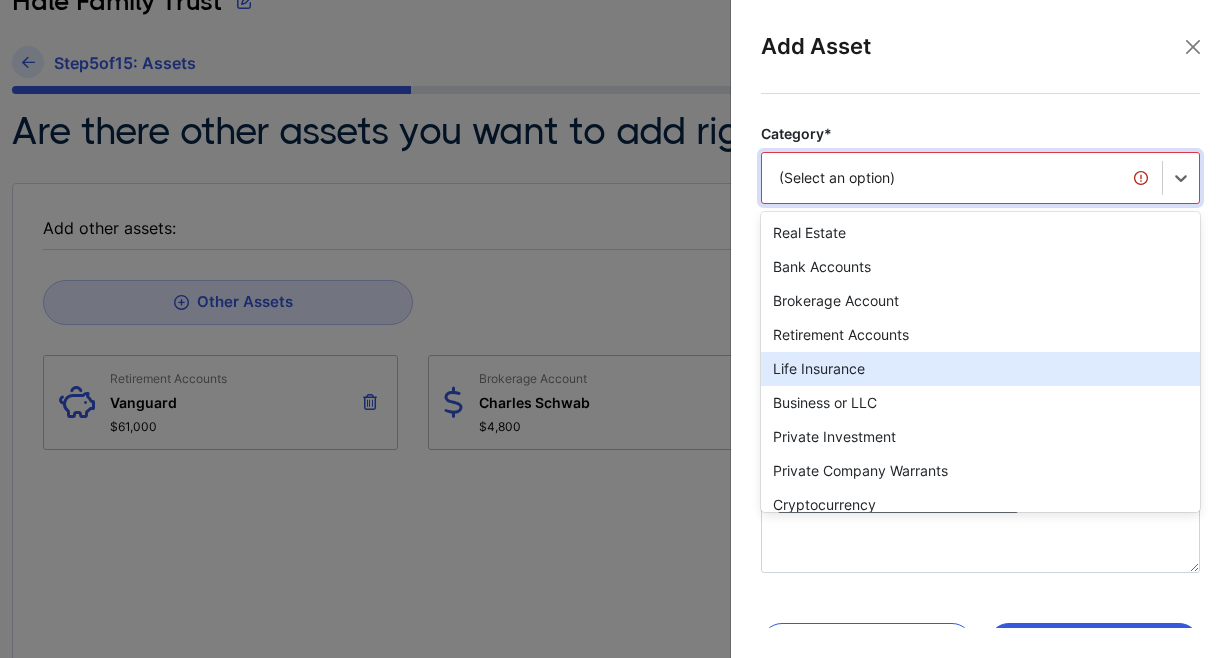 click on "Life Insurance" at bounding box center (980, 369) 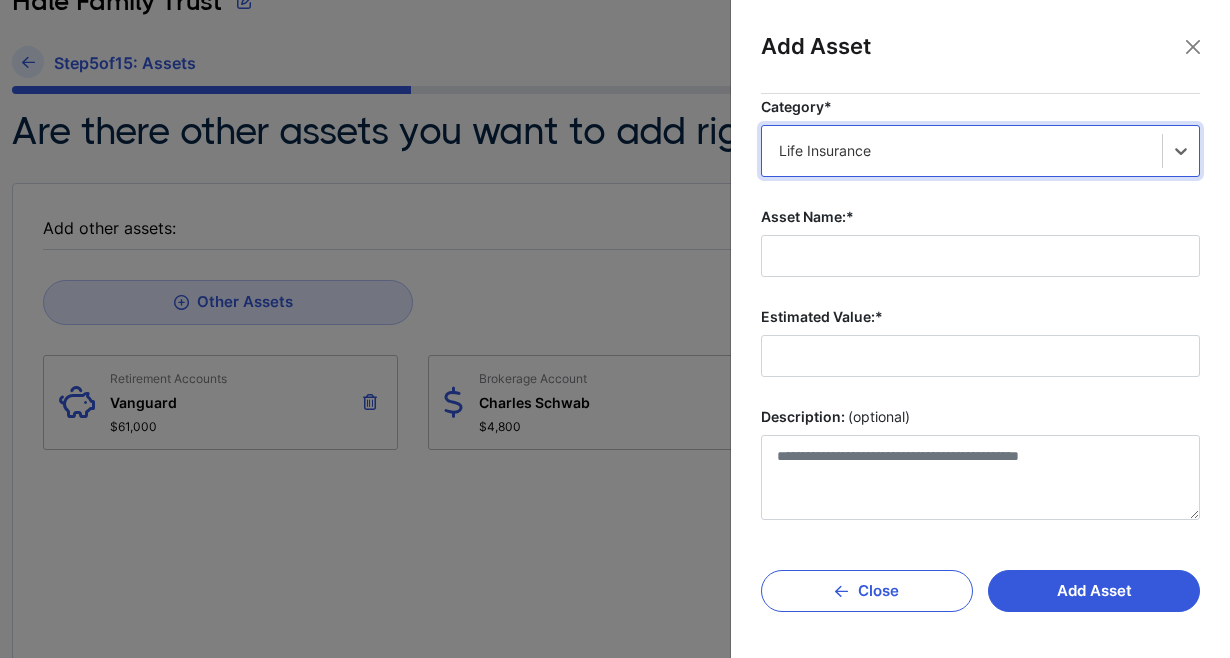 scroll, scrollTop: 6, scrollLeft: 0, axis: vertical 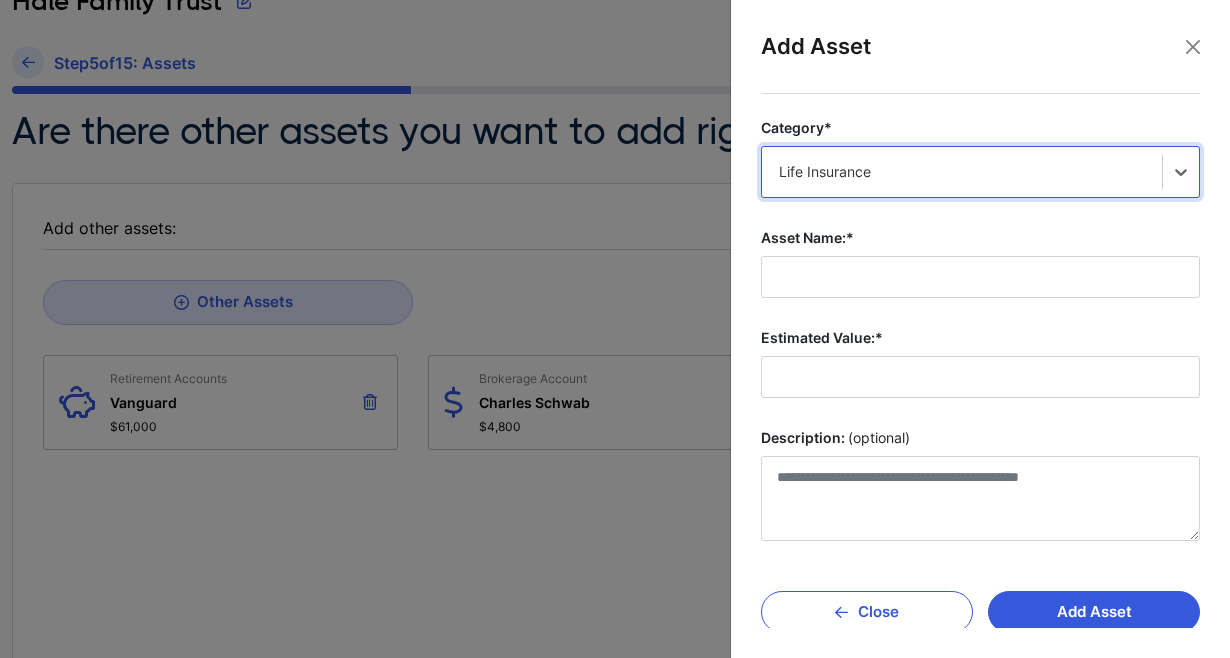 click on "Life Insurance" at bounding box center (962, 172) 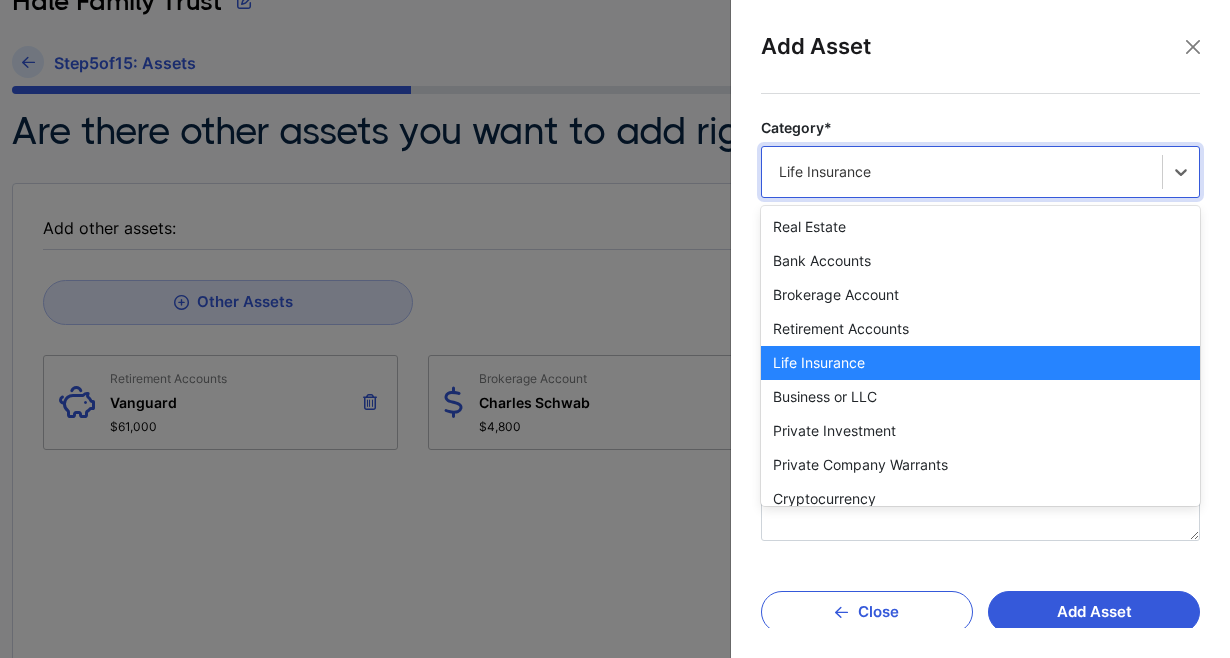 click on "Life Insurance" at bounding box center (980, 363) 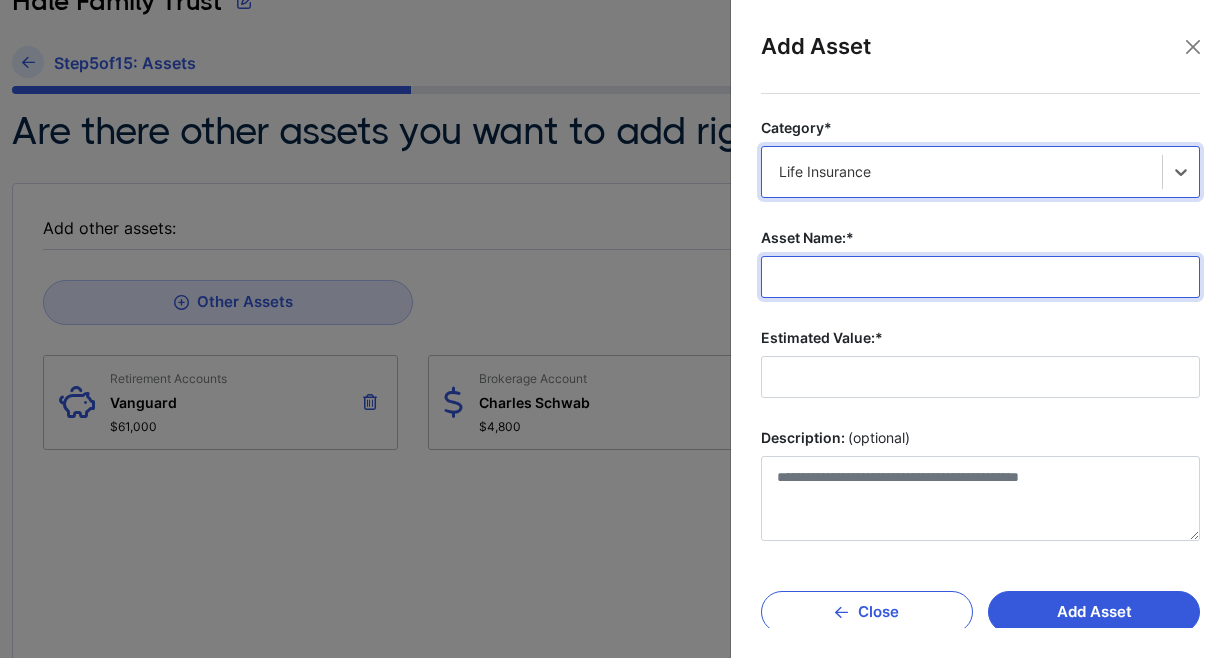 click on "Asset Name:*" at bounding box center [980, 277] 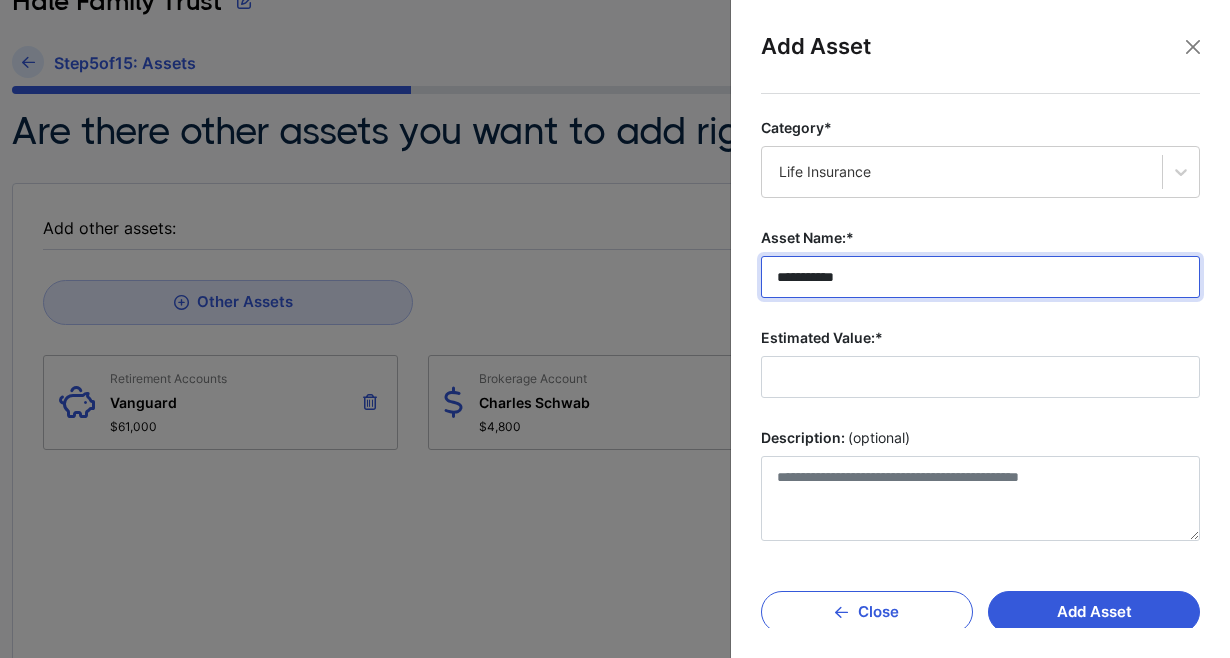 type on "**********" 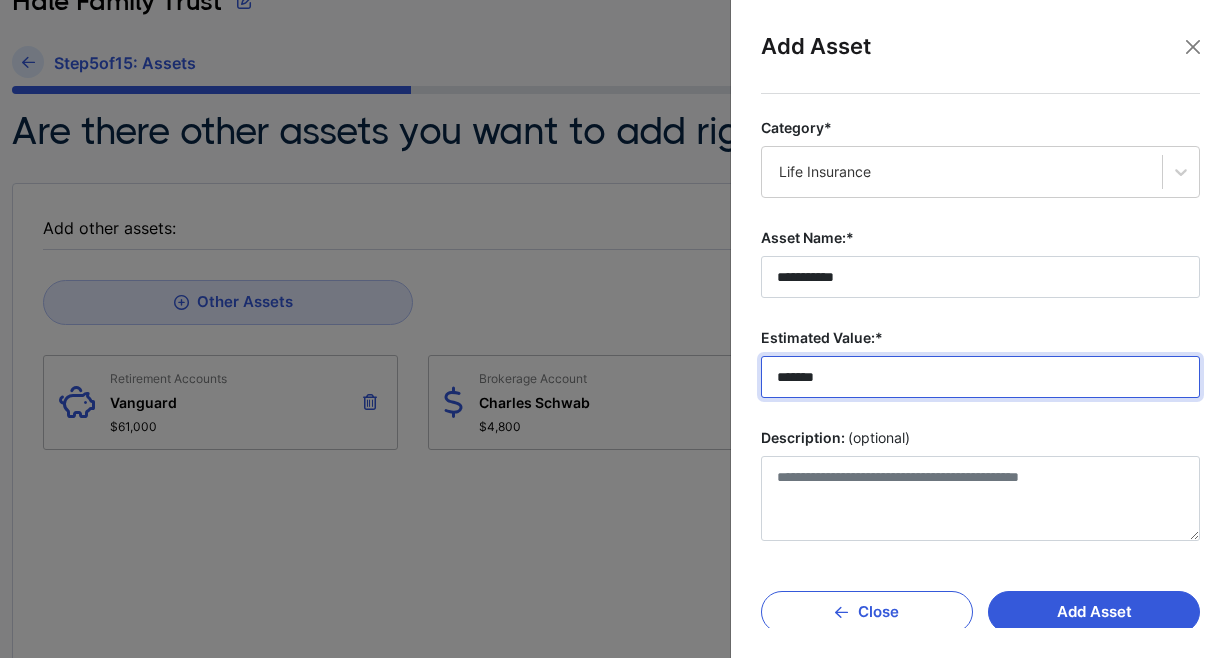 type on "********" 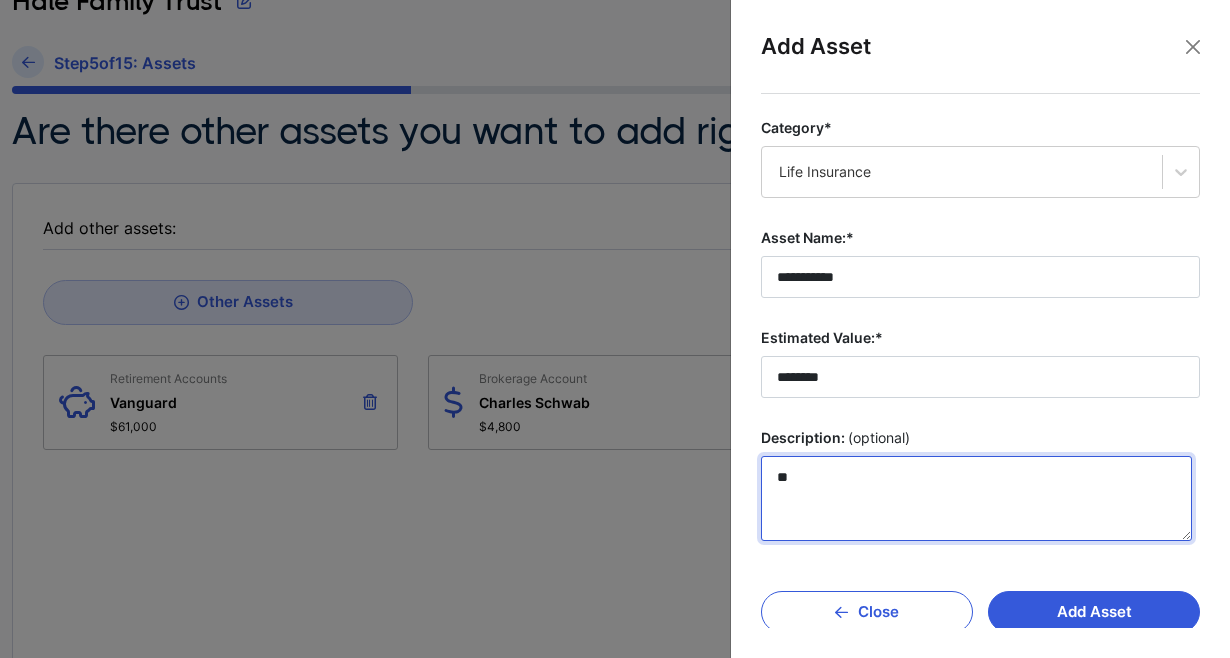type on "*" 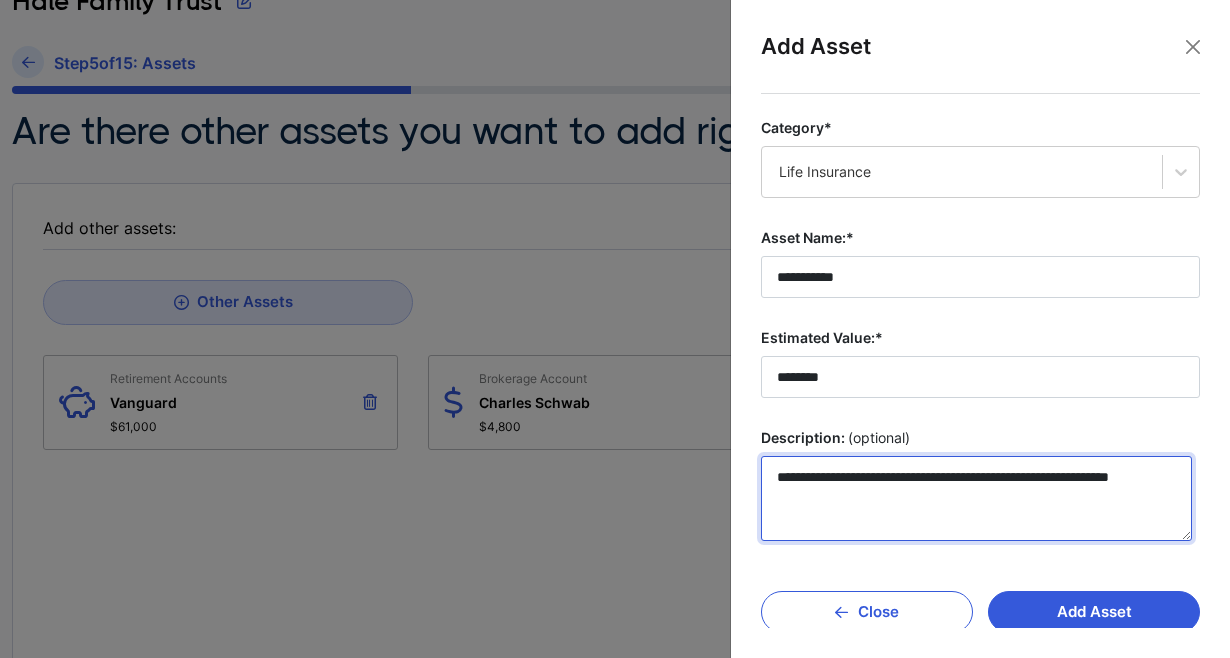 scroll, scrollTop: 24, scrollLeft: 0, axis: vertical 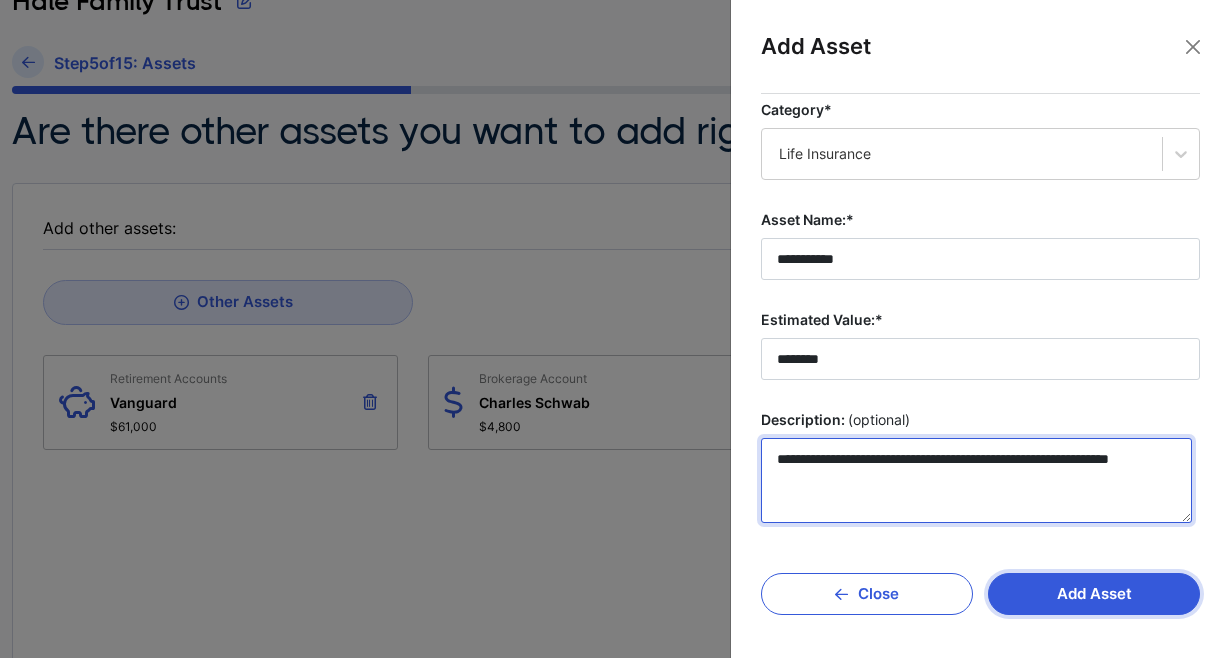 type on "**********" 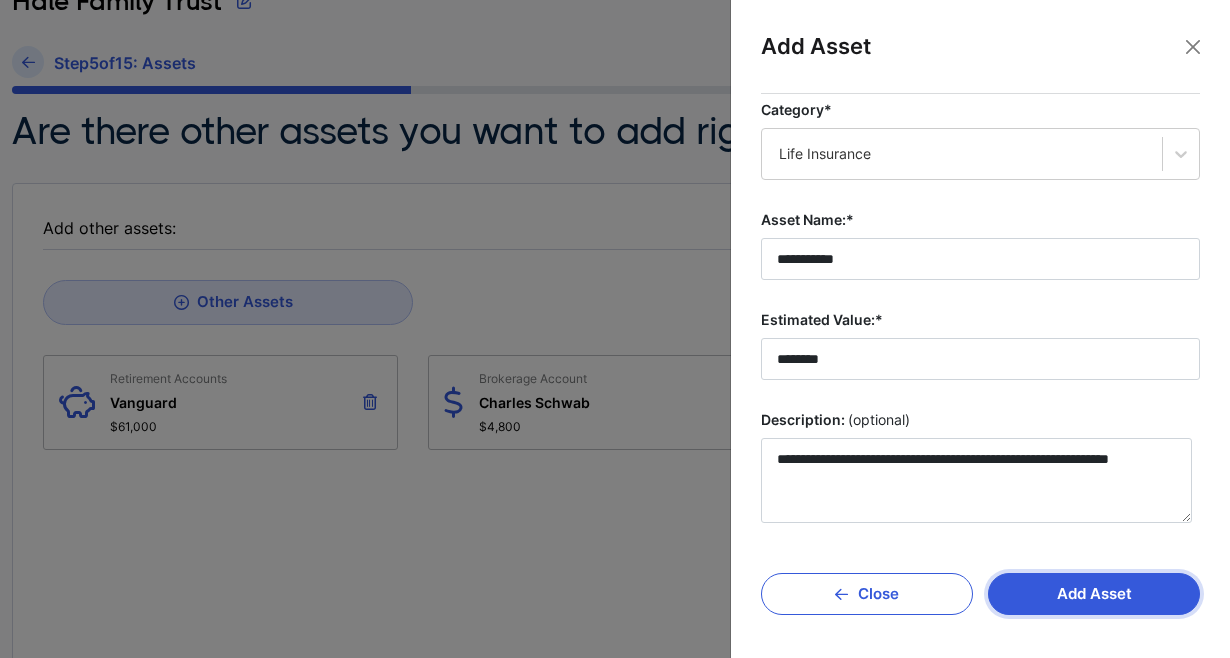 click on "Add Asset" at bounding box center (1094, 594) 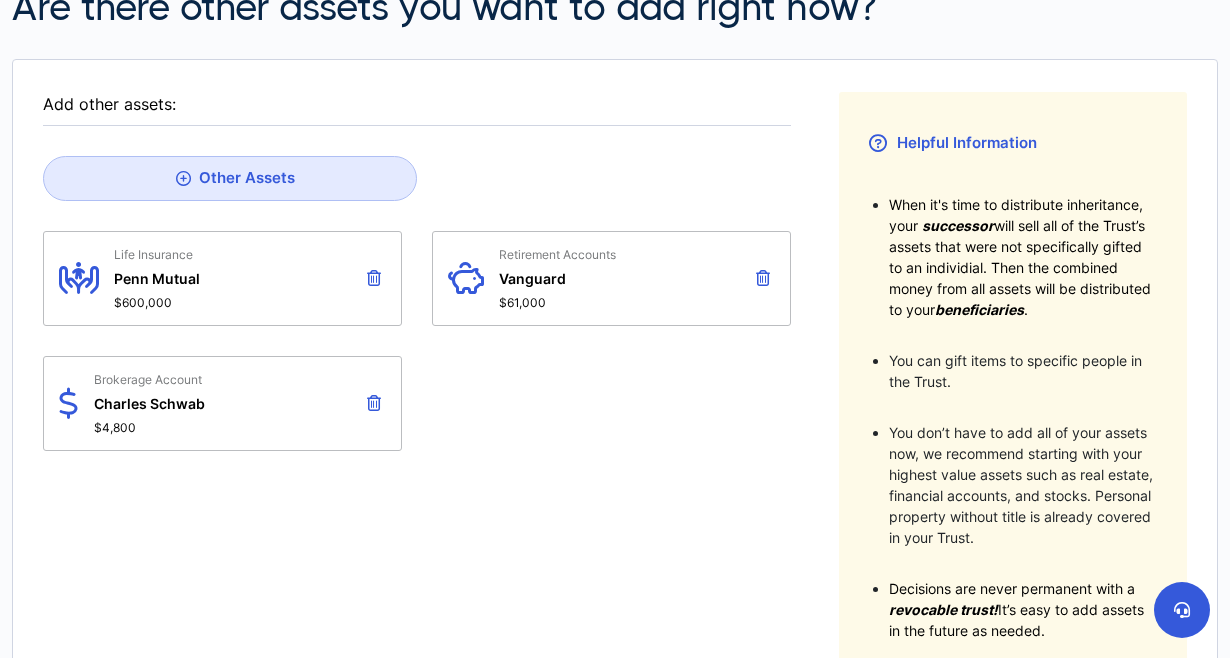 scroll, scrollTop: 258, scrollLeft: 0, axis: vertical 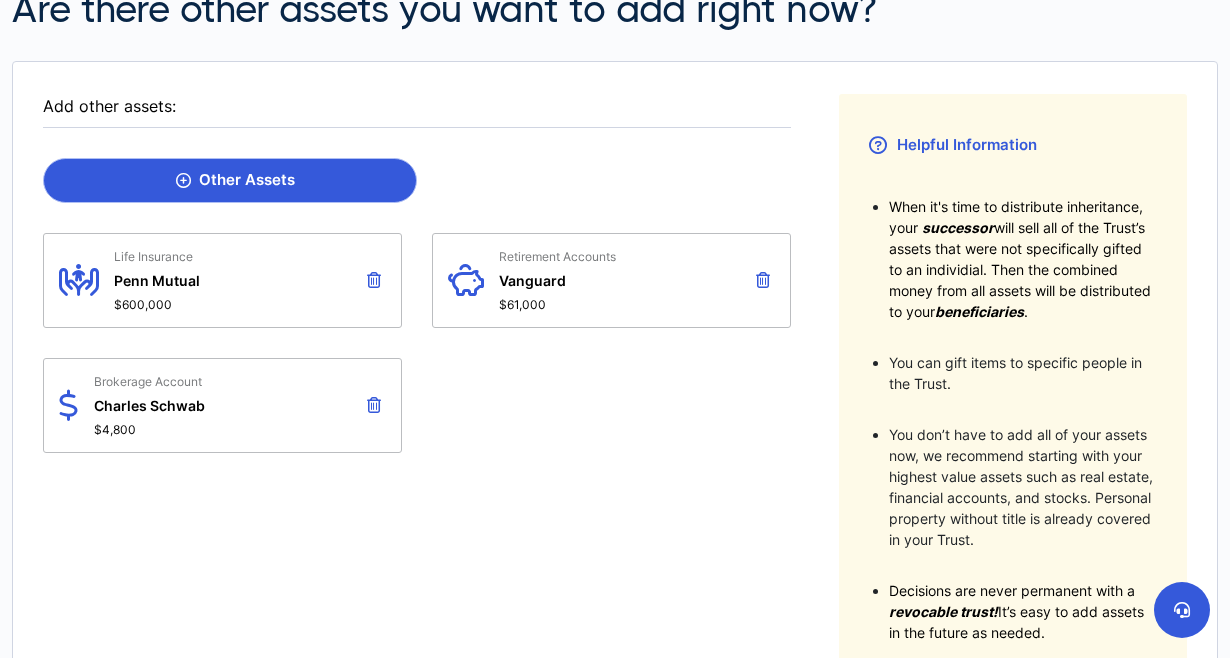 click on "Other Assets" at bounding box center [230, 180] 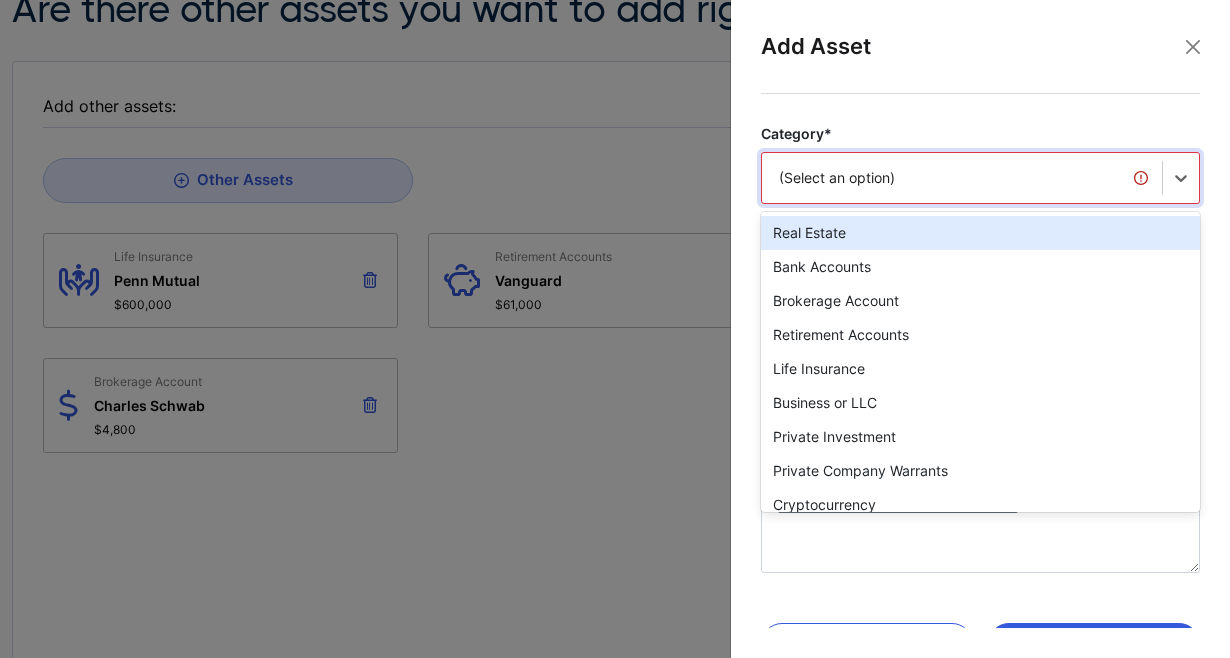 click on "(Select an option)" at bounding box center (962, 178) 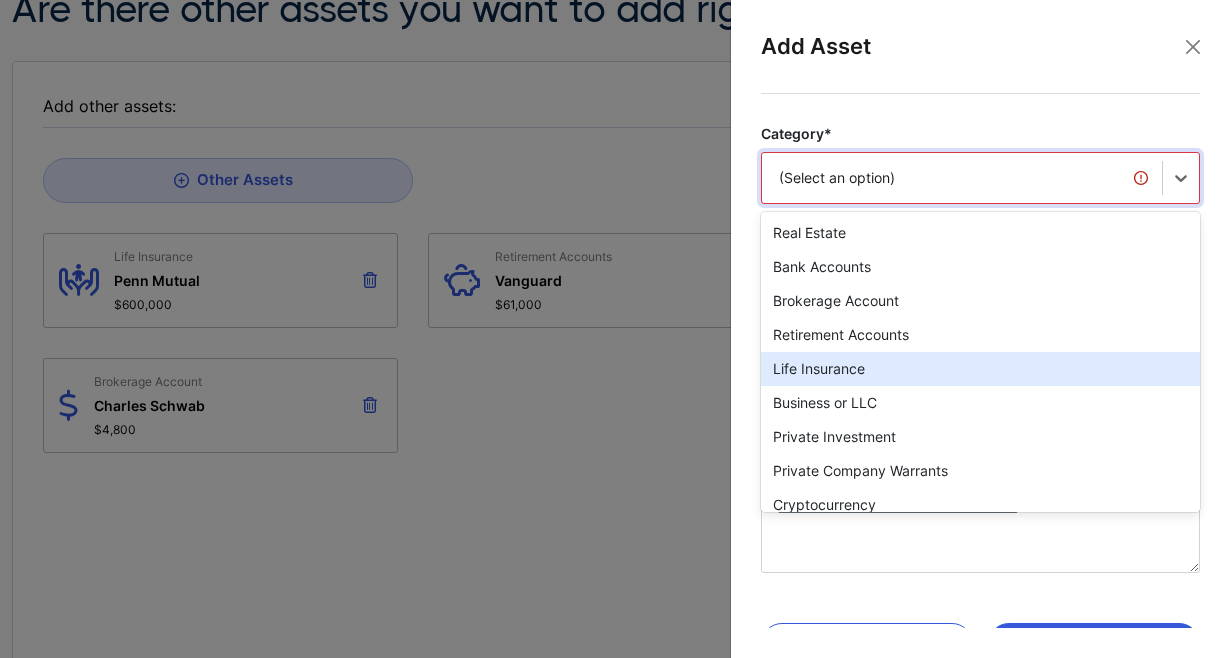 click on "Life Insurance" at bounding box center (980, 369) 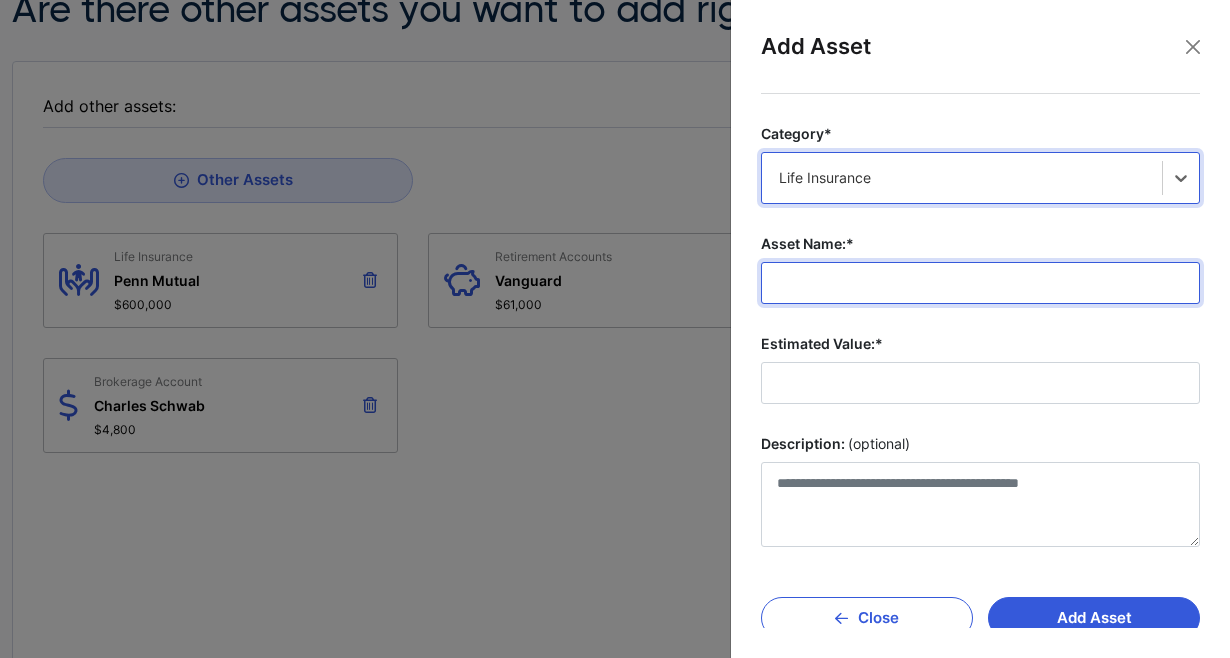 click on "Asset Name:*" at bounding box center [980, 283] 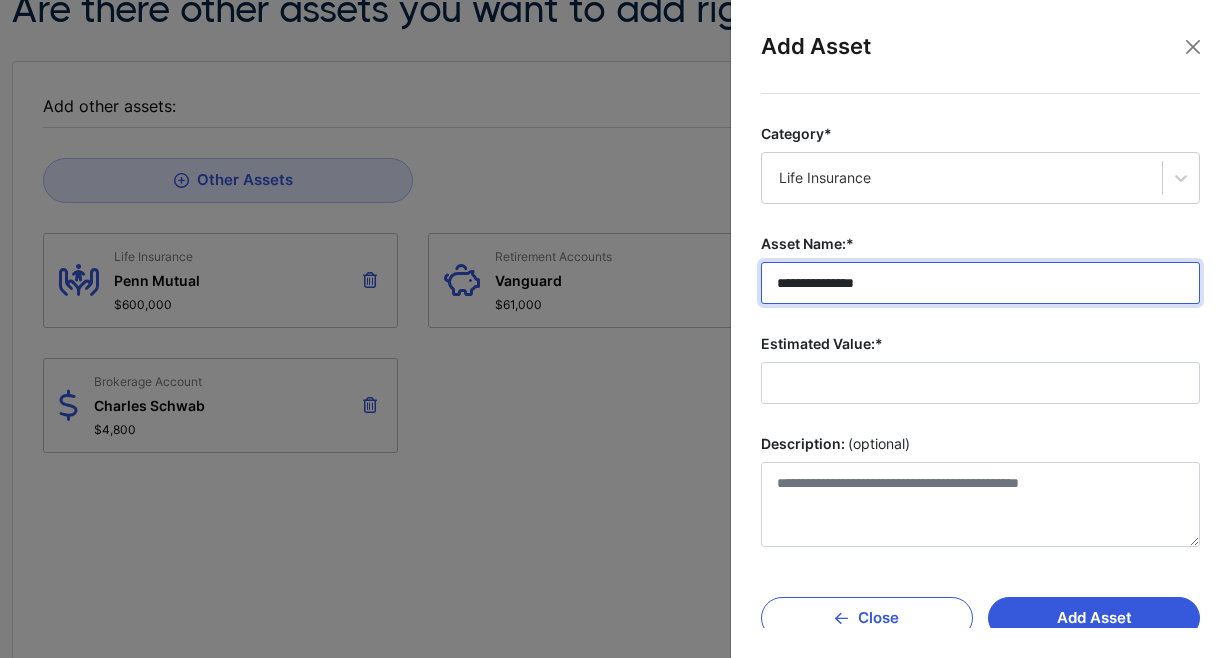 type on "**********" 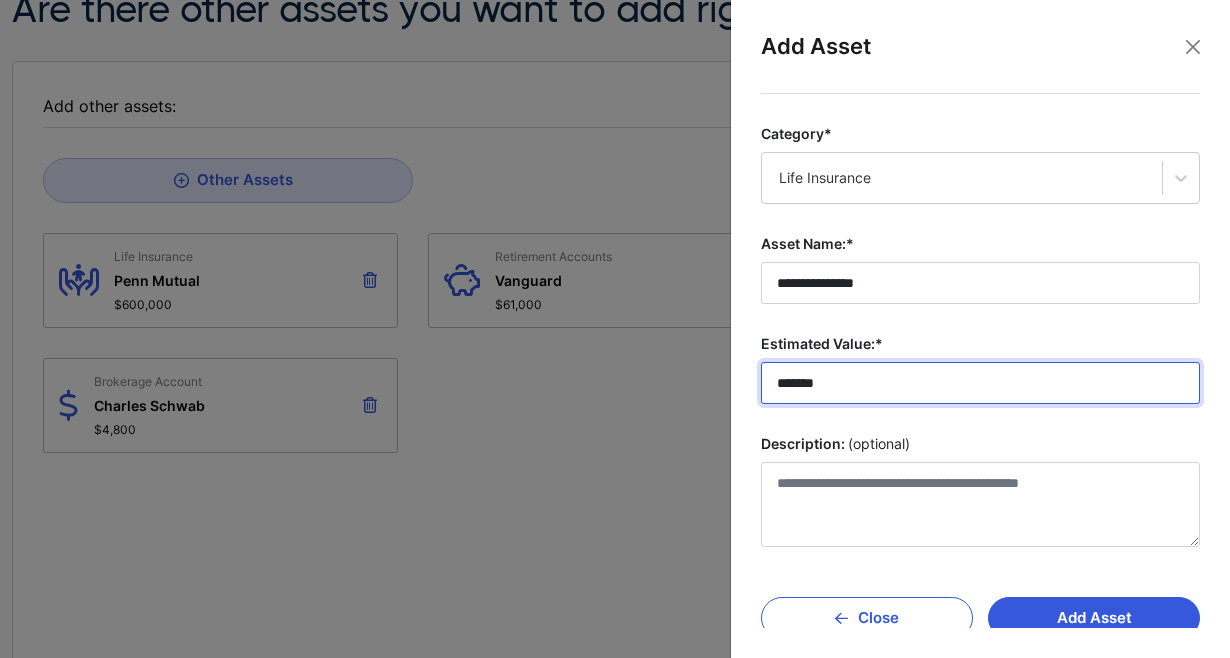 type on "********" 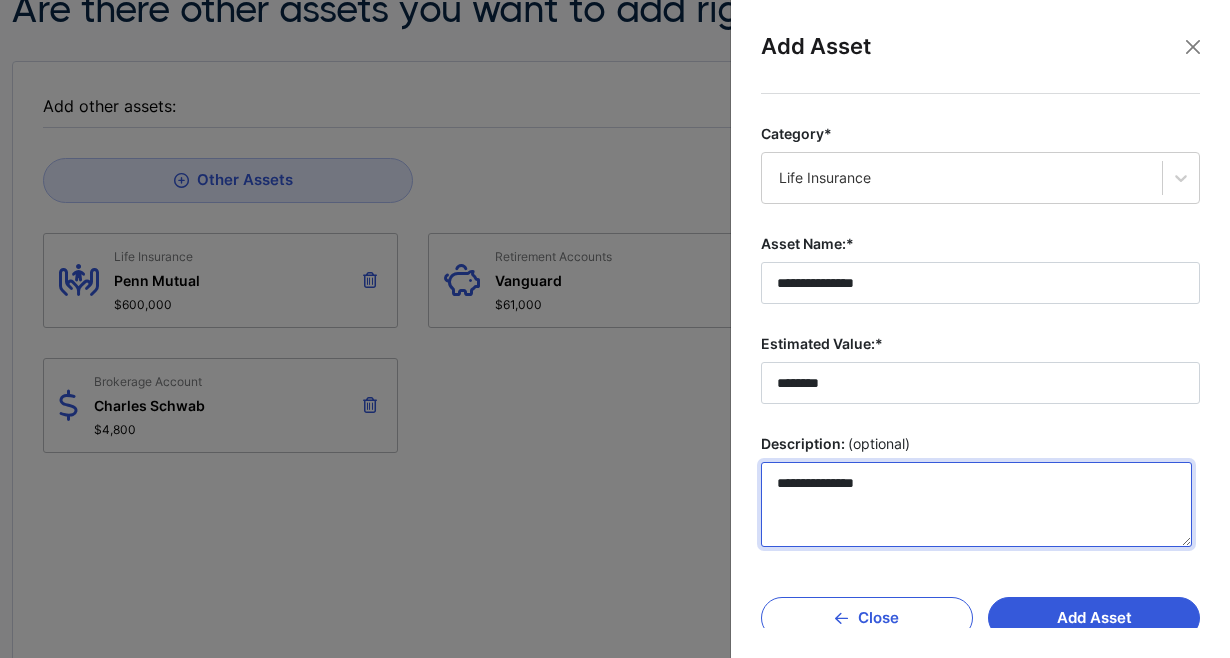 click on "**********" at bounding box center (976, 504) 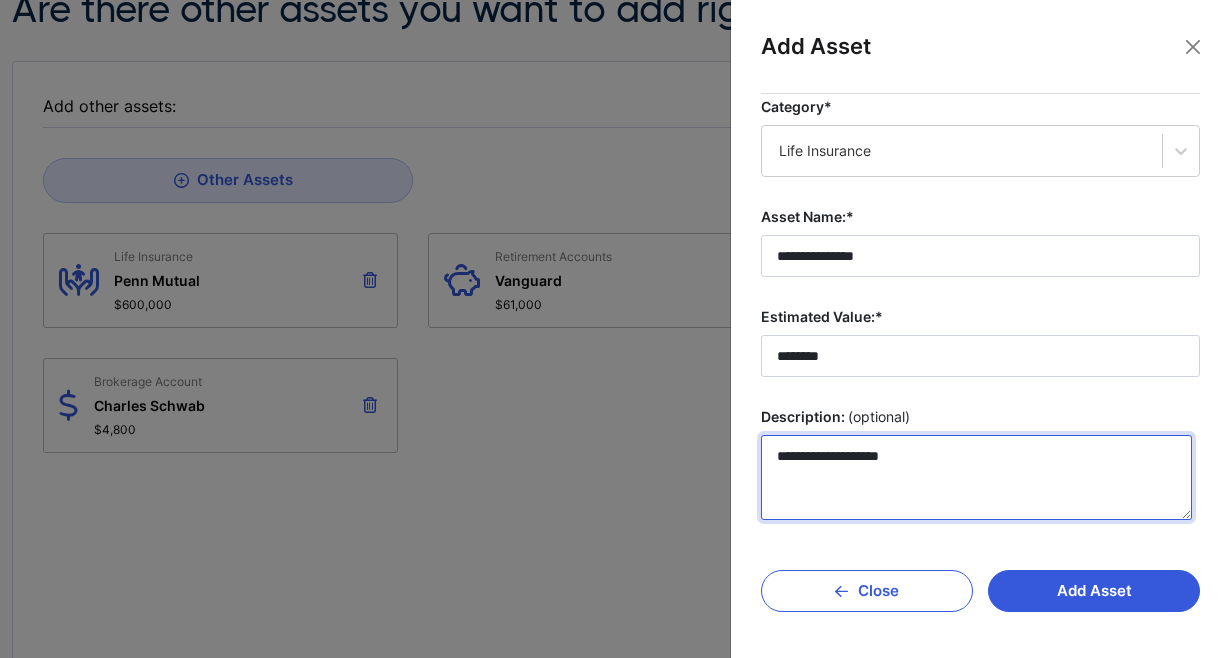 scroll, scrollTop: 27, scrollLeft: 0, axis: vertical 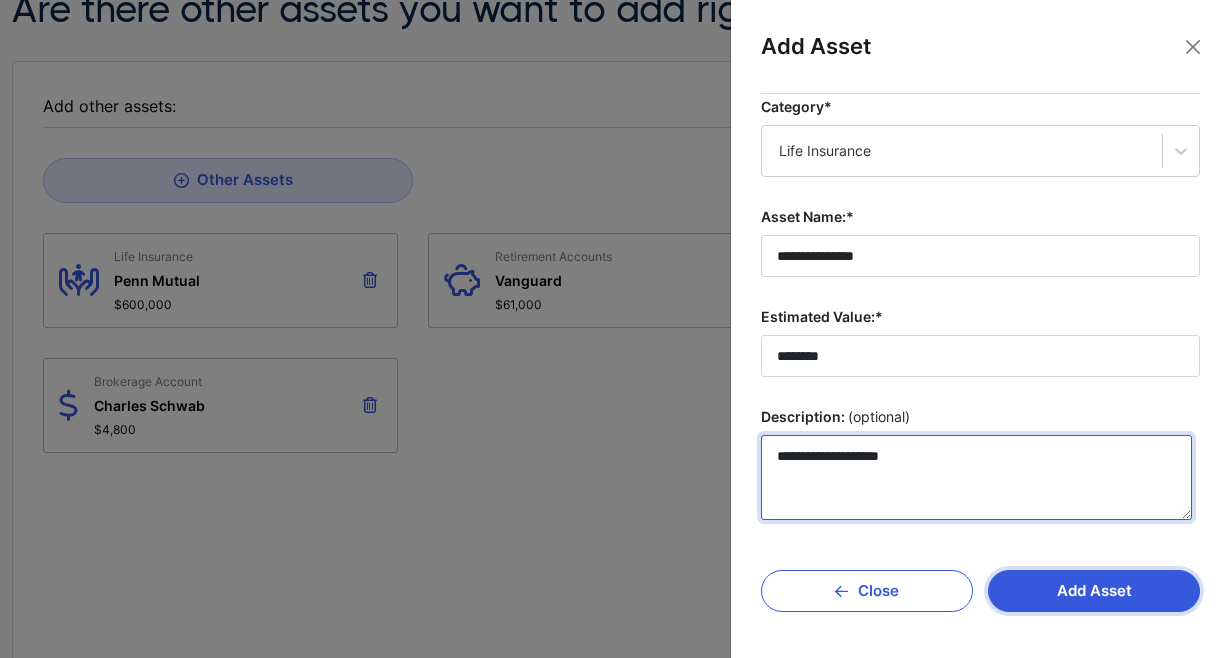 type on "**********" 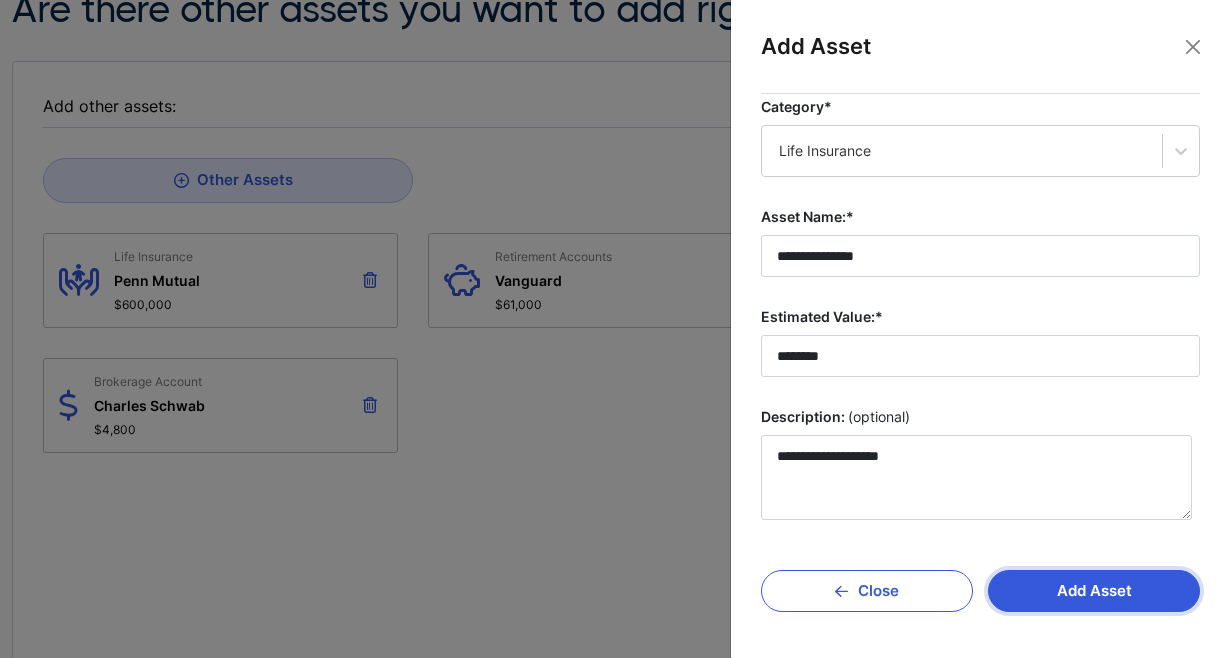 click on "Add Asset" at bounding box center (1094, 591) 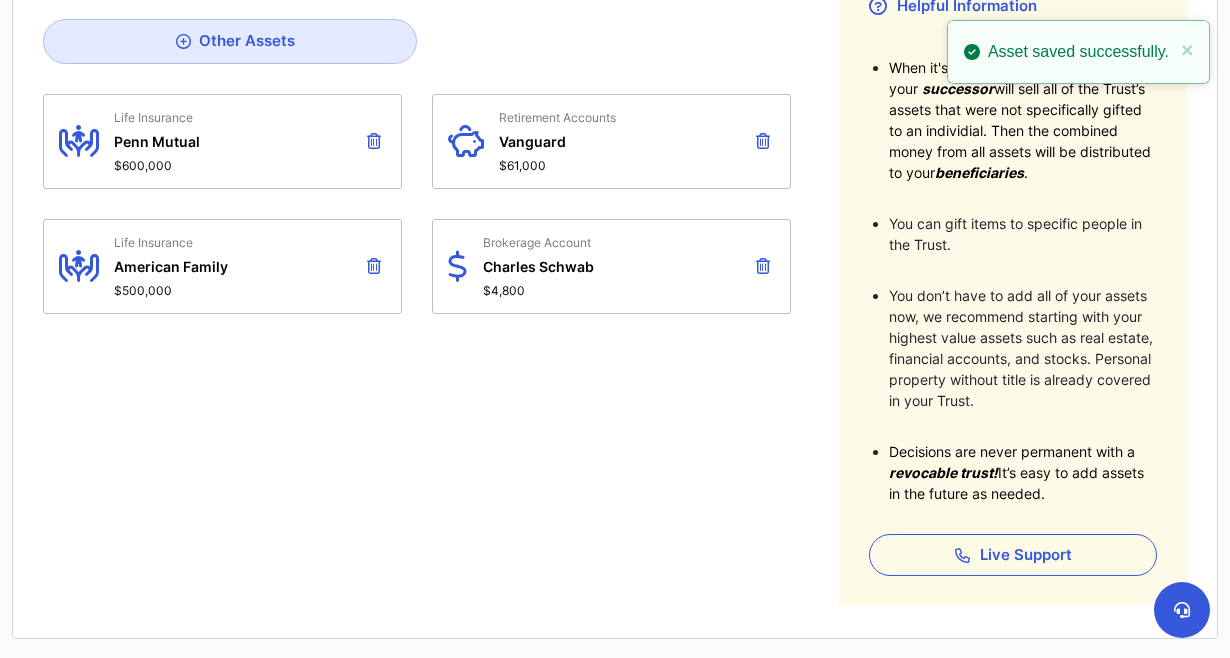 scroll, scrollTop: 459, scrollLeft: 0, axis: vertical 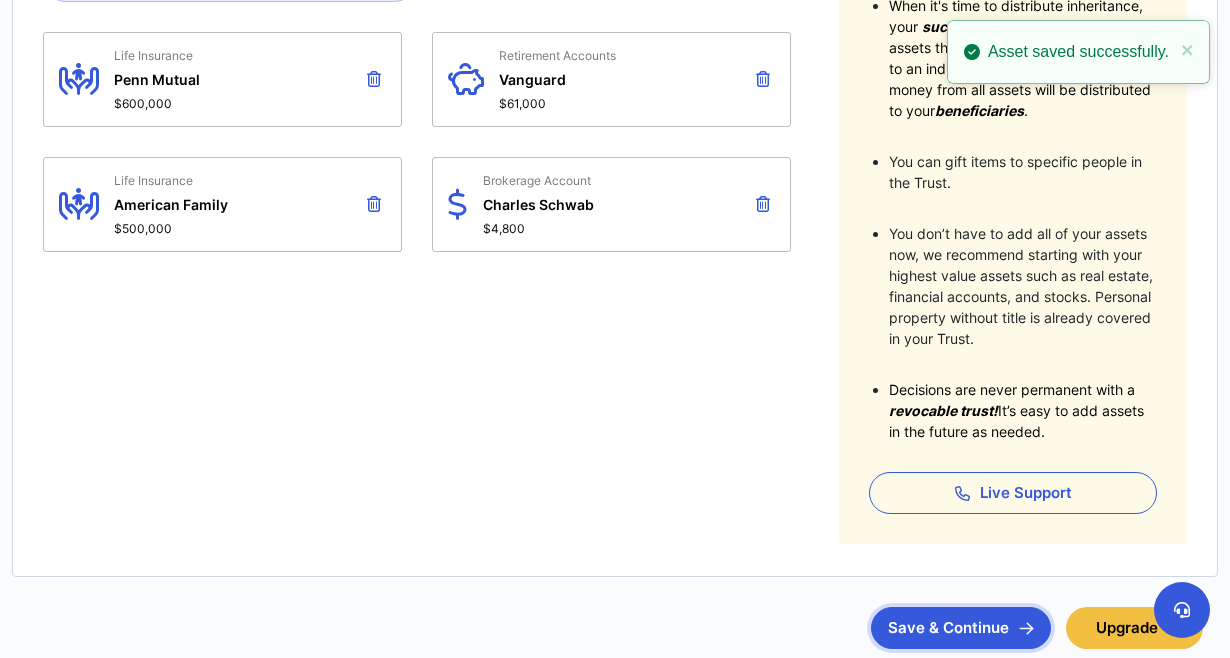 click on "Save & Continue" at bounding box center (961, 628) 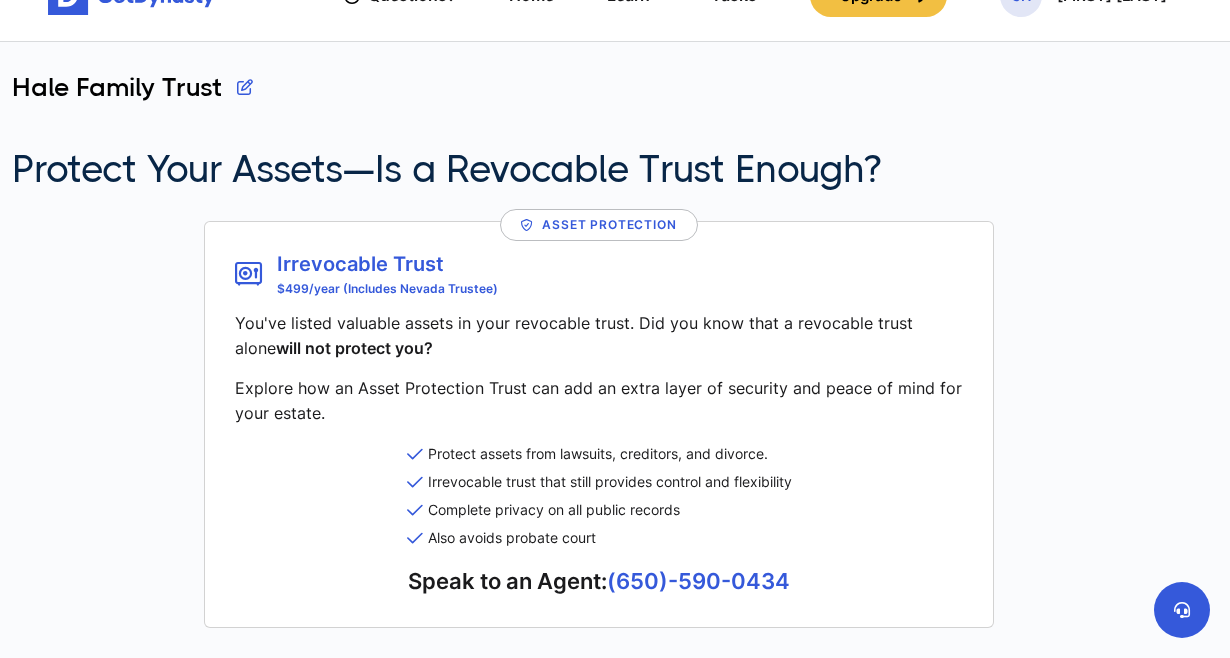 scroll, scrollTop: 96, scrollLeft: 0, axis: vertical 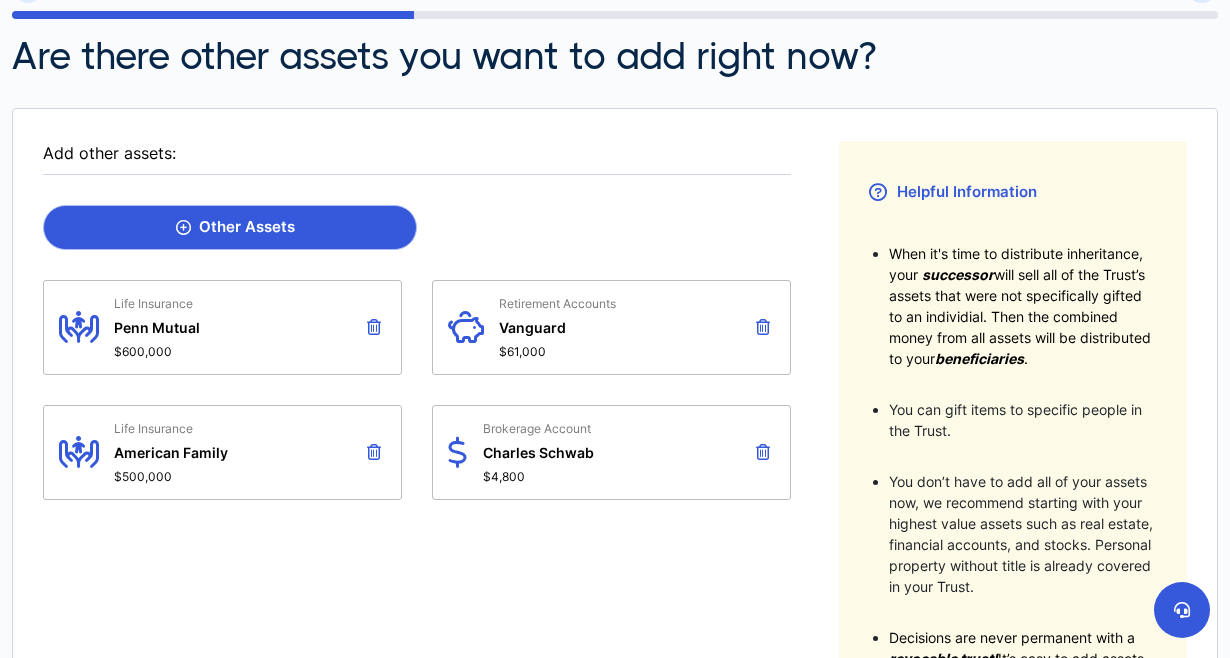 click on "Other Assets" at bounding box center (230, 227) 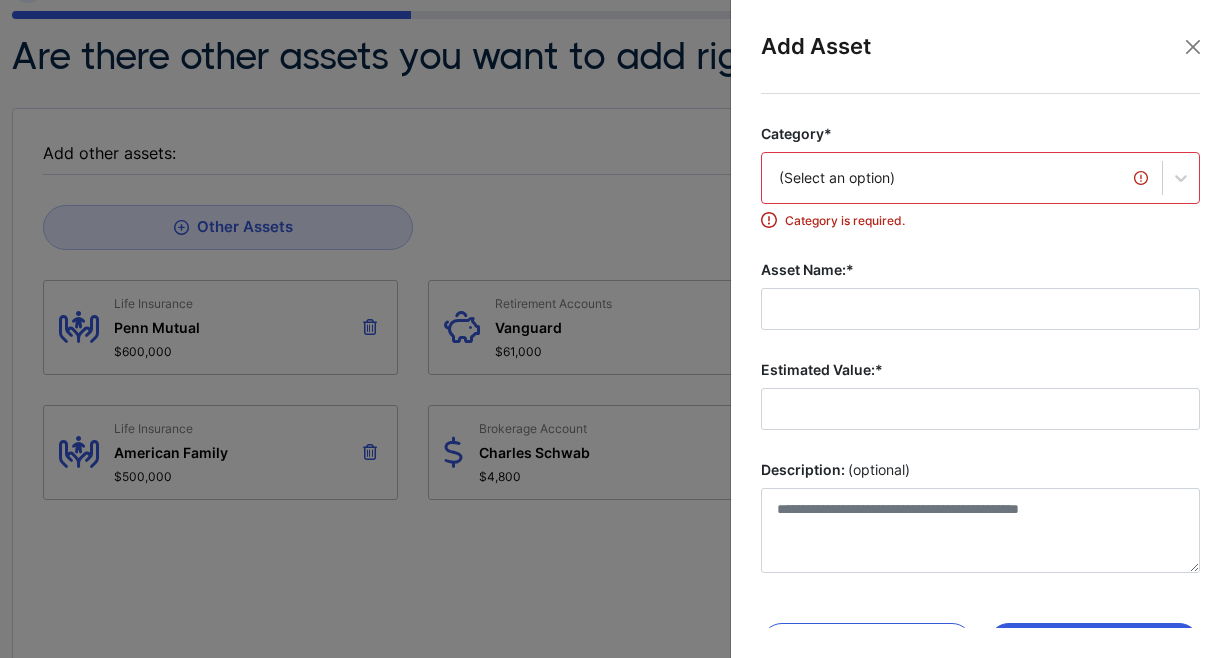click on "(Select an option)" at bounding box center (962, 178) 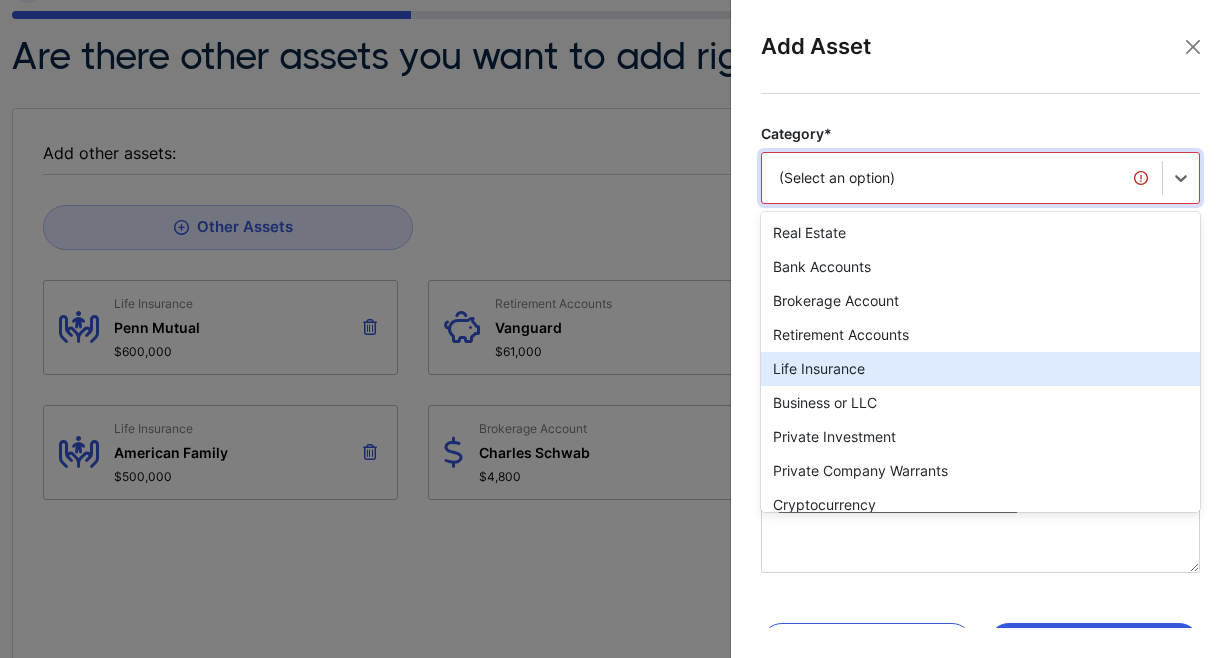 click on "Life Insurance" at bounding box center [980, 369] 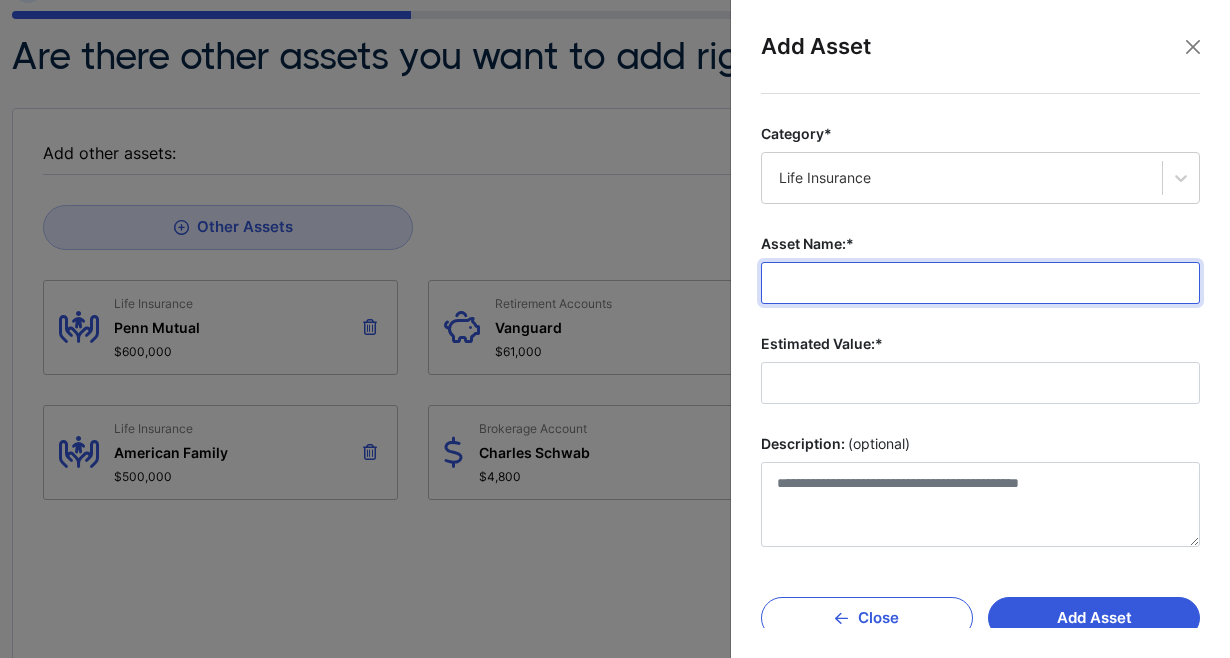 click on "Asset Name:*" at bounding box center [980, 283] 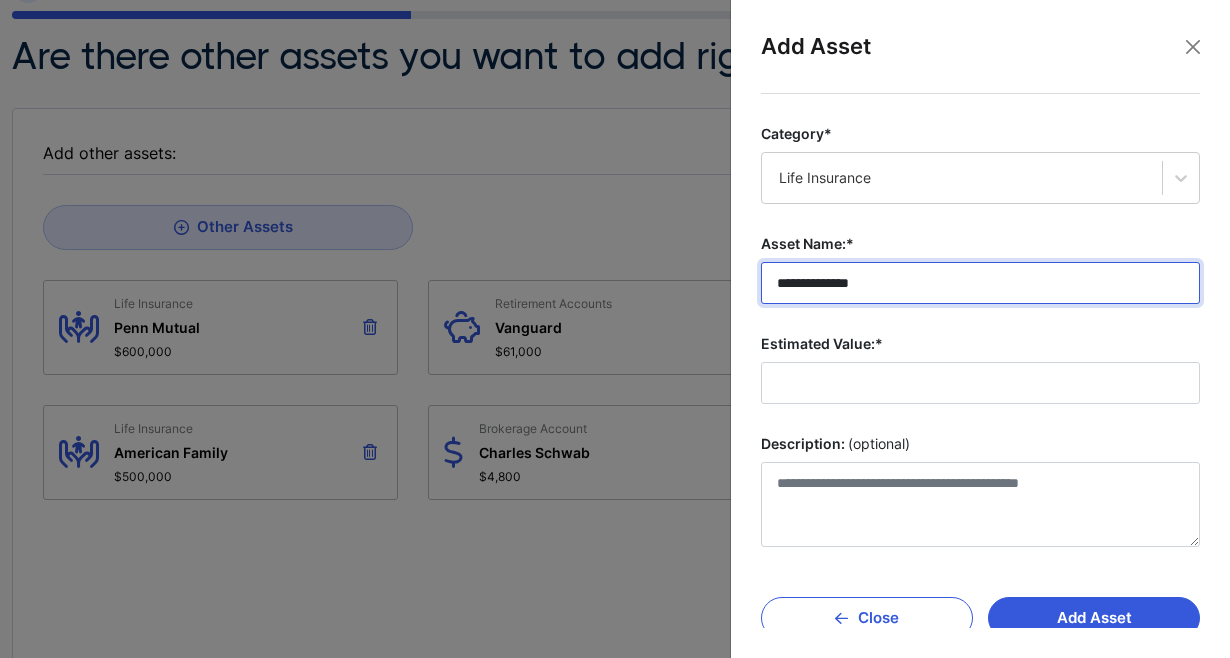 type on "**********" 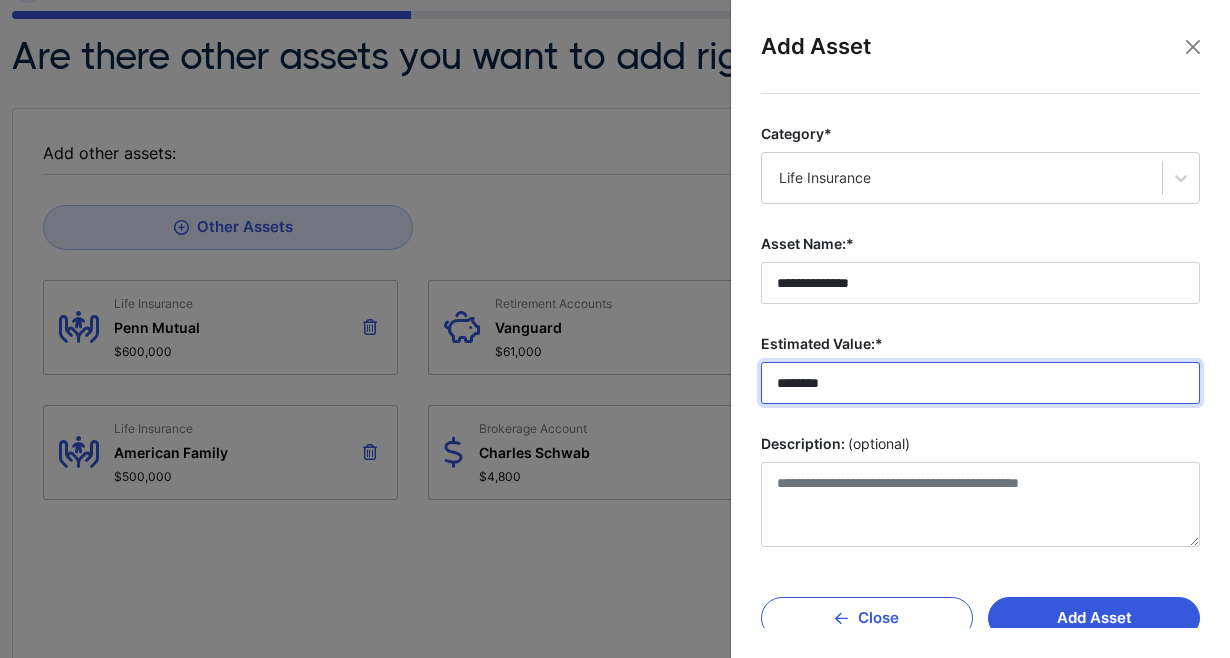 type on "**********" 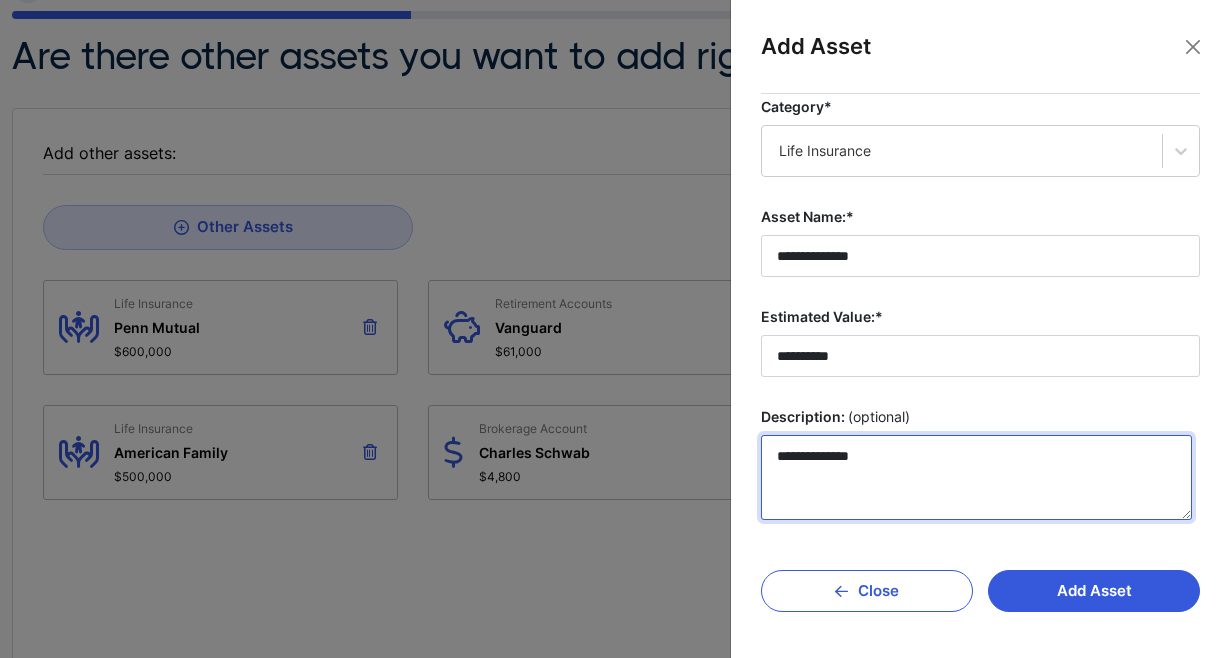 scroll, scrollTop: 27, scrollLeft: 0, axis: vertical 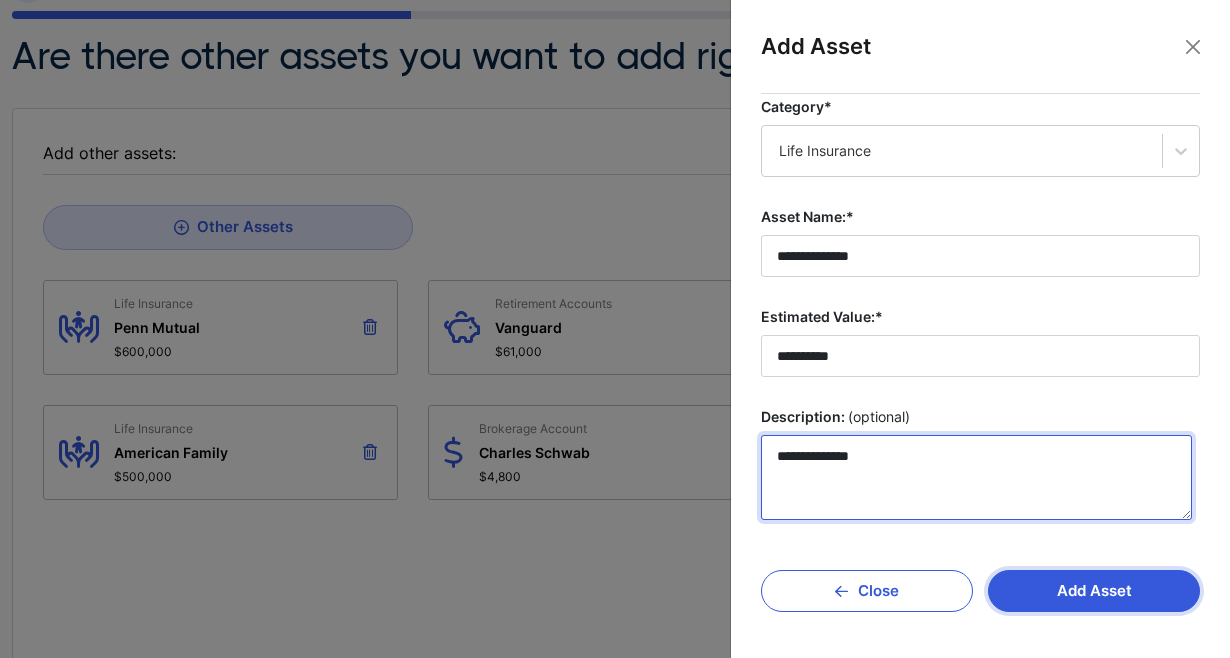 type on "**********" 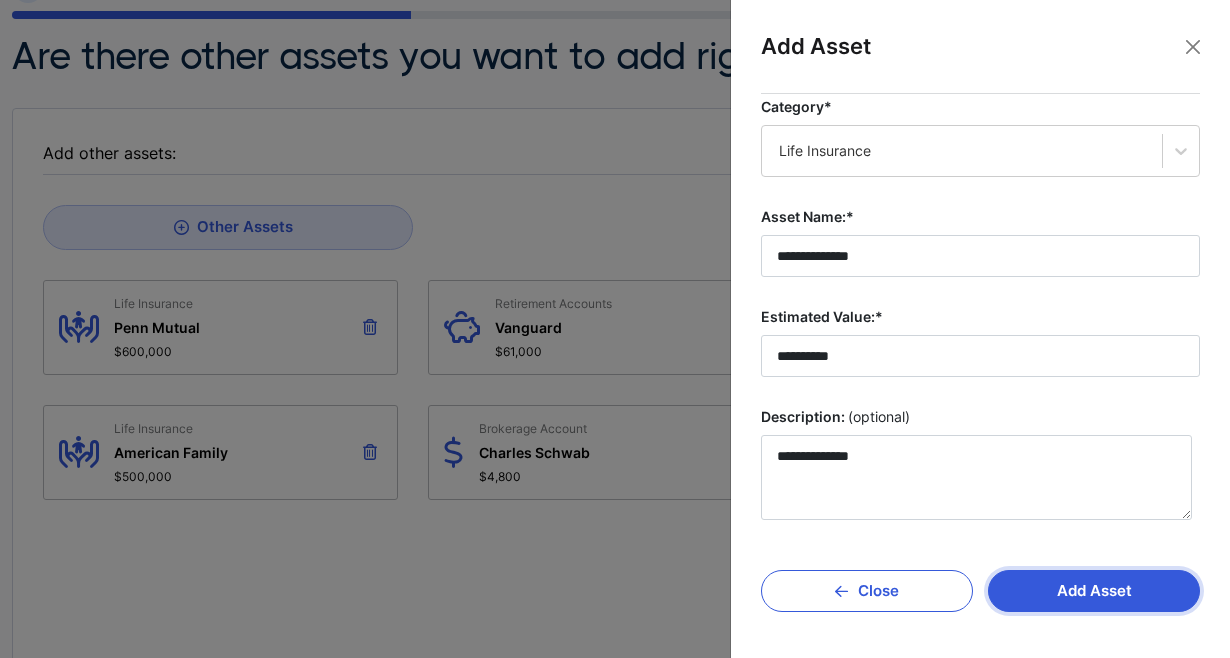 click on "Add Asset" at bounding box center [1094, 591] 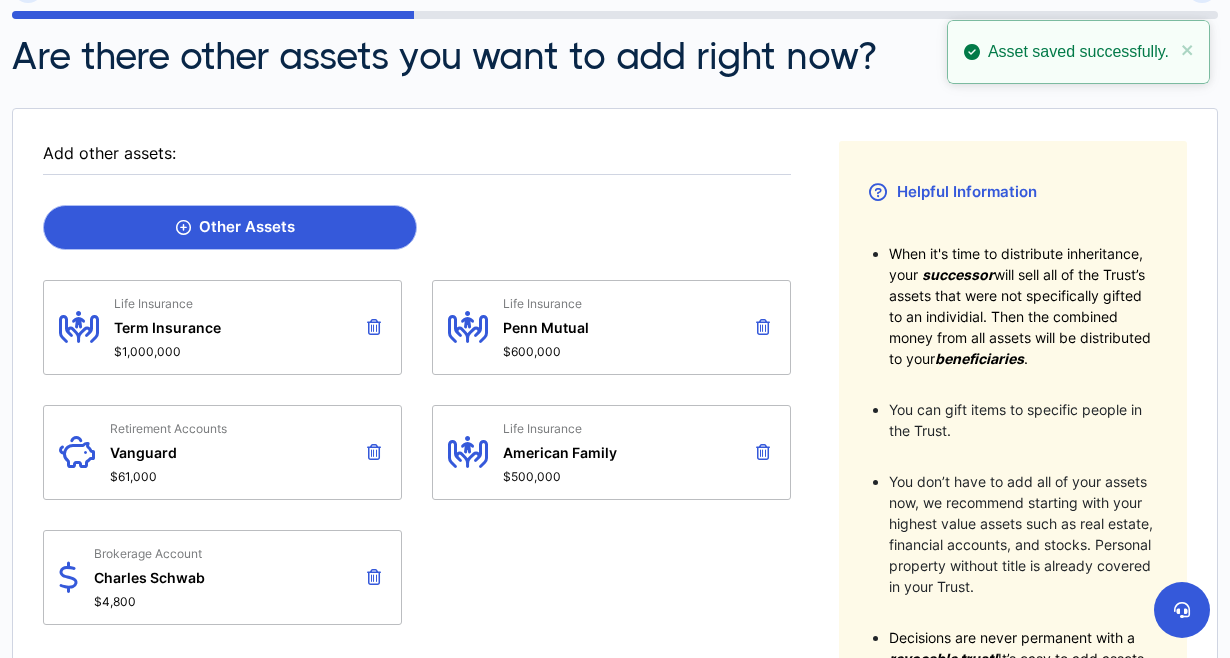 click on "Other Assets" at bounding box center [230, 227] 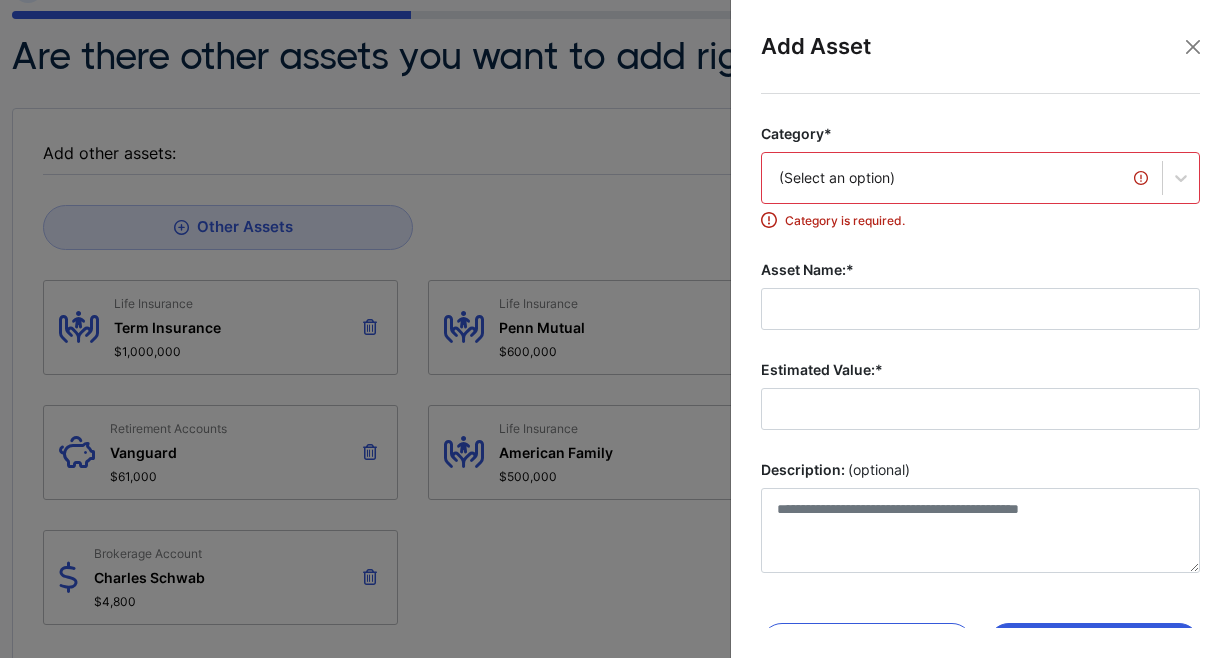 click on "(Select an option)" at bounding box center (962, 178) 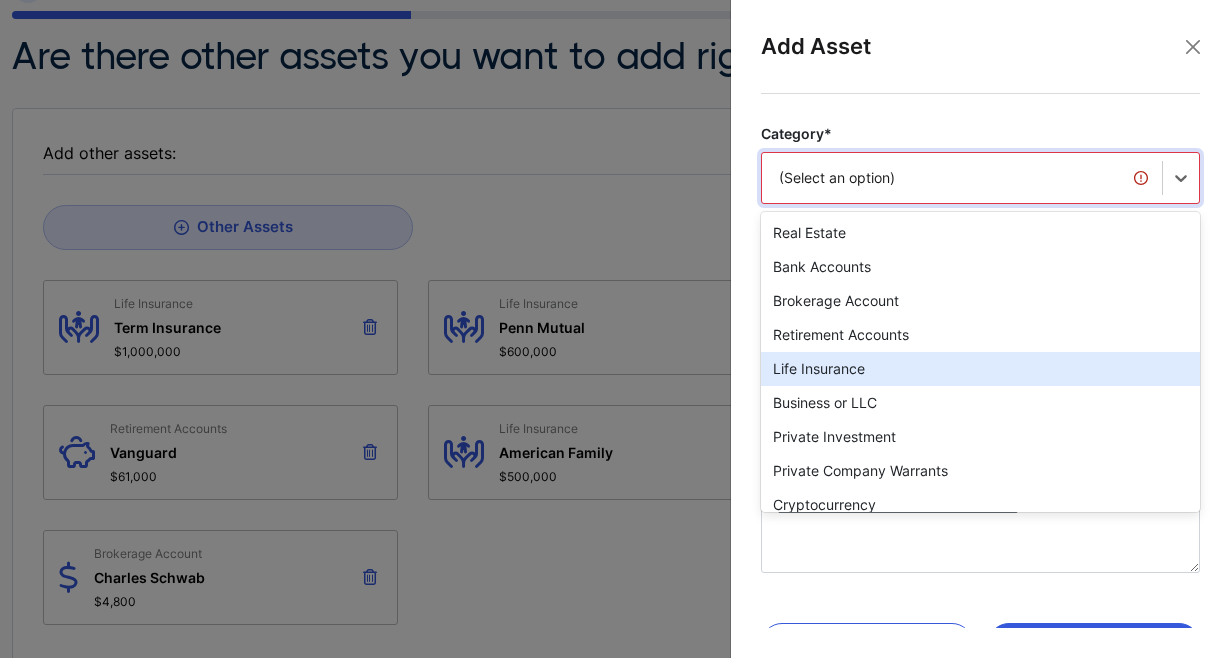 click on "Life Insurance" at bounding box center (980, 369) 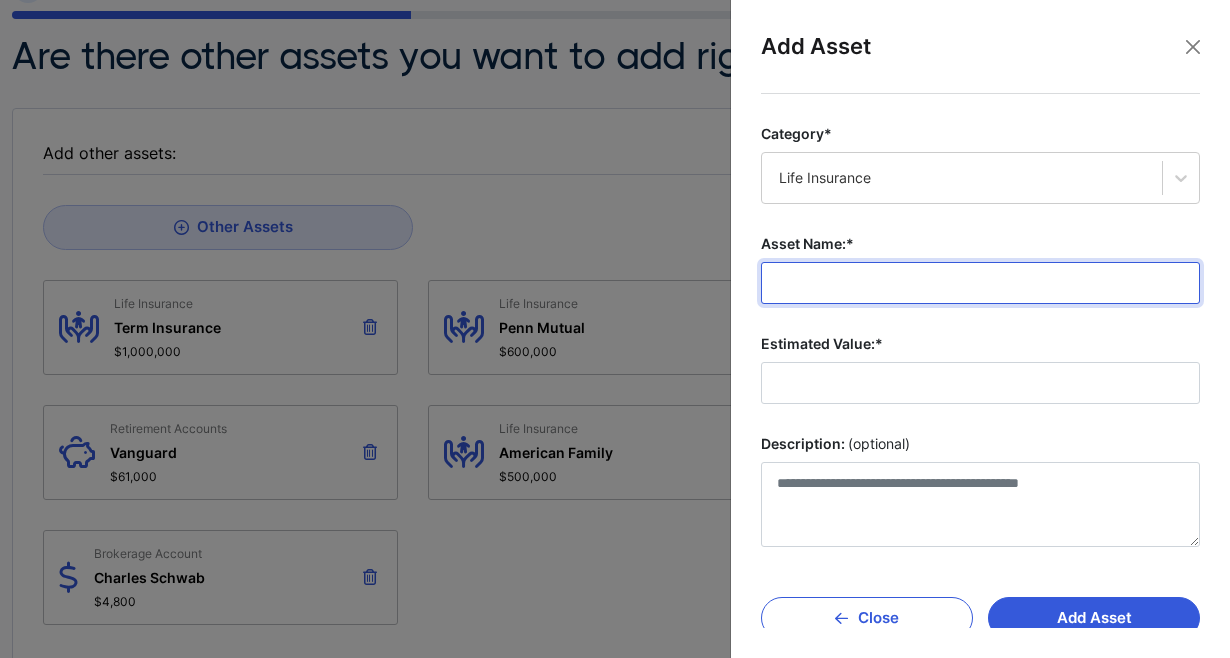 click on "Asset Name:*" at bounding box center (980, 283) 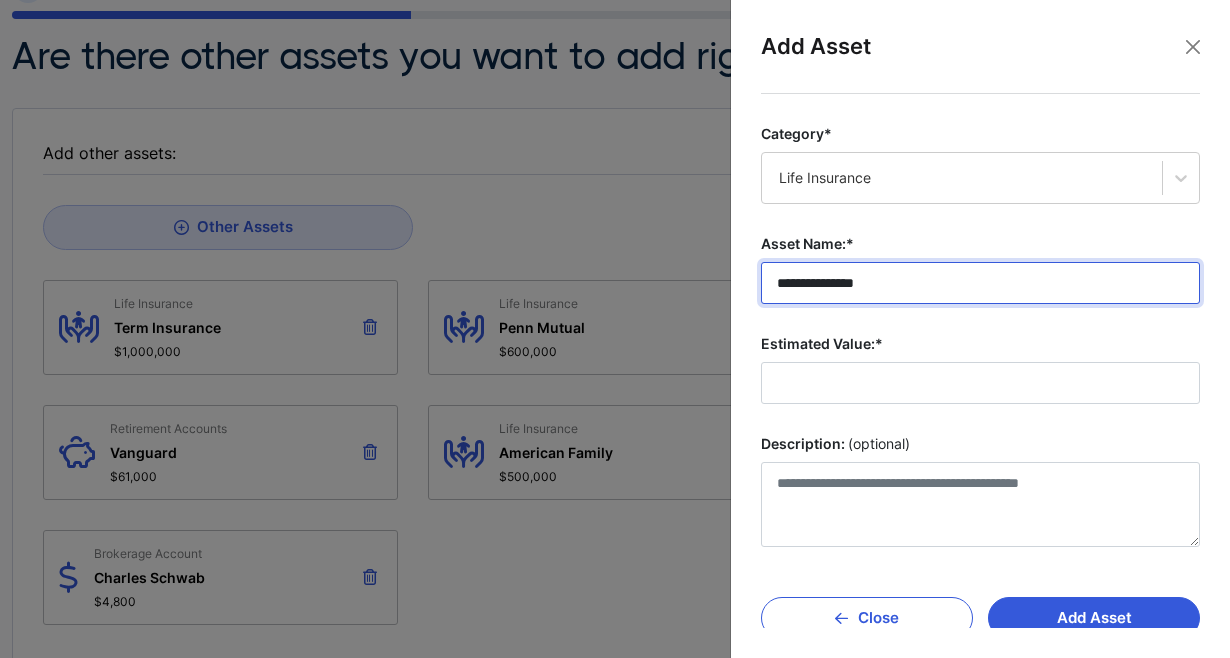 type on "**********" 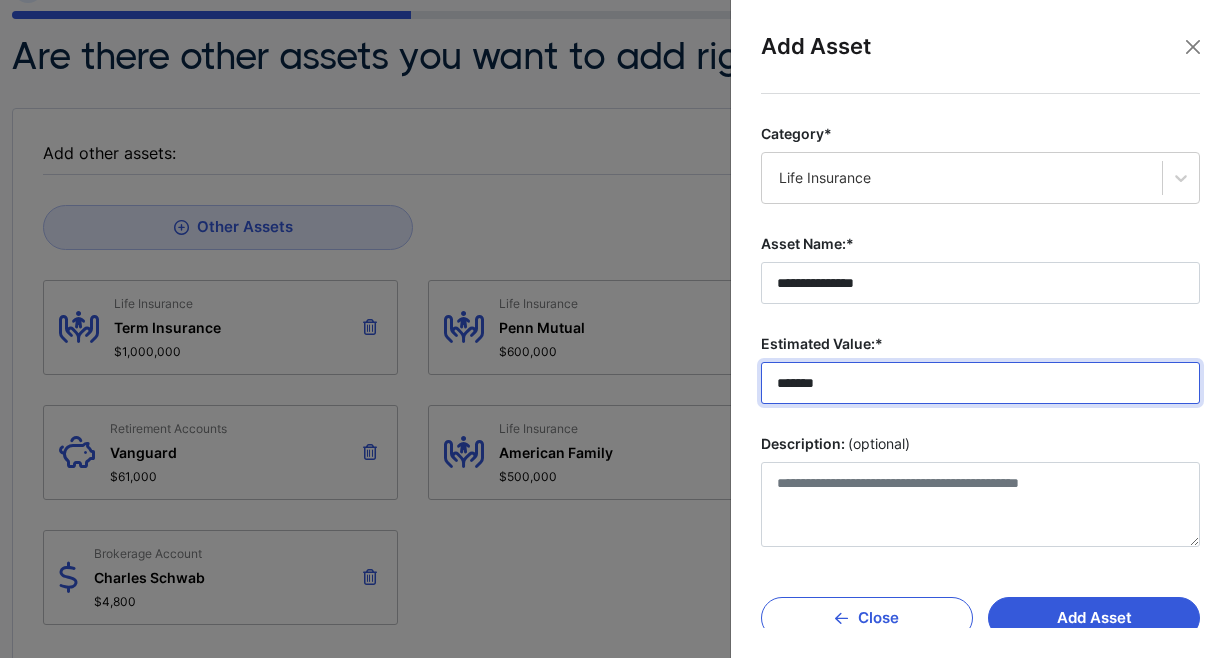 type on "********" 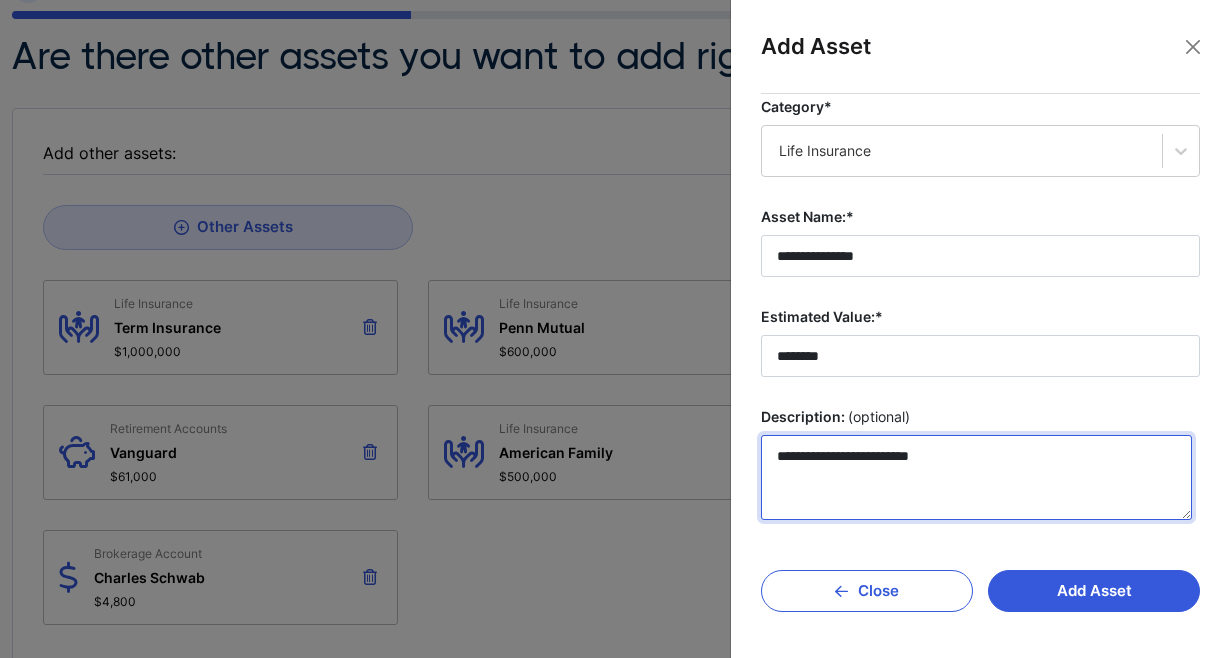 scroll, scrollTop: 27, scrollLeft: 0, axis: vertical 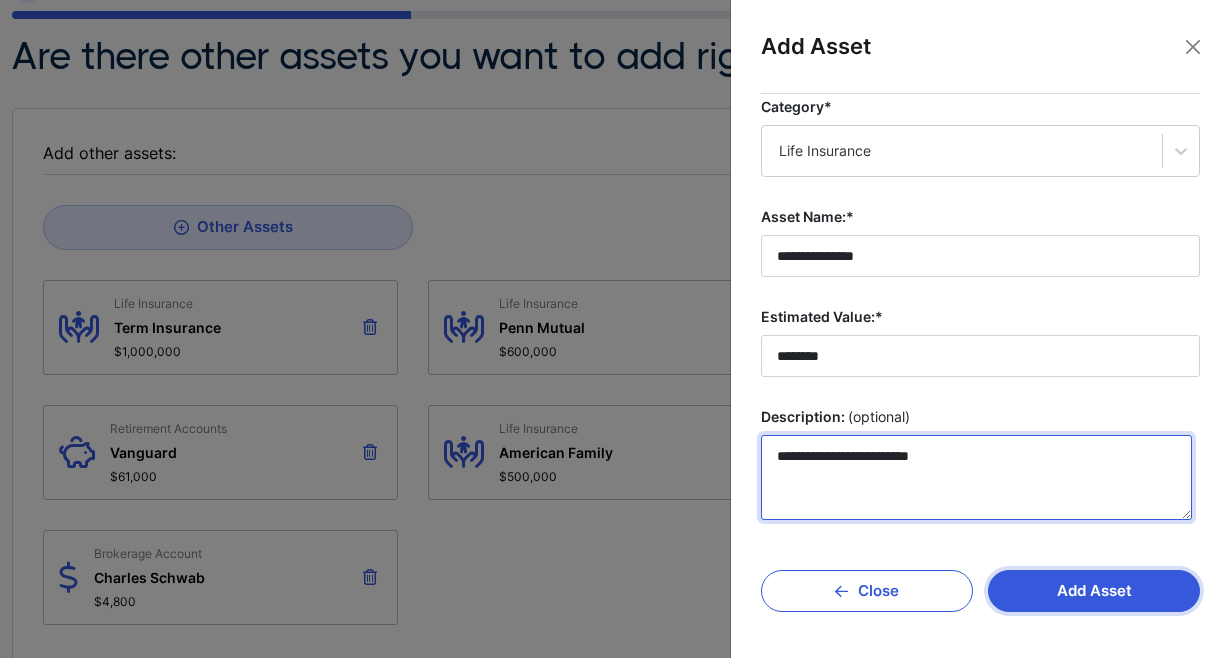 type on "**********" 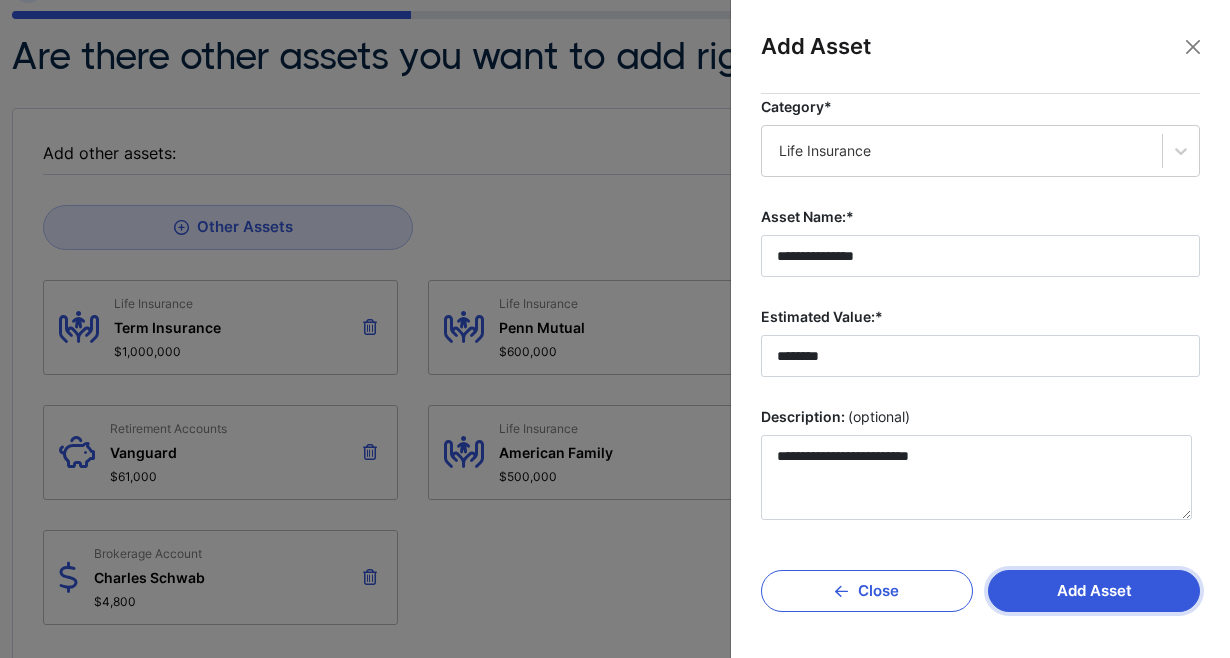 click on "Add Asset" at bounding box center [1094, 591] 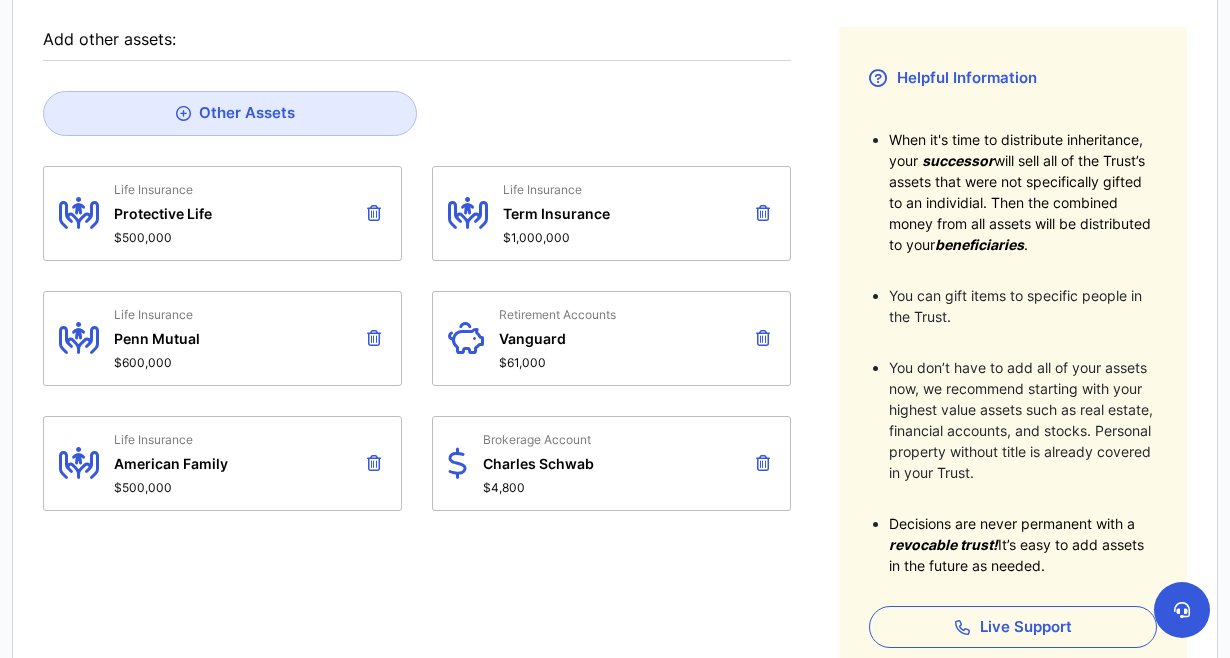 scroll, scrollTop: 326, scrollLeft: 0, axis: vertical 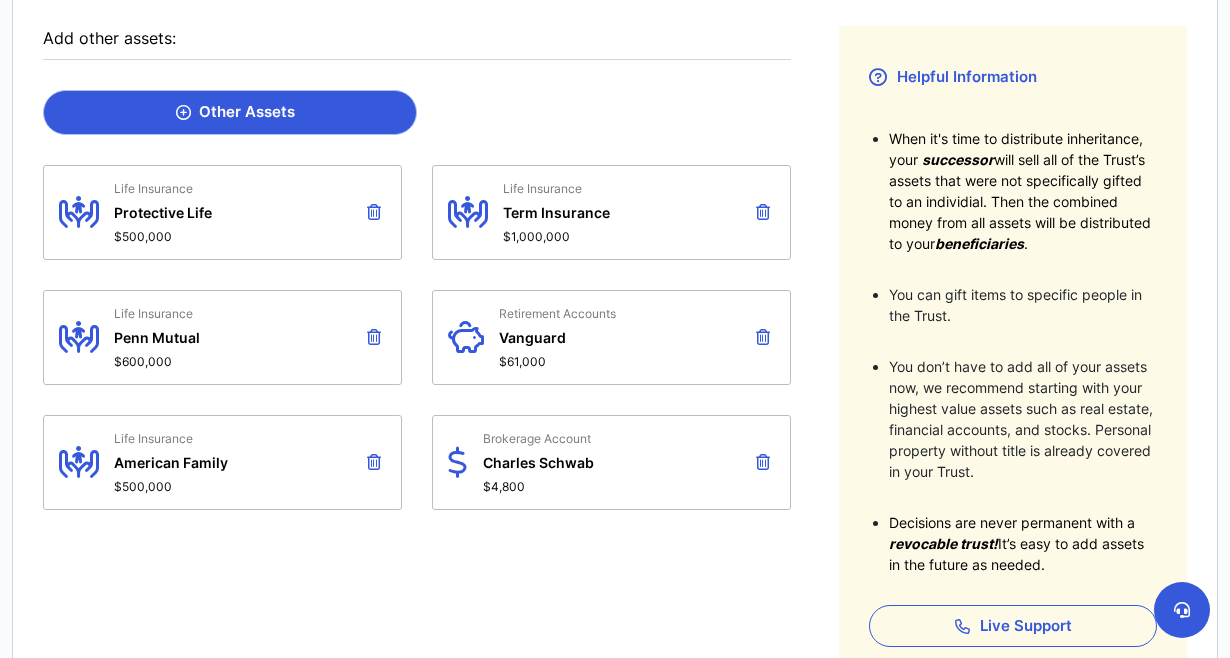click on "Other Assets" at bounding box center (230, 112) 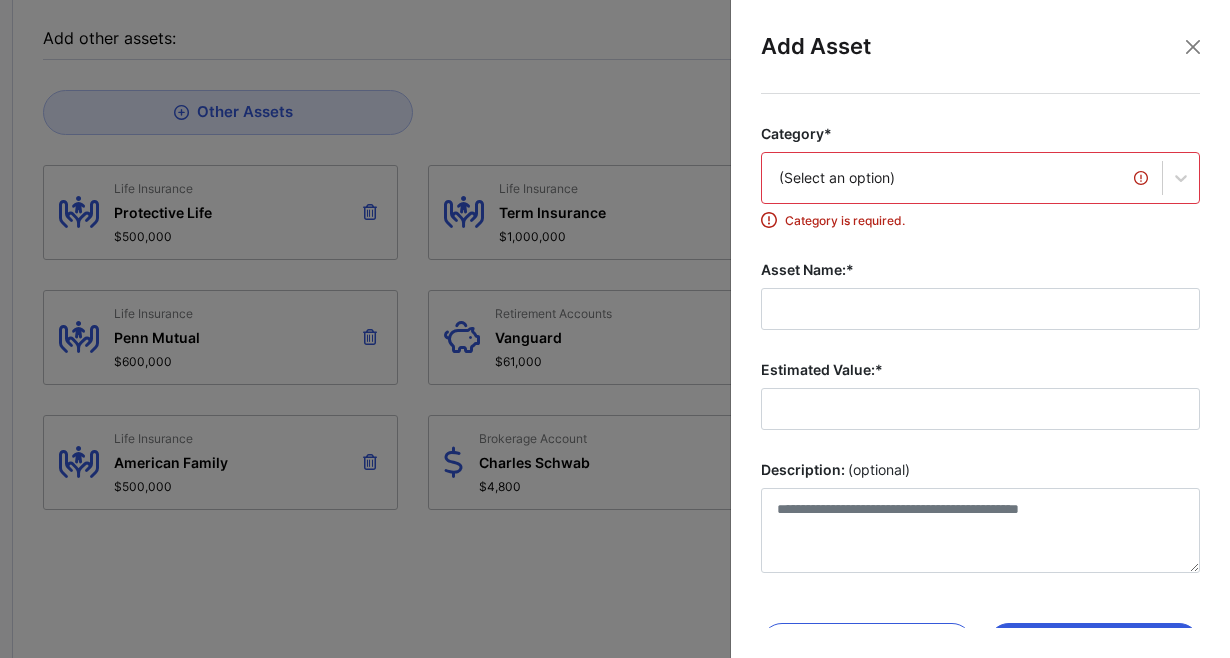 click on "(Select an option)" at bounding box center [962, 178] 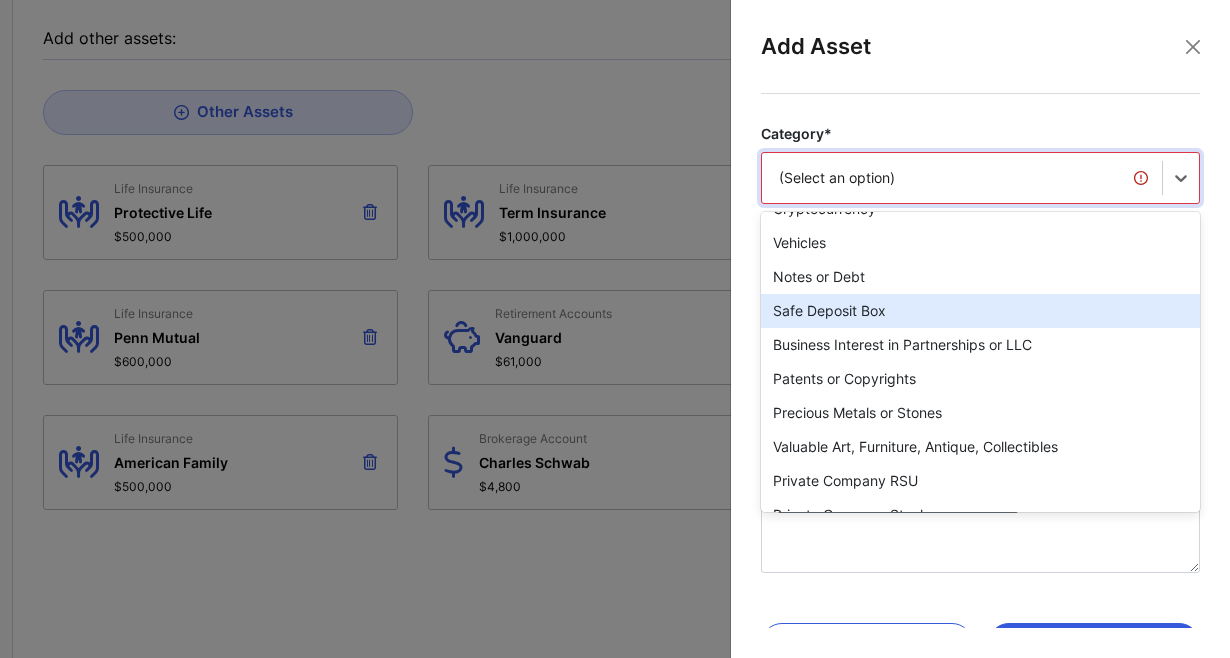 scroll, scrollTop: 298, scrollLeft: 0, axis: vertical 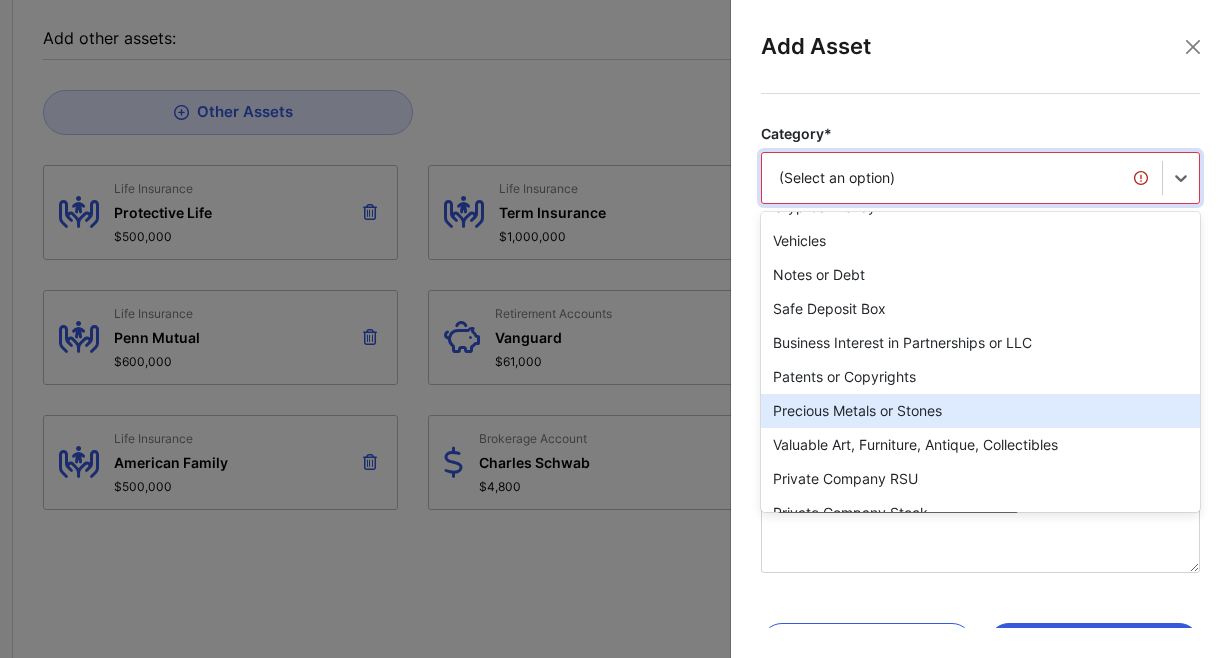 click on "Precious Metals or Stones" at bounding box center [980, 411] 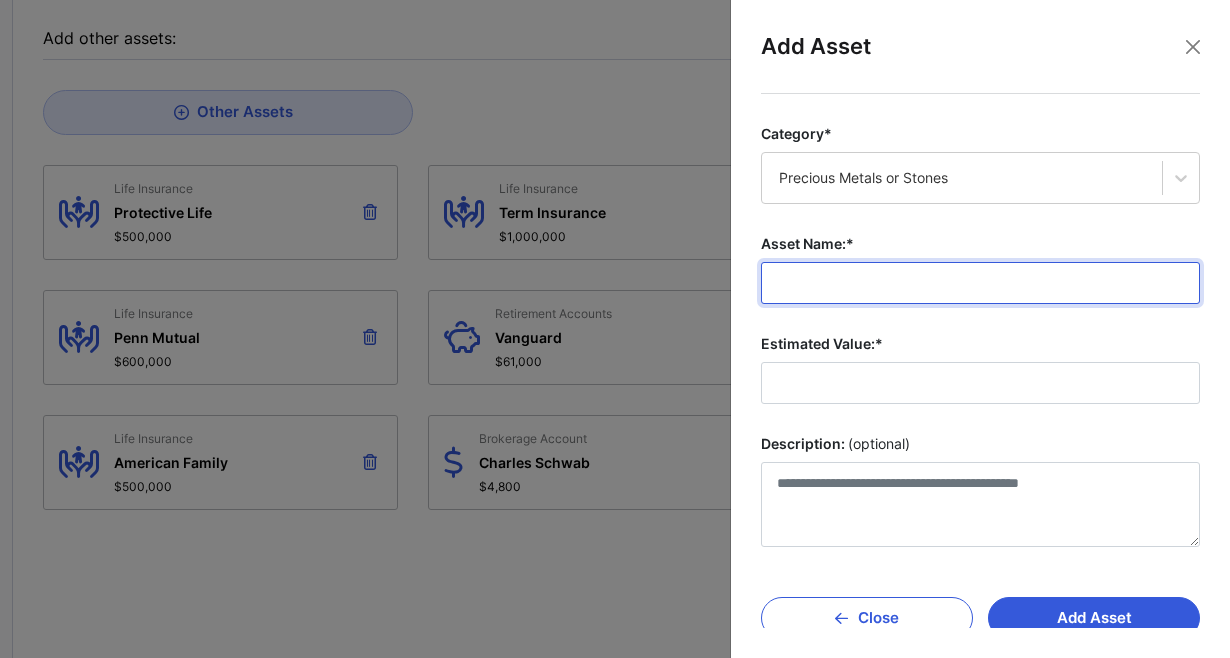 click on "Asset Name:*" at bounding box center (980, 283) 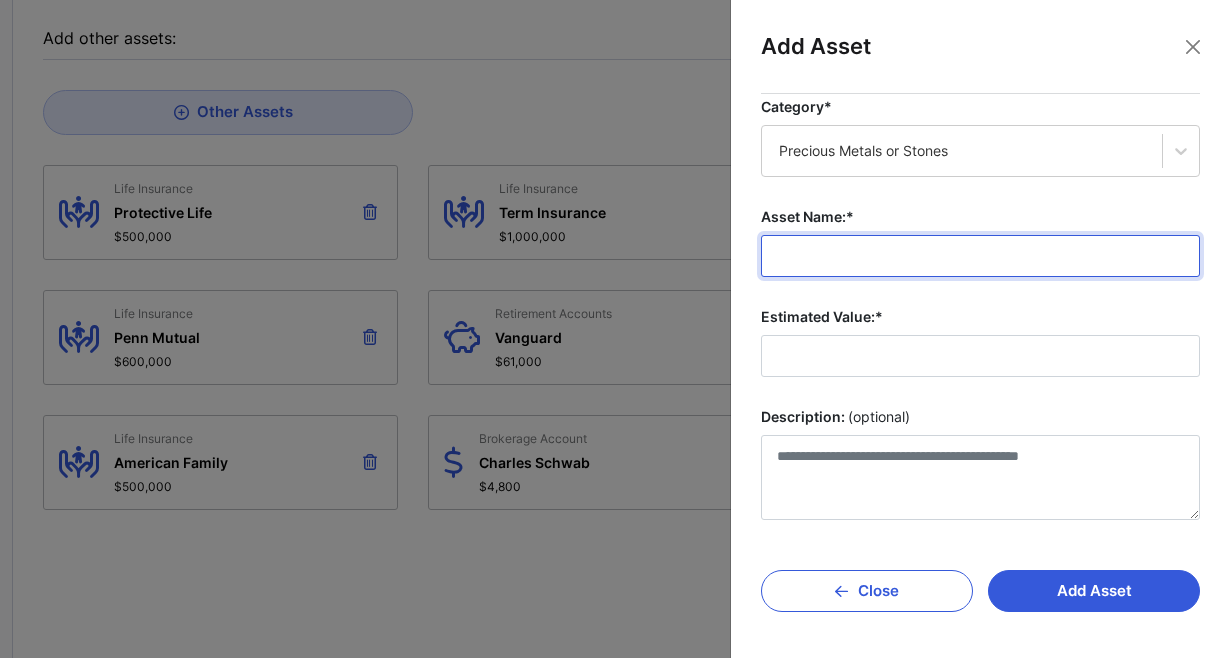 scroll, scrollTop: 27, scrollLeft: 0, axis: vertical 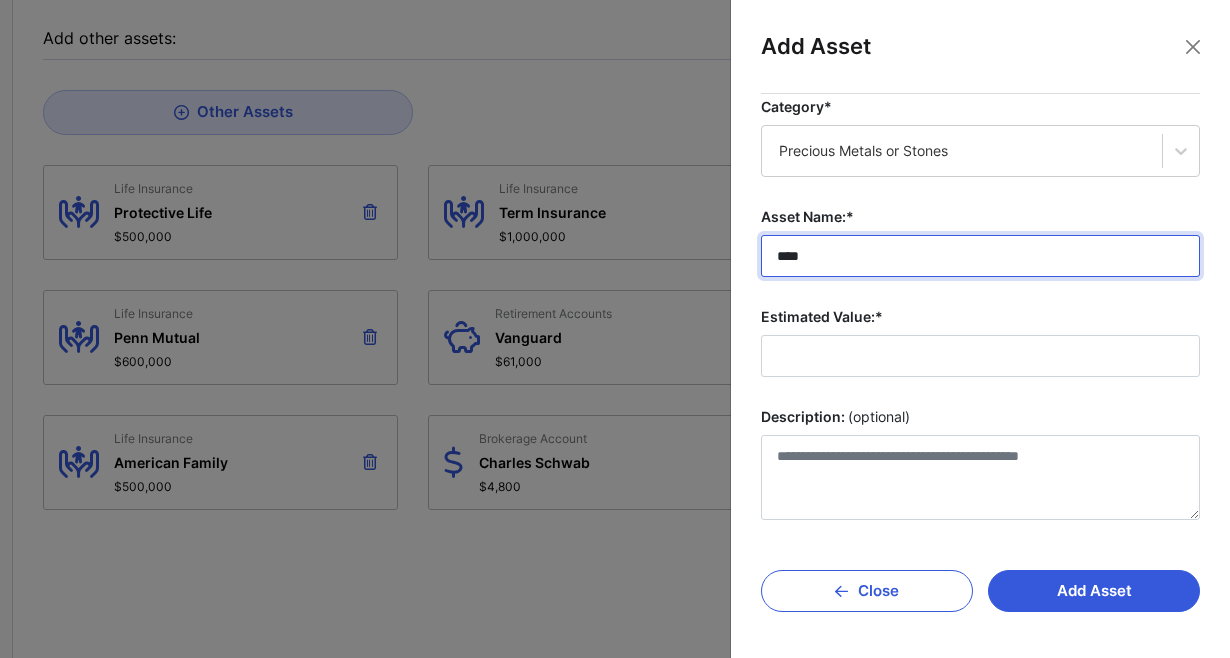 type on "****" 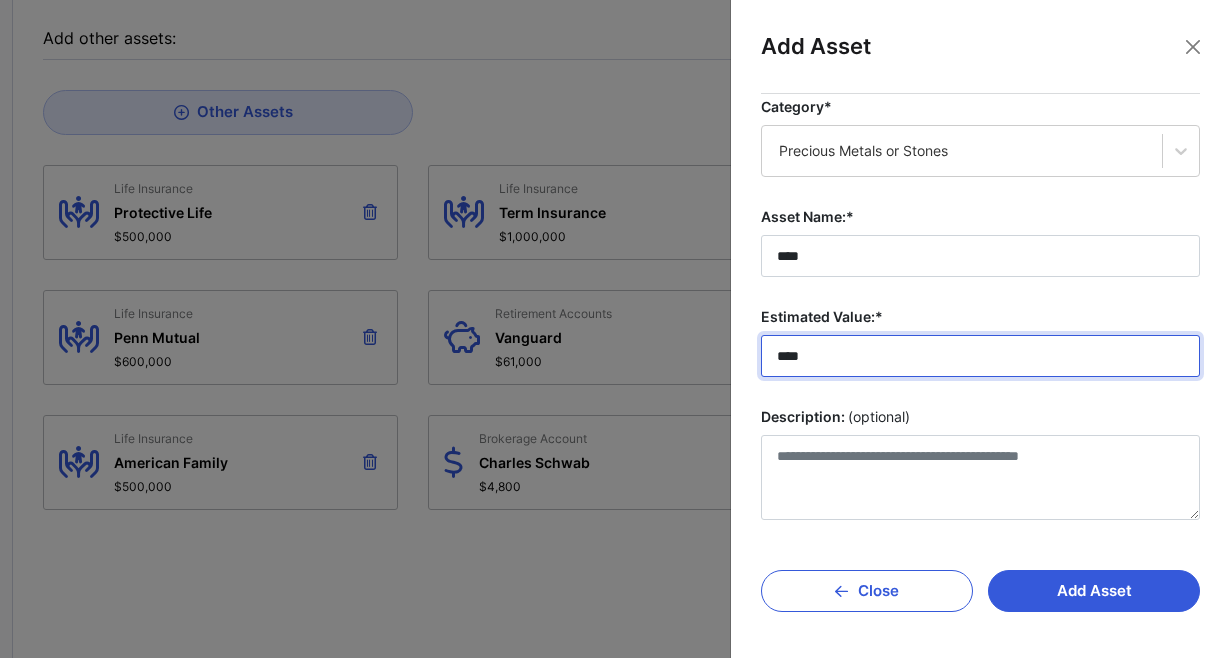type on "******" 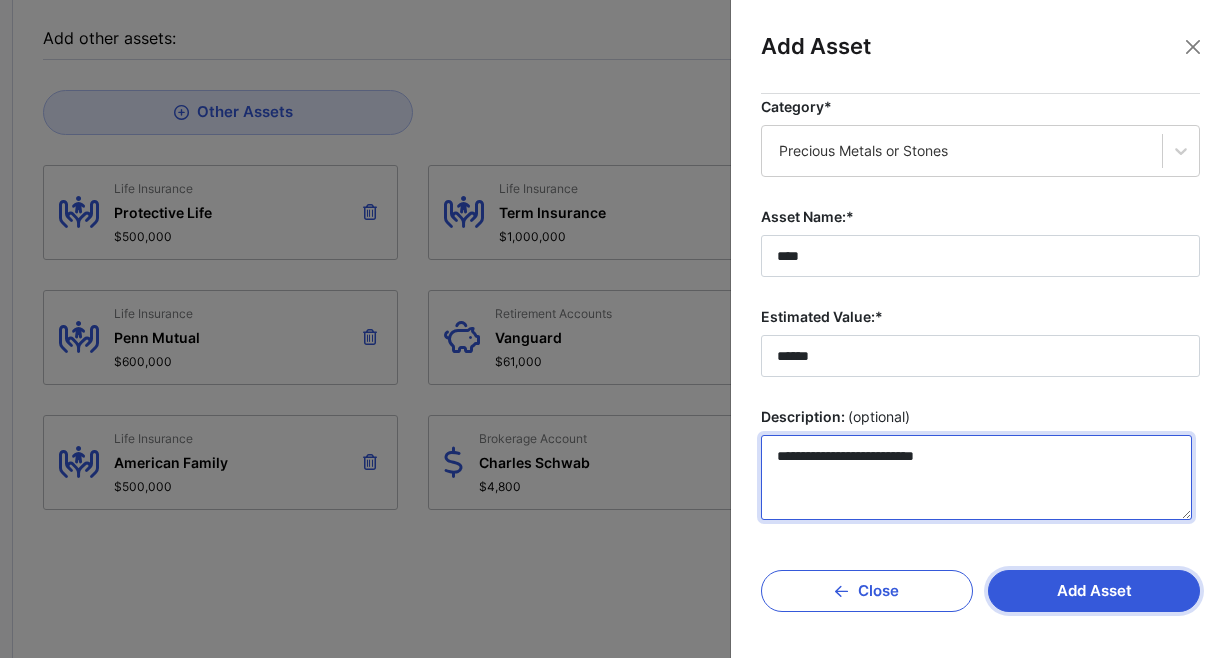 type on "**********" 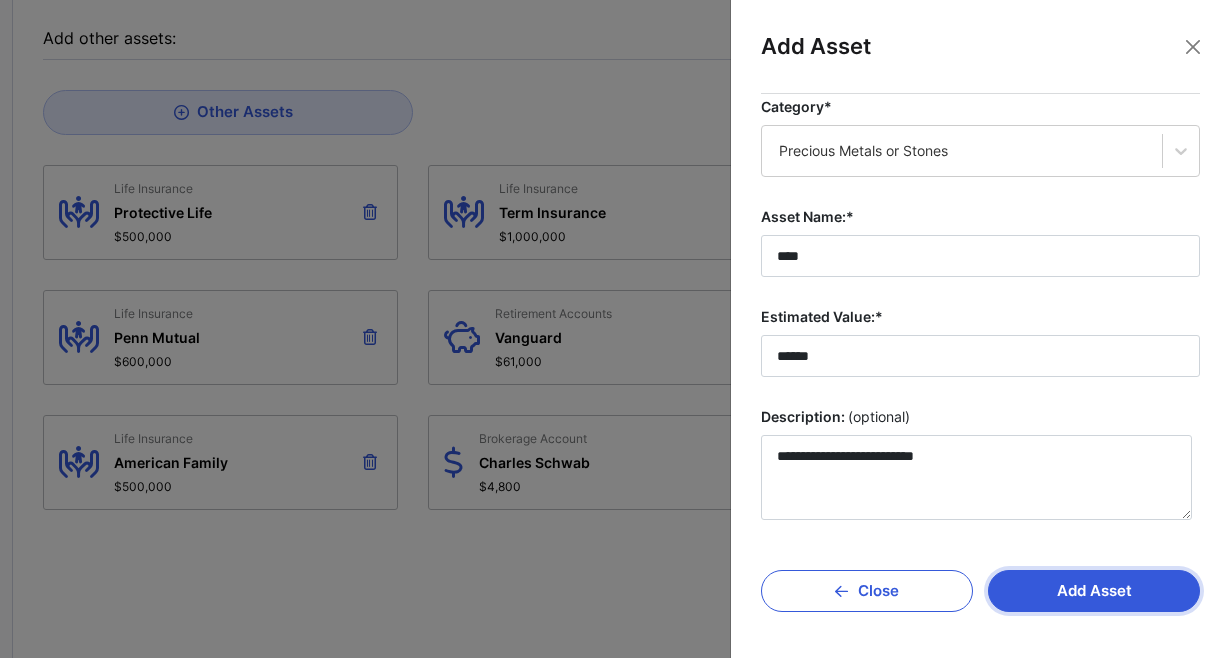 click on "Add Asset" at bounding box center [1094, 591] 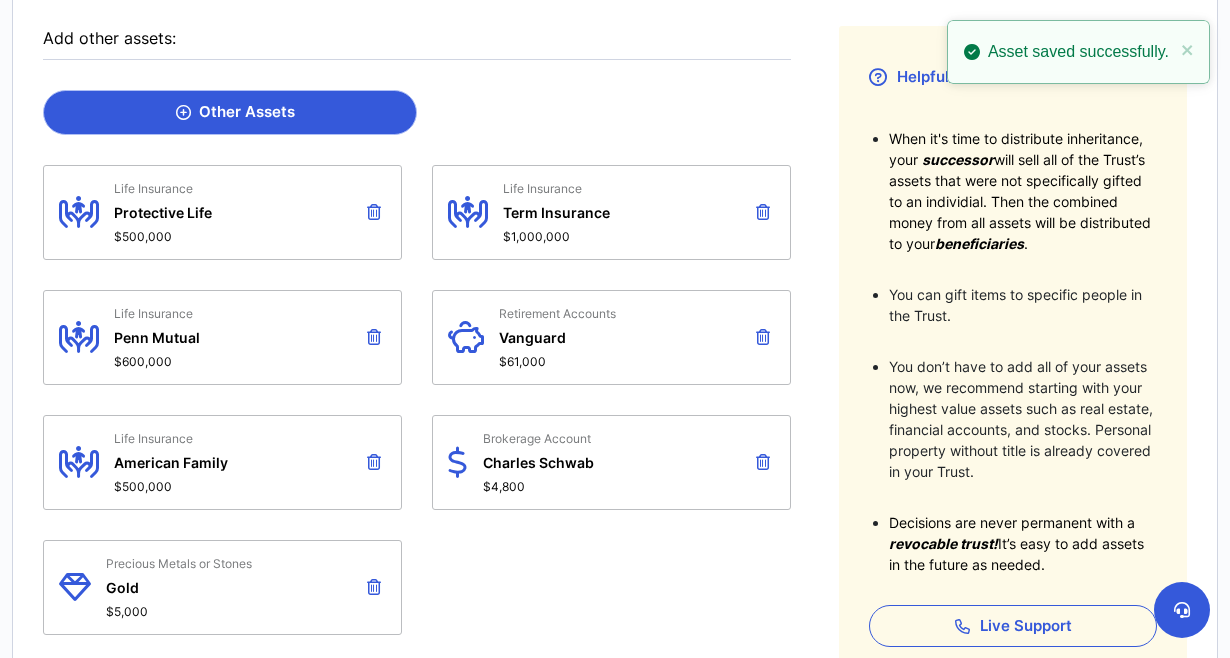 click on "Other Assets" at bounding box center (230, 112) 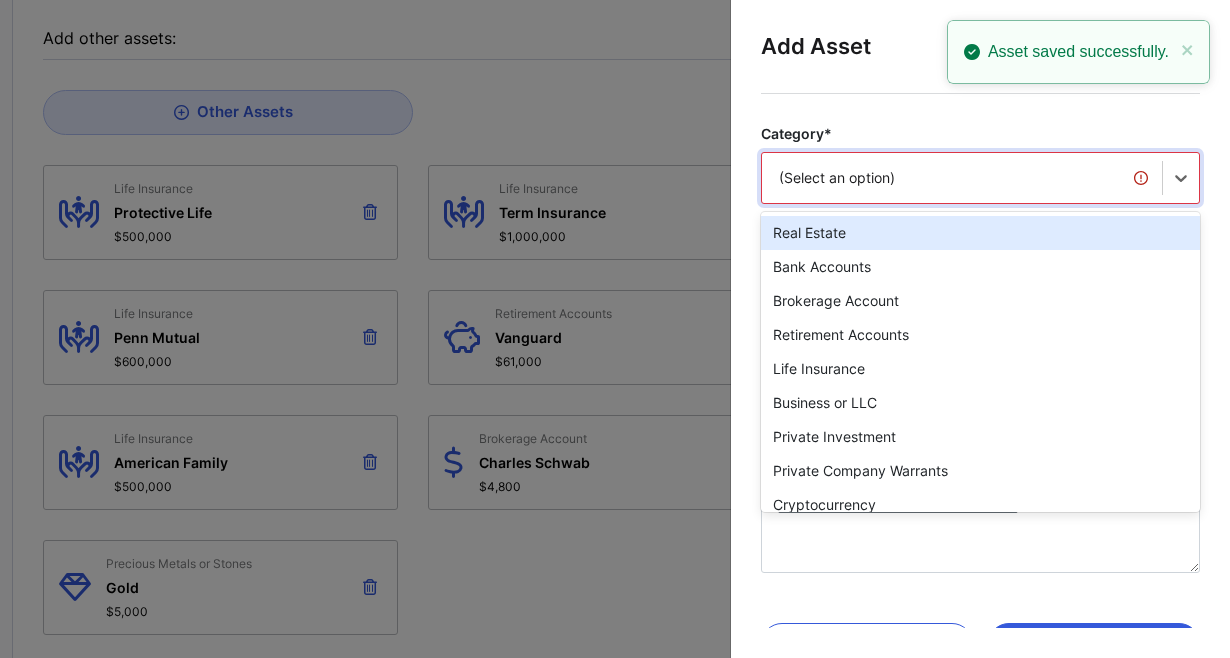click on "(Select an option)" at bounding box center (962, 178) 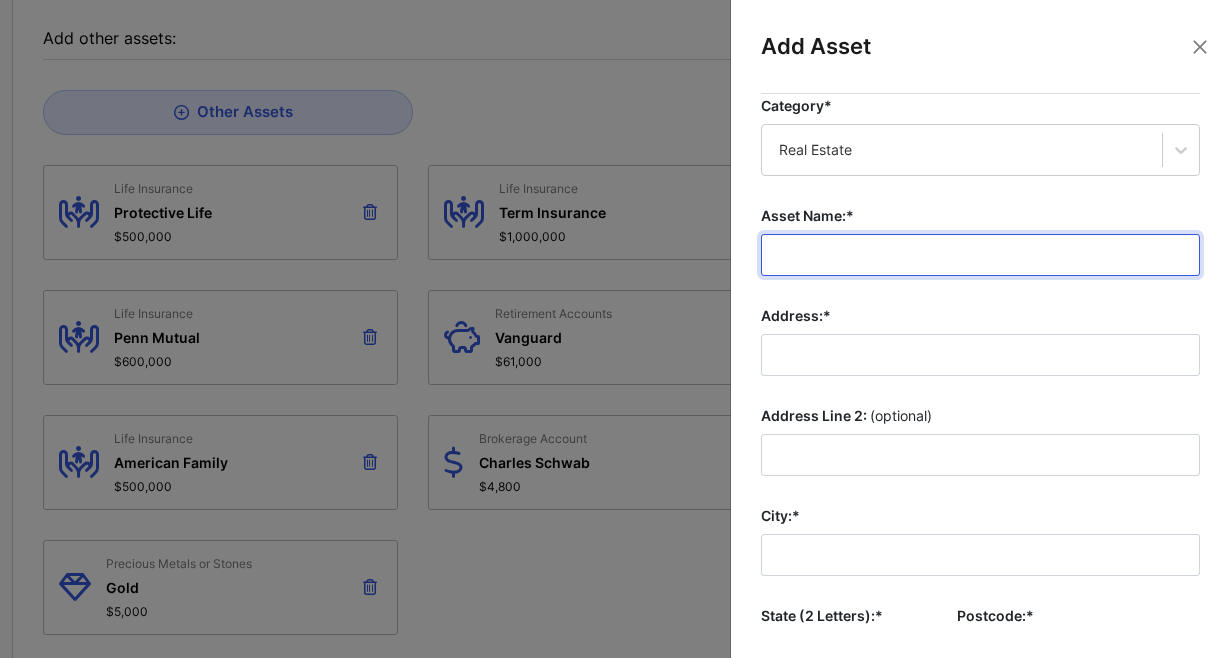 scroll, scrollTop: 32, scrollLeft: 0, axis: vertical 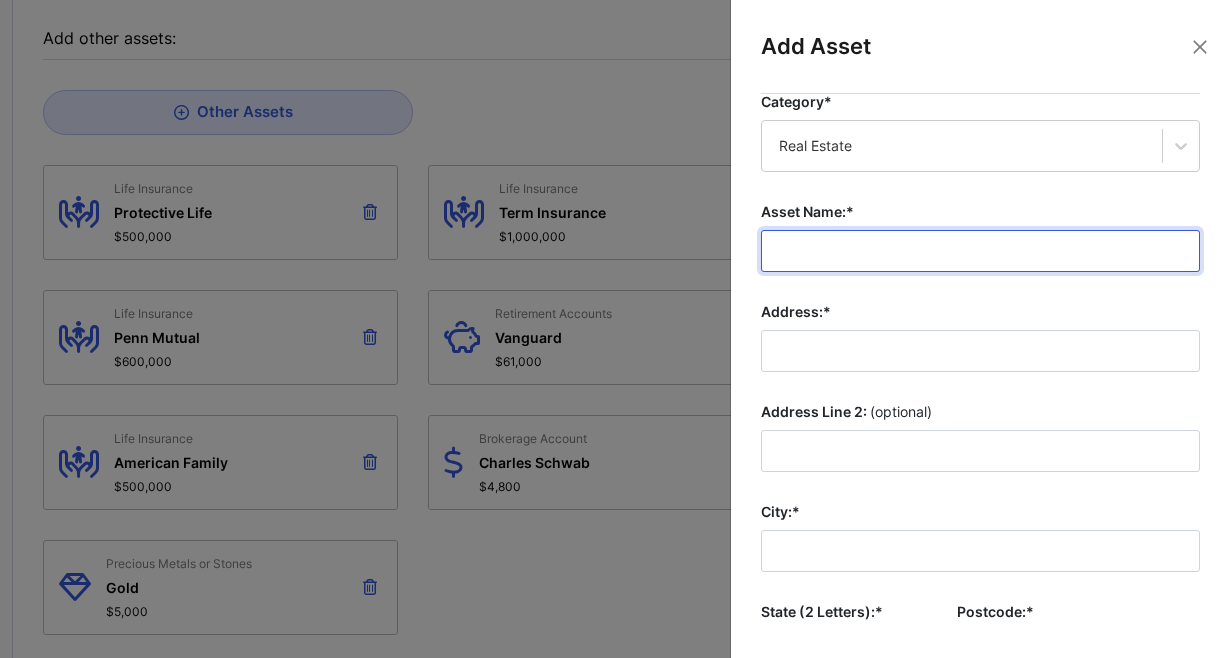 type on "*" 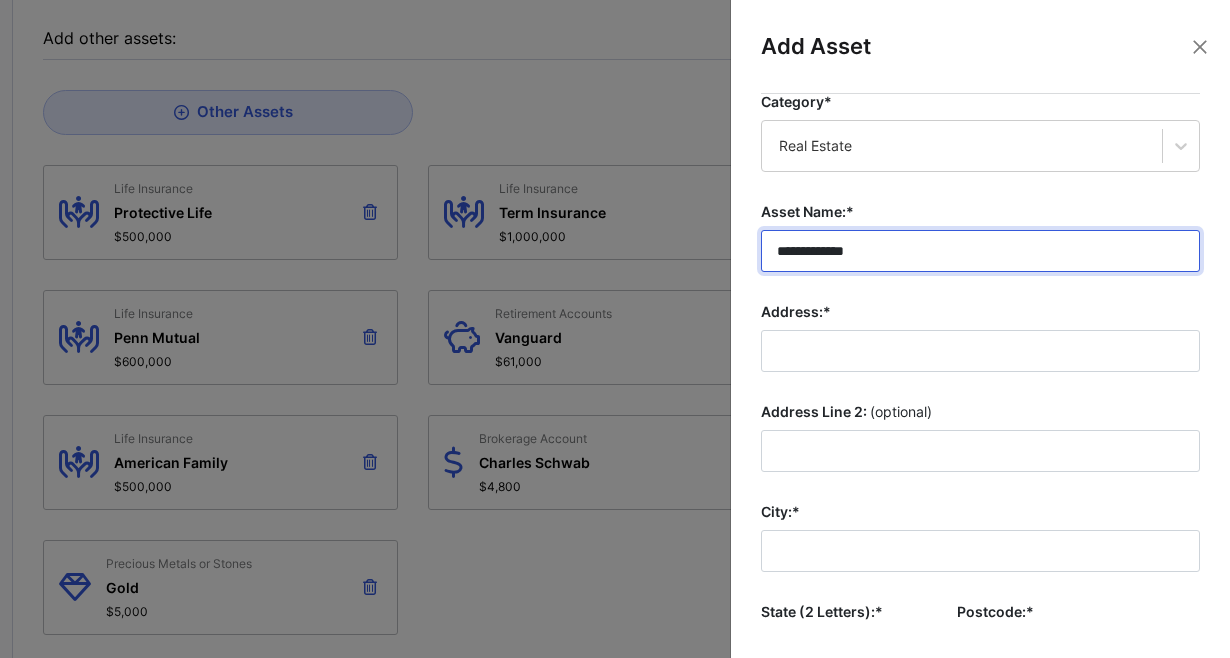 type on "**********" 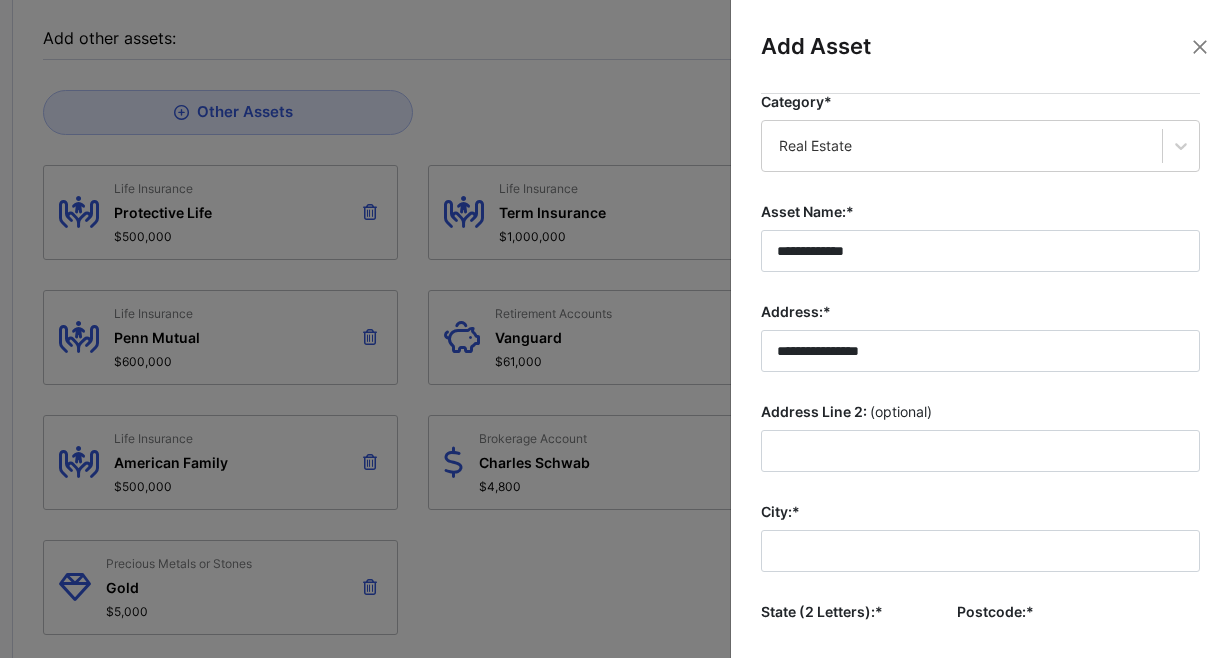 type on "**********" 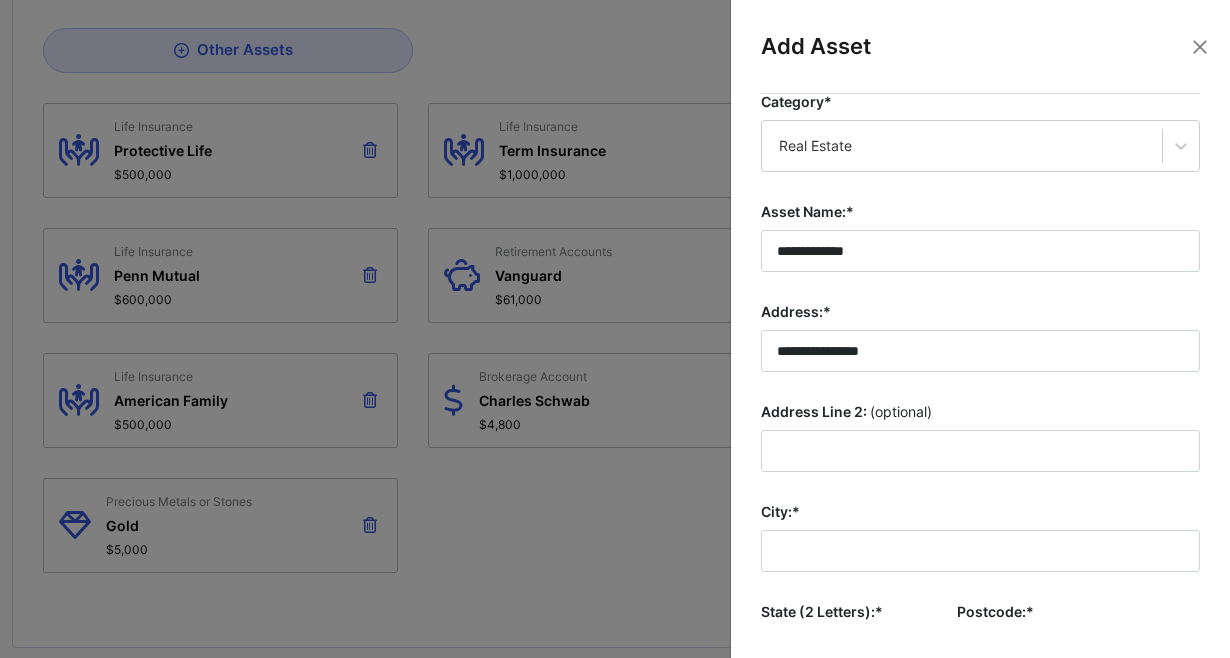 scroll, scrollTop: 407, scrollLeft: 0, axis: vertical 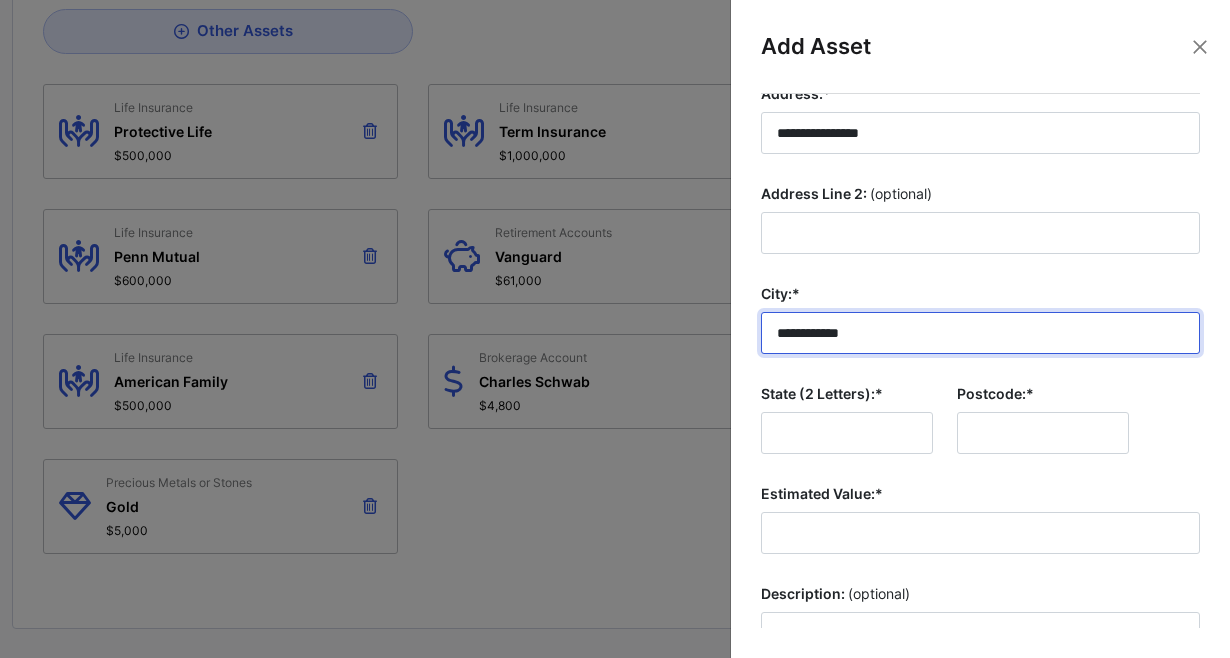 type on "**********" 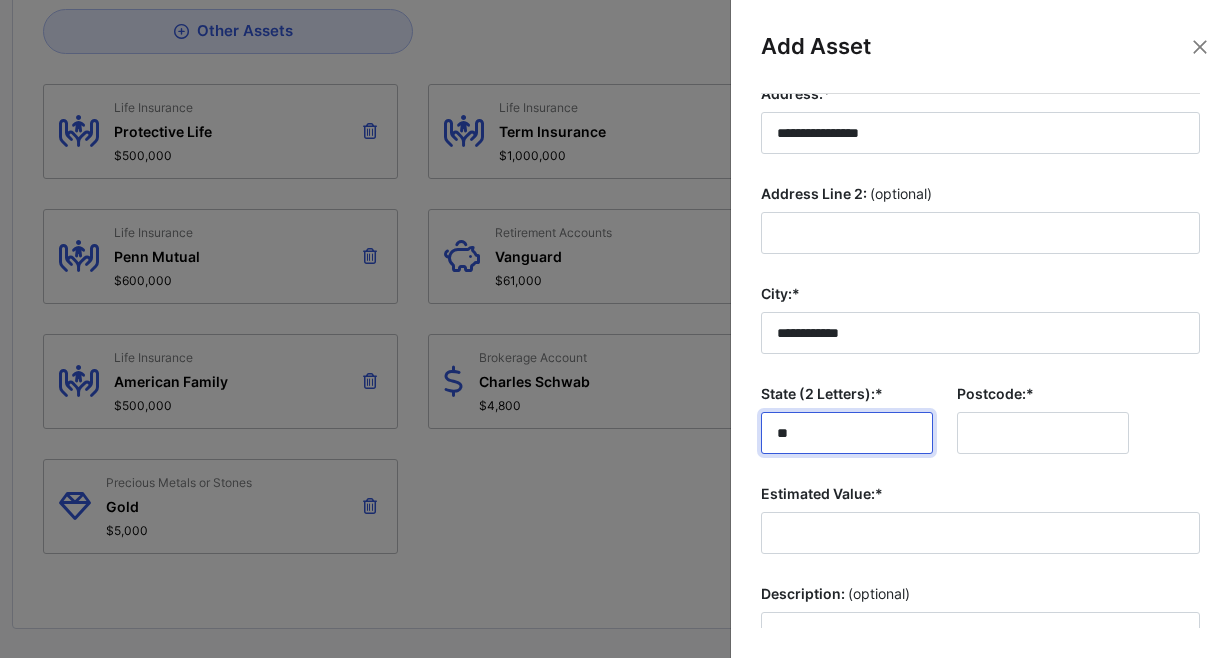 type on "**" 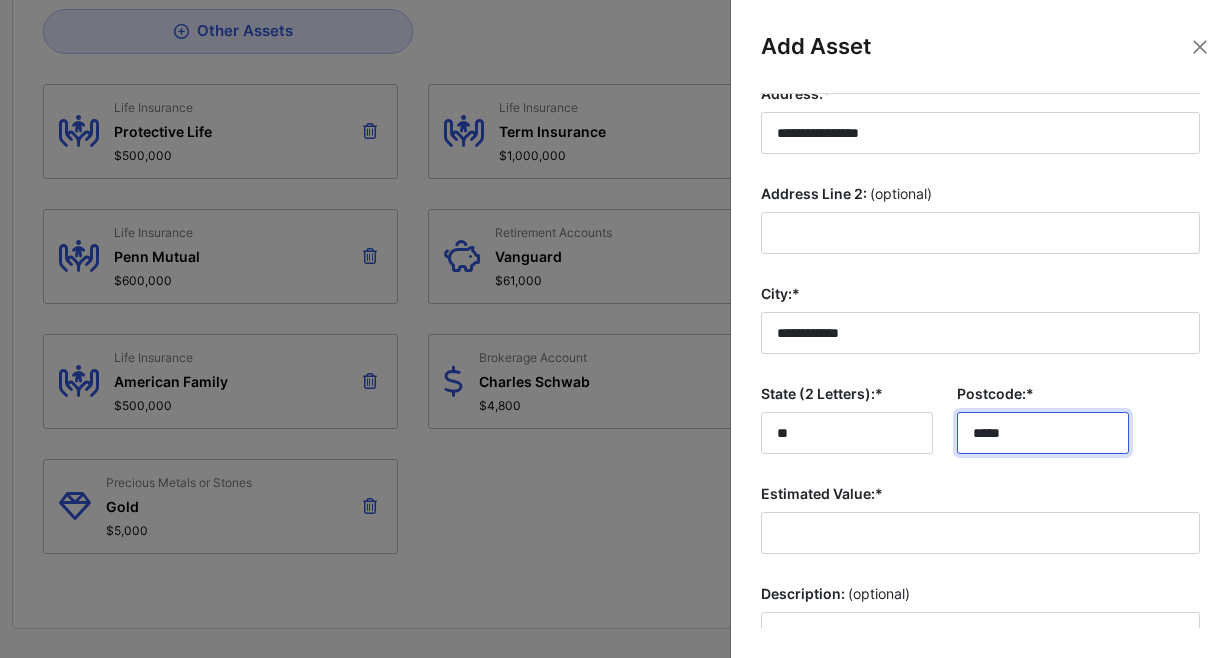 type on "*****" 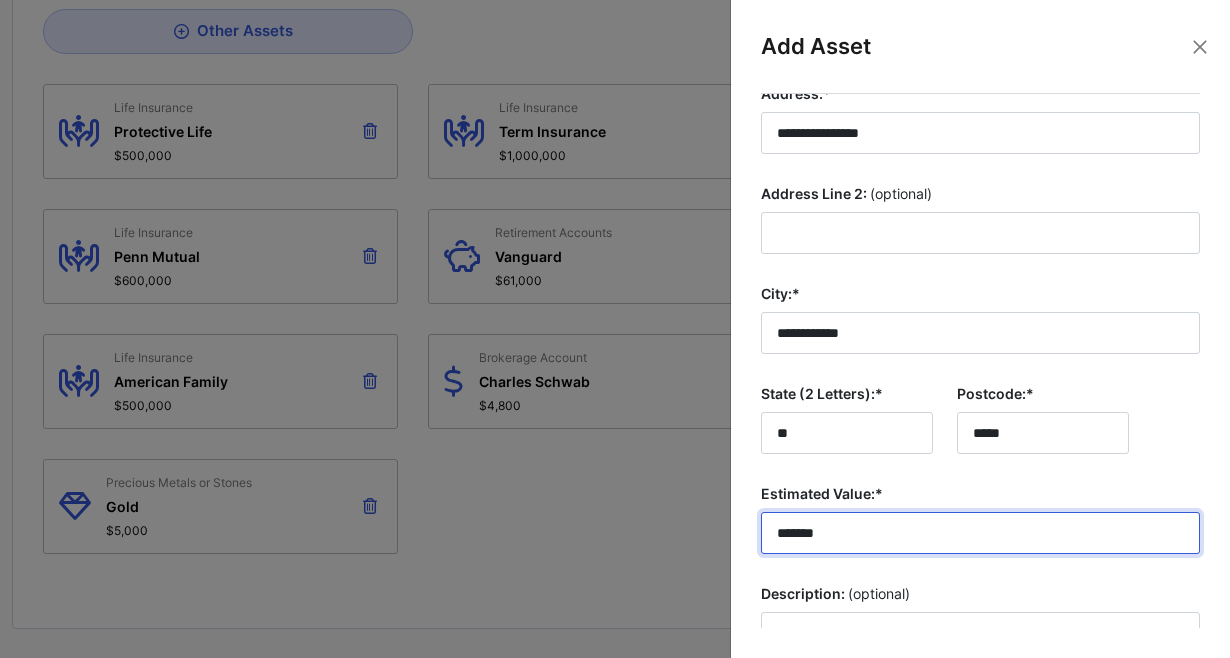 type on "********" 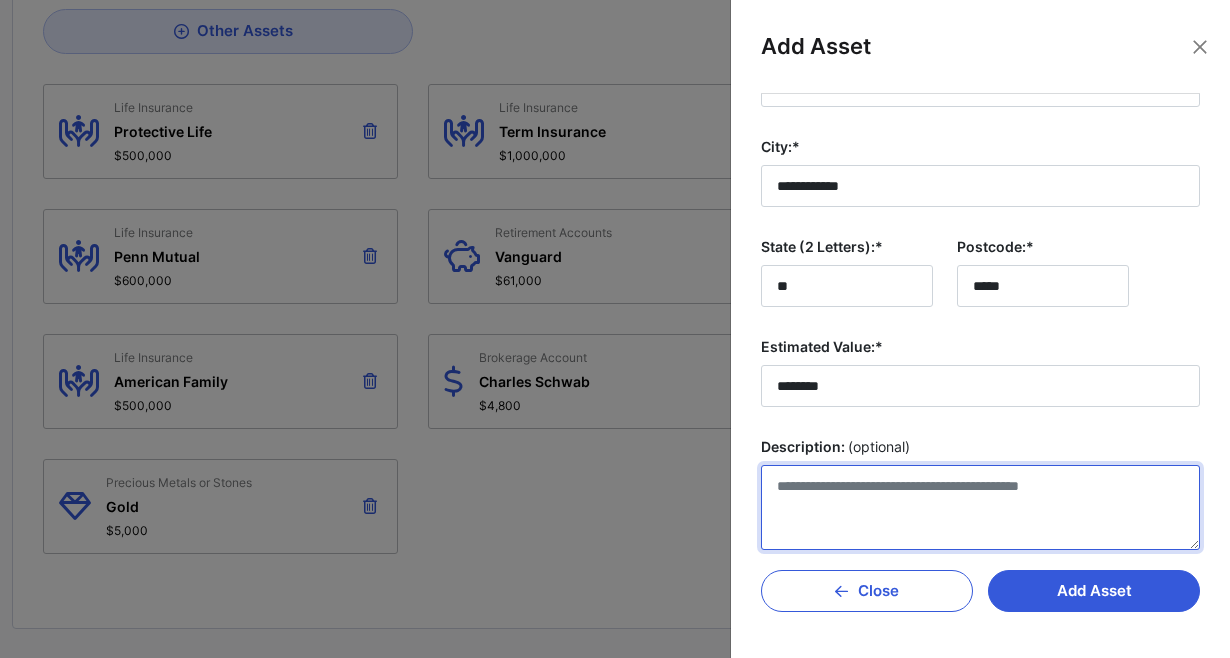 scroll, scrollTop: 397, scrollLeft: 0, axis: vertical 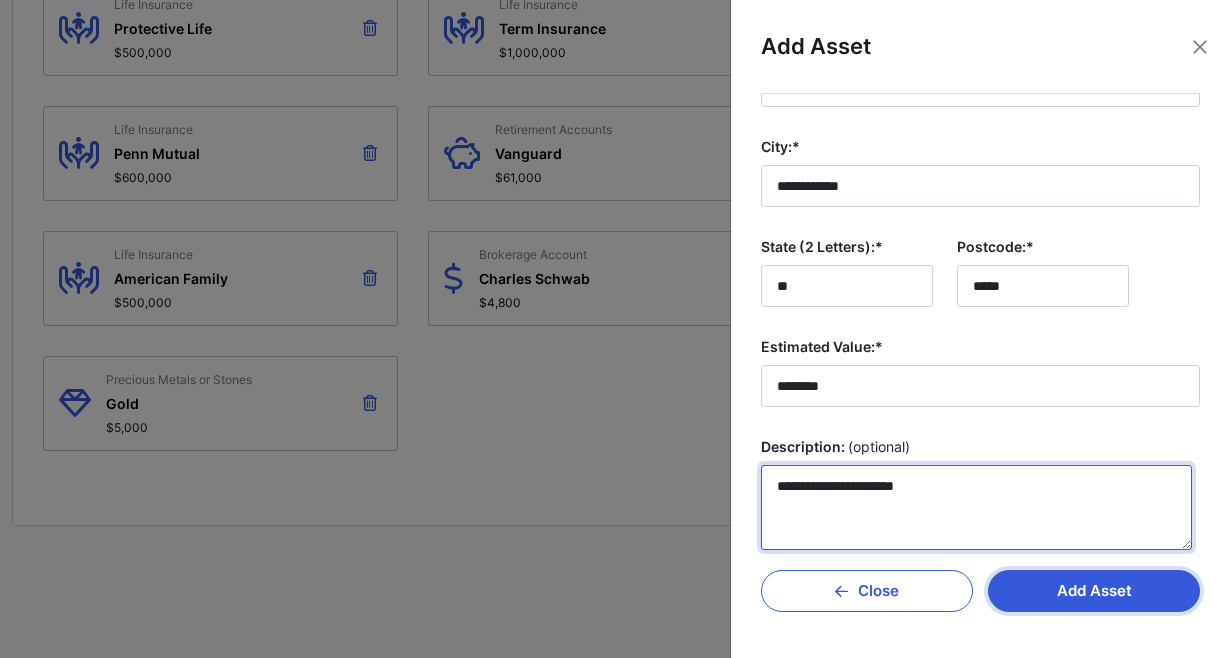 type on "**********" 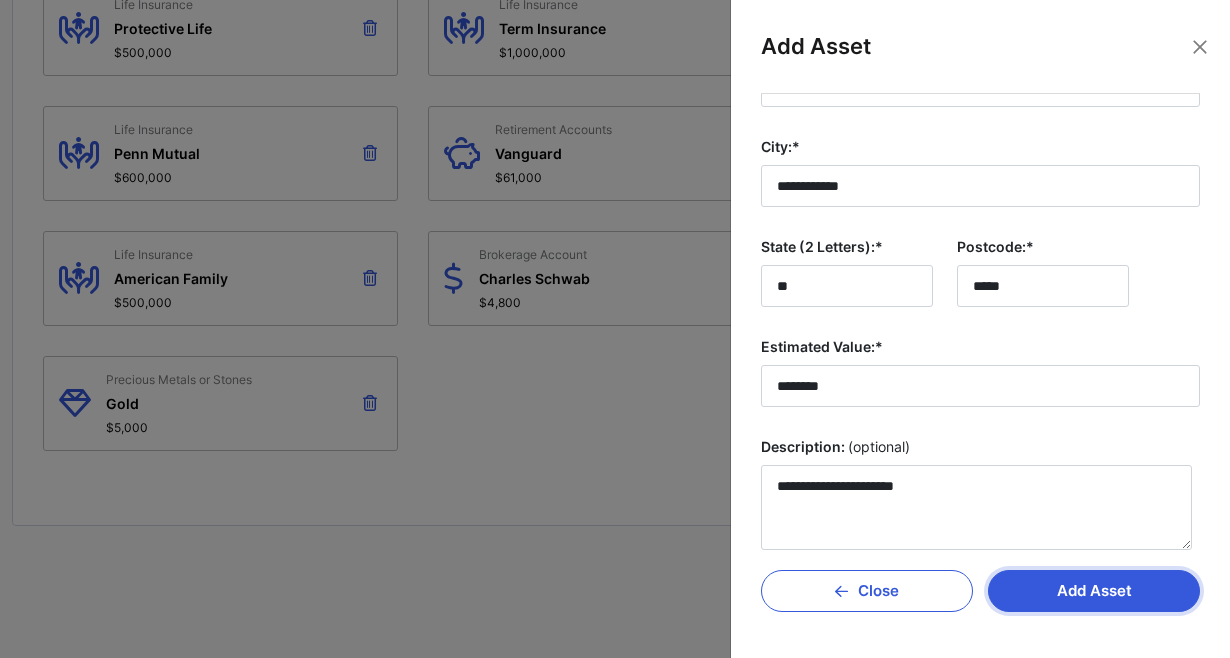 click on "Add Asset" at bounding box center (1094, 591) 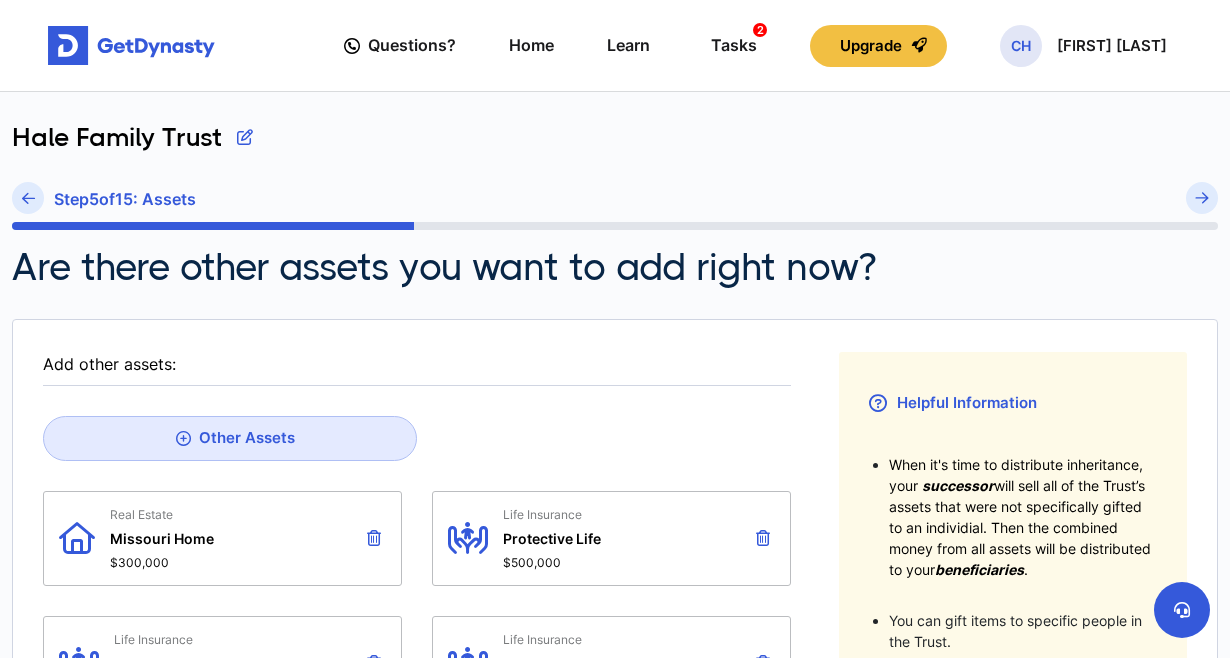 scroll, scrollTop: 0, scrollLeft: 0, axis: both 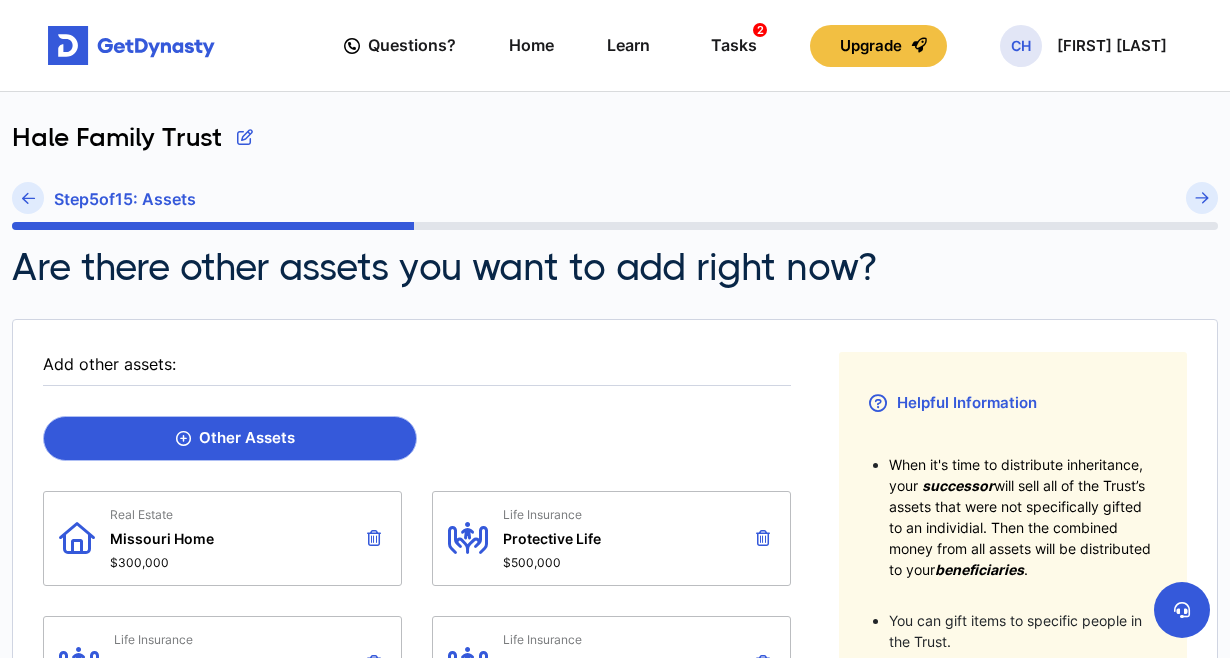 click on "Other Assets" at bounding box center (230, 438) 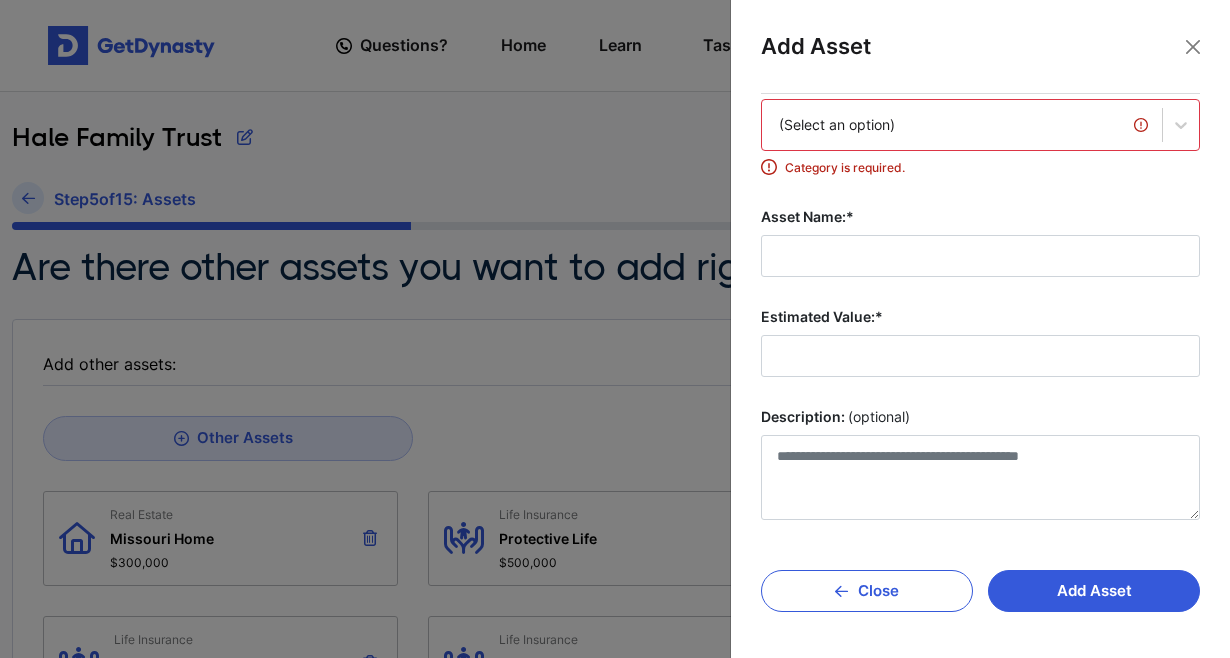 scroll, scrollTop: 53, scrollLeft: 0, axis: vertical 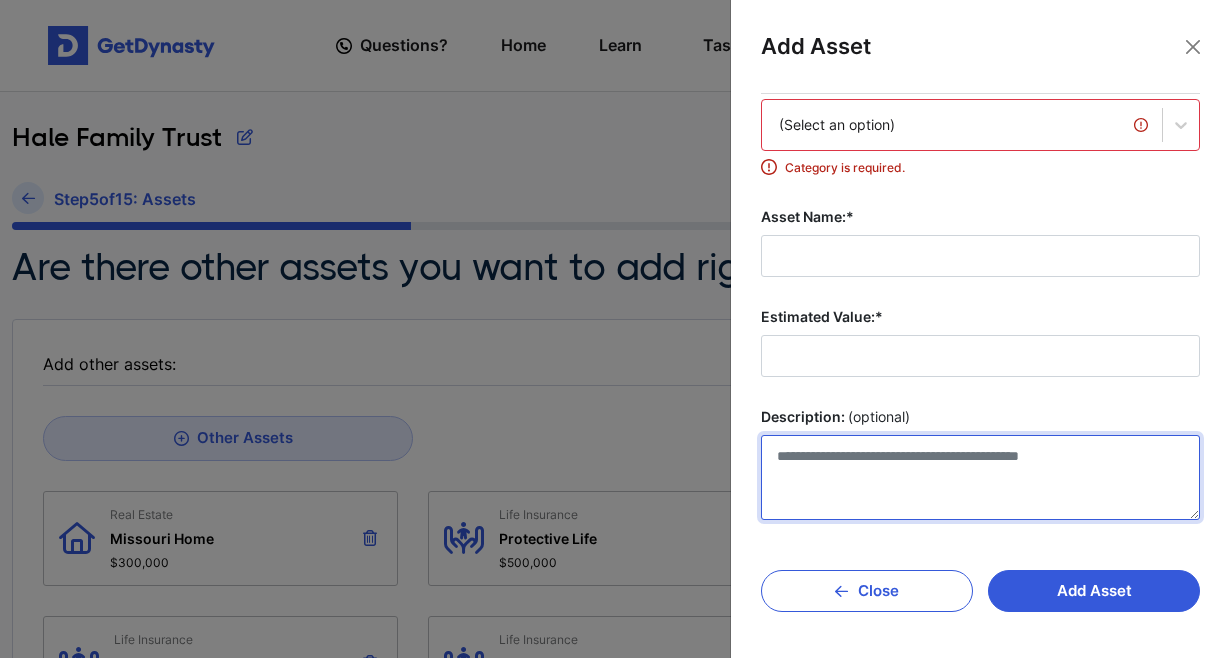 click on "Description:   (optional)" at bounding box center (980, 477) 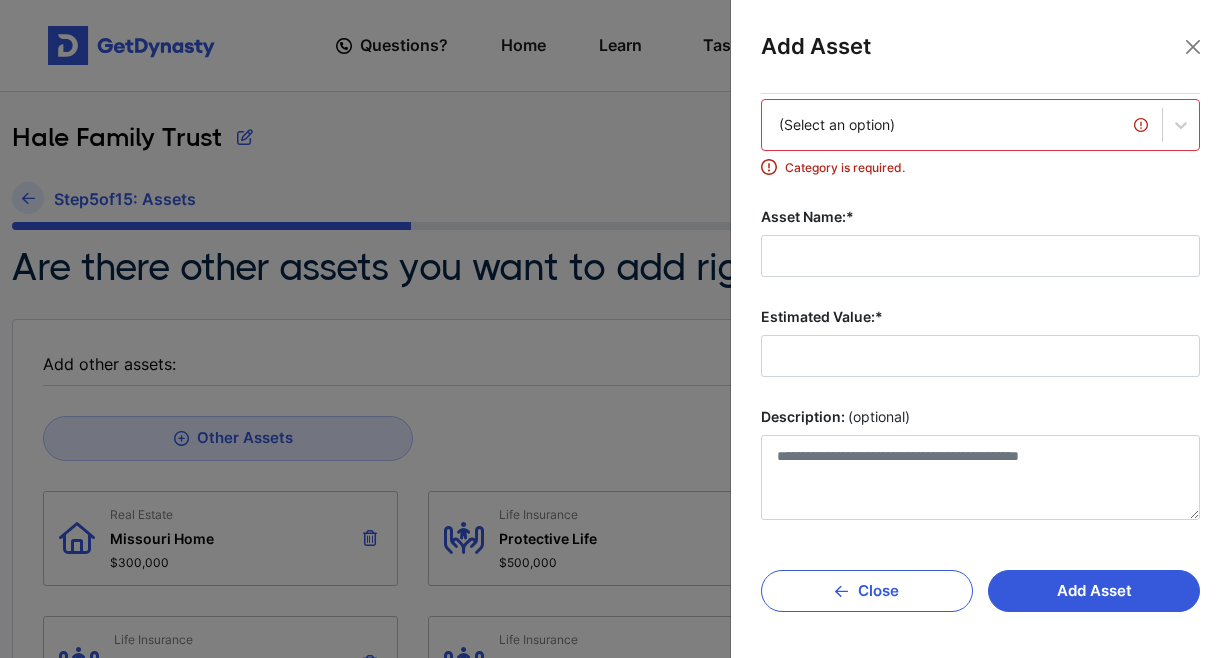 click on "(Select an option)" at bounding box center [962, 125] 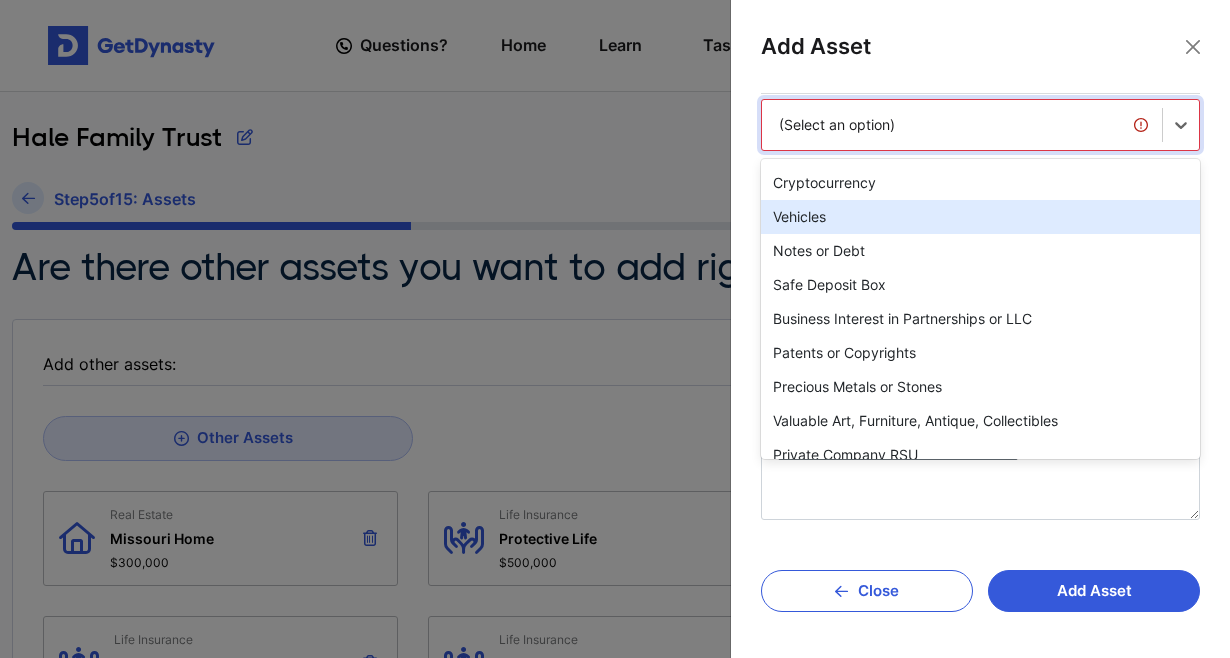 scroll, scrollTop: 268, scrollLeft: 0, axis: vertical 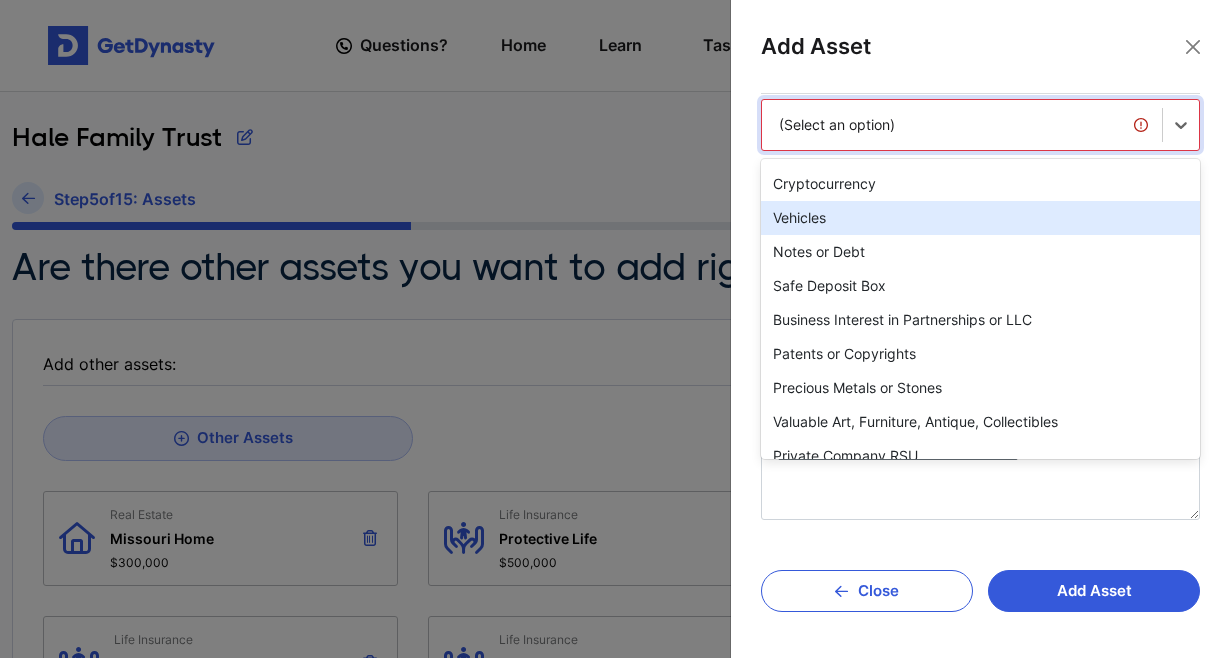 click on "Vehicles" at bounding box center (980, 218) 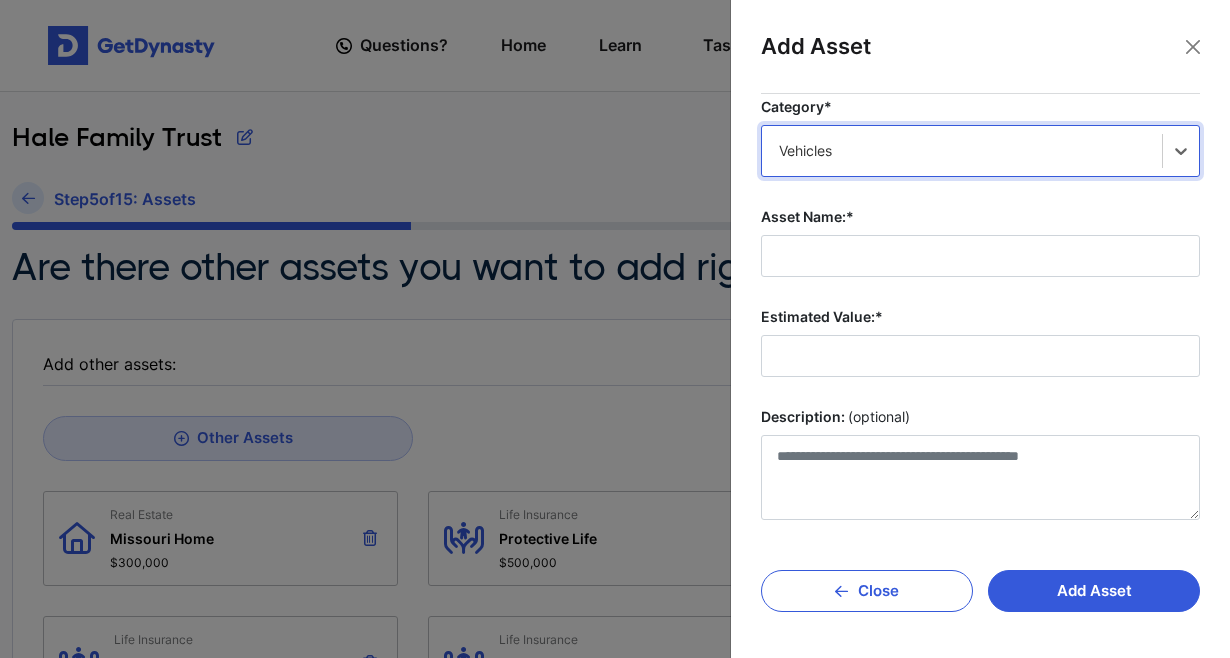 scroll, scrollTop: 27, scrollLeft: 0, axis: vertical 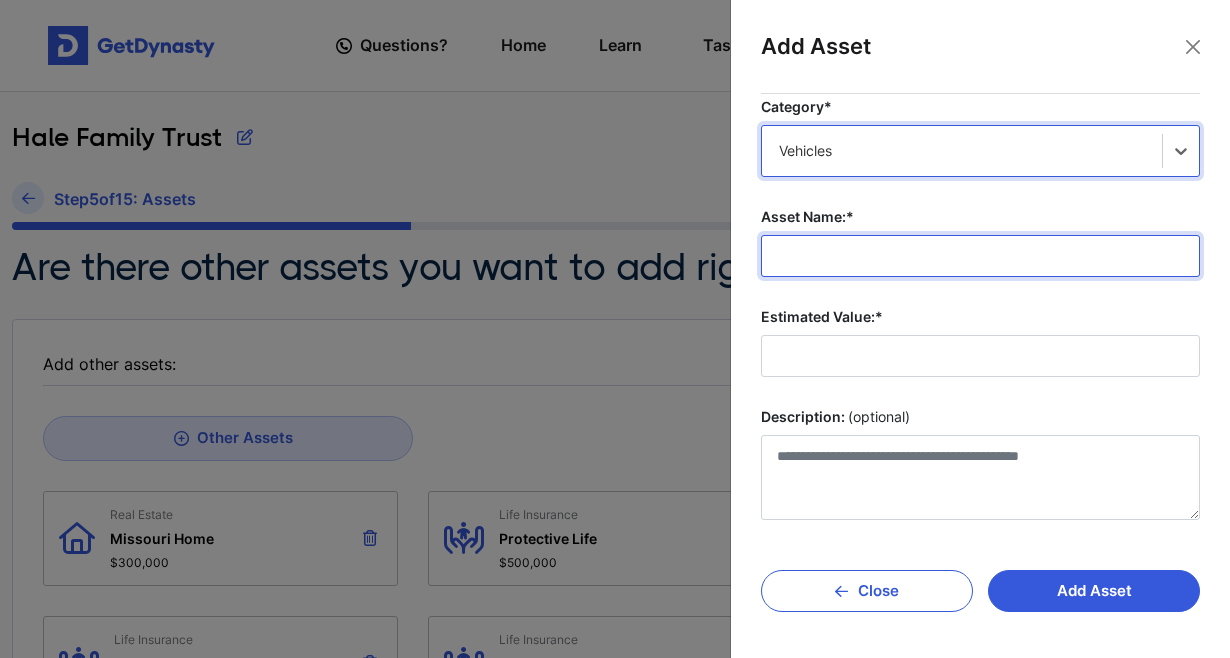 click on "Asset Name:*" at bounding box center (980, 256) 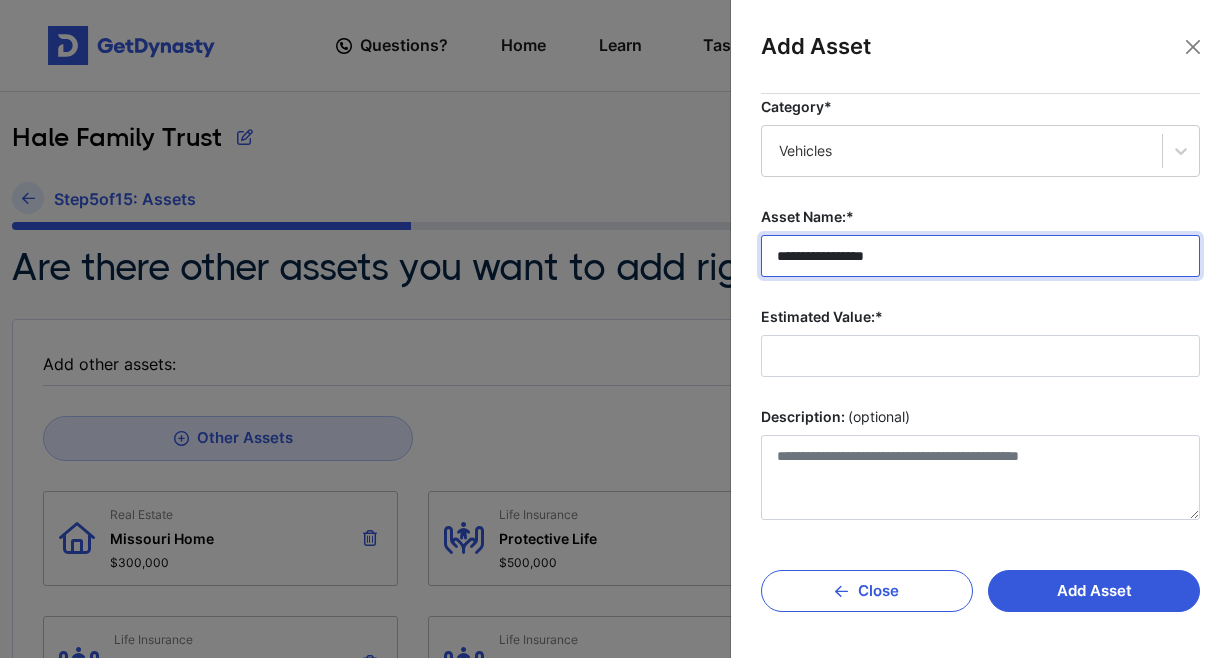 type on "**********" 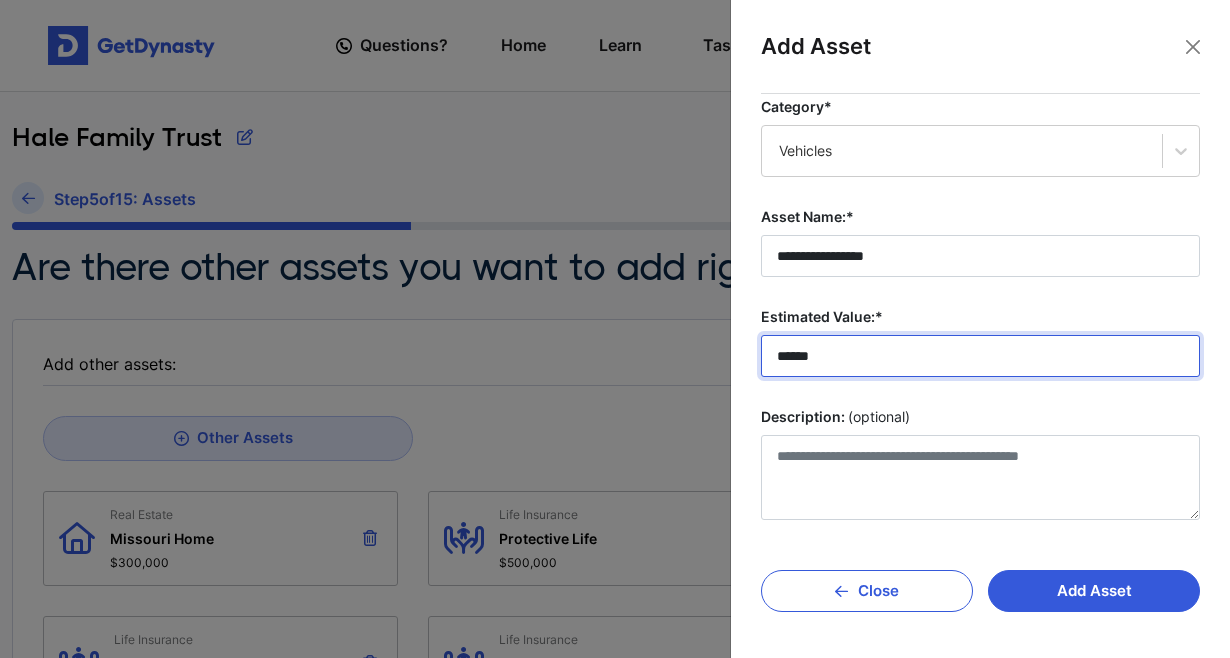 type on "*******" 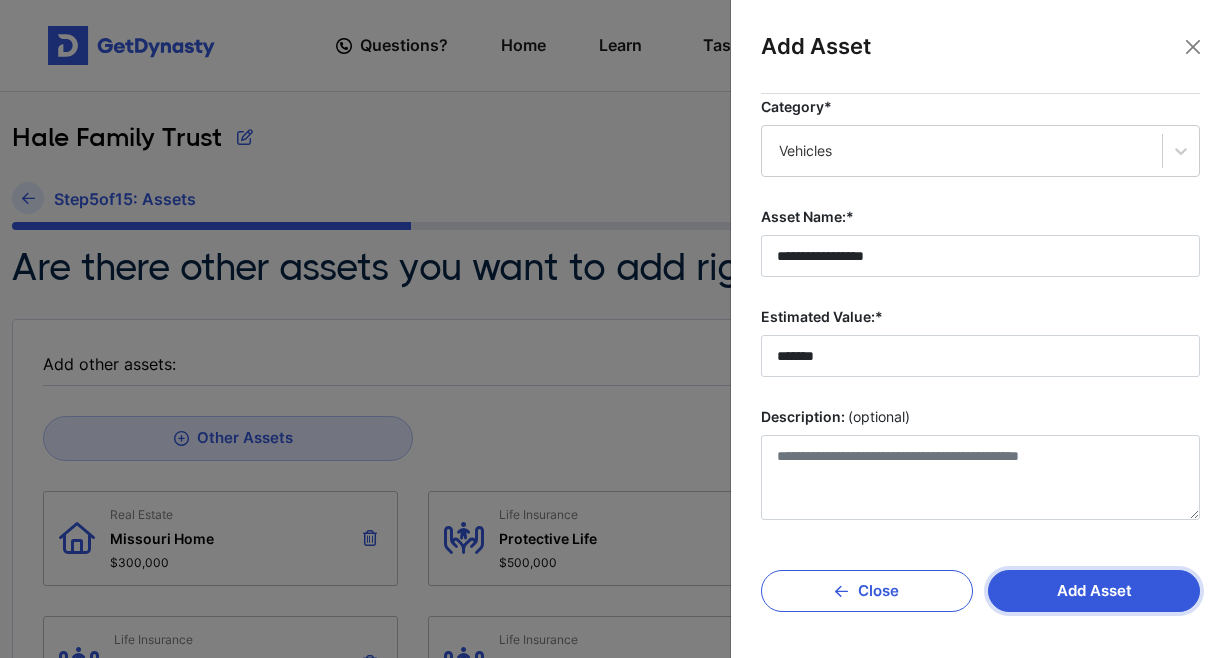 click on "Add Asset" at bounding box center [1094, 591] 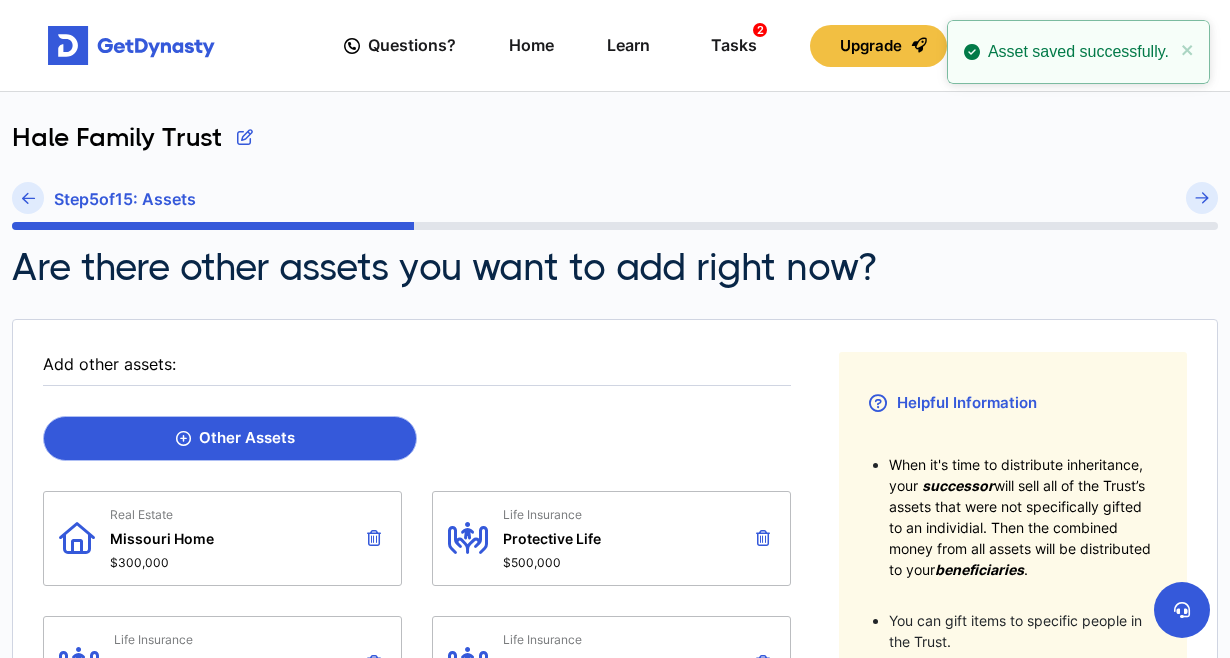 click on "Other Assets" at bounding box center (230, 438) 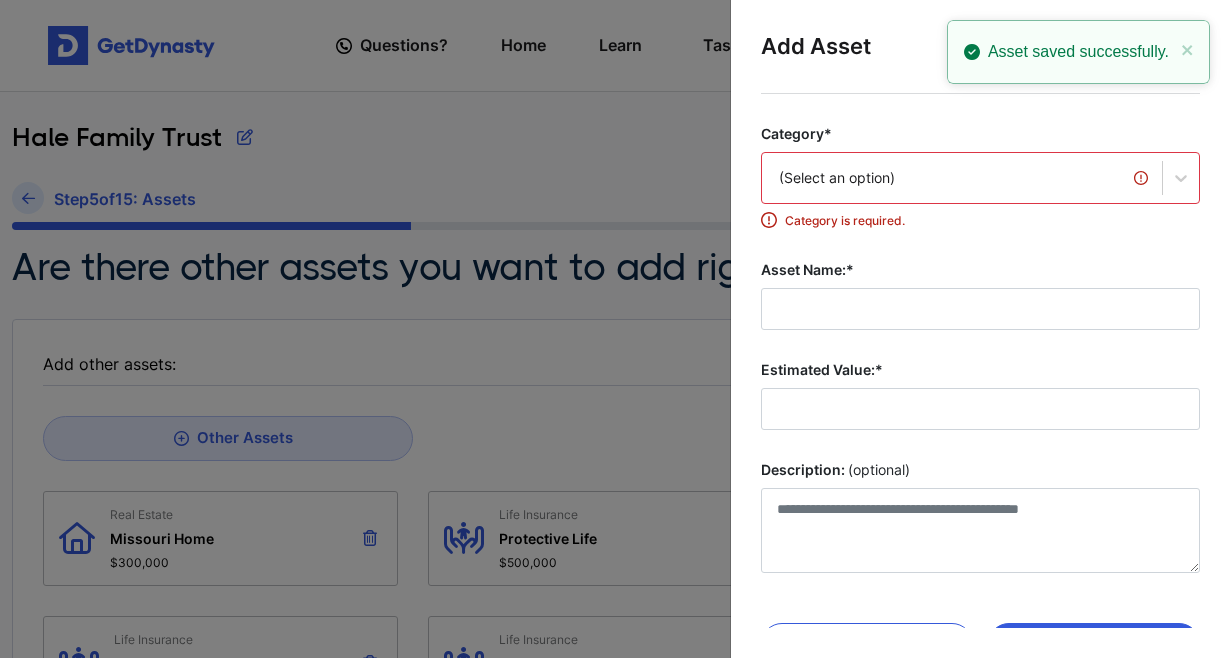 click on "(Select an option)" at bounding box center [962, 178] 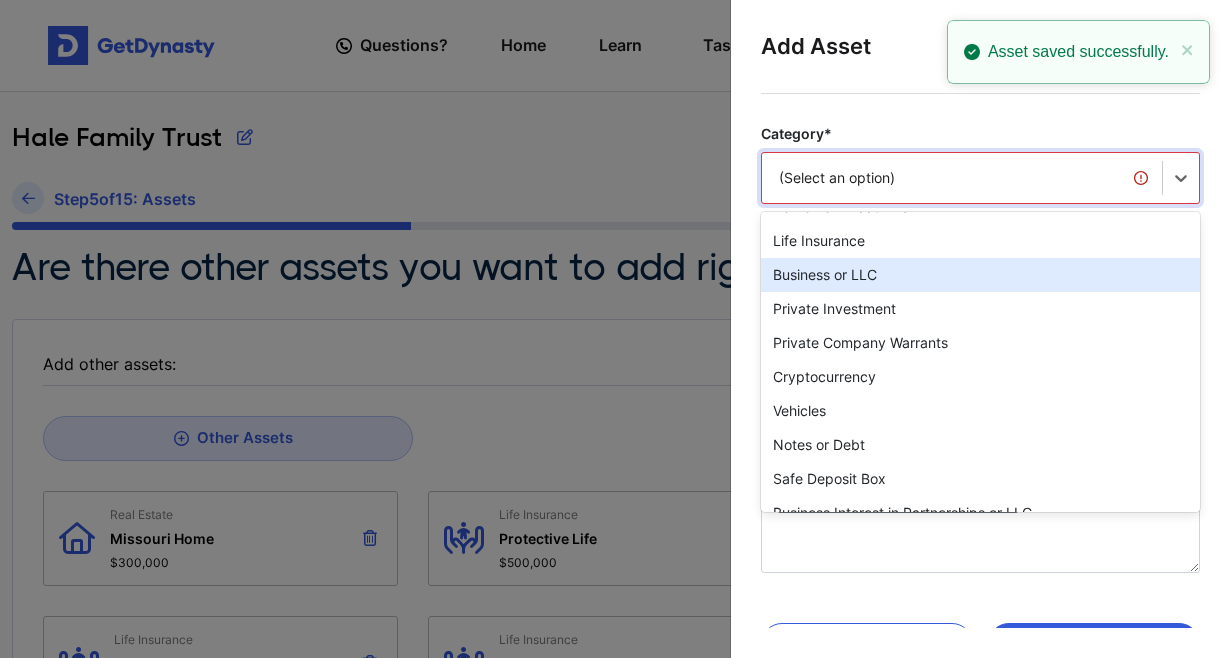 scroll, scrollTop: 136, scrollLeft: 0, axis: vertical 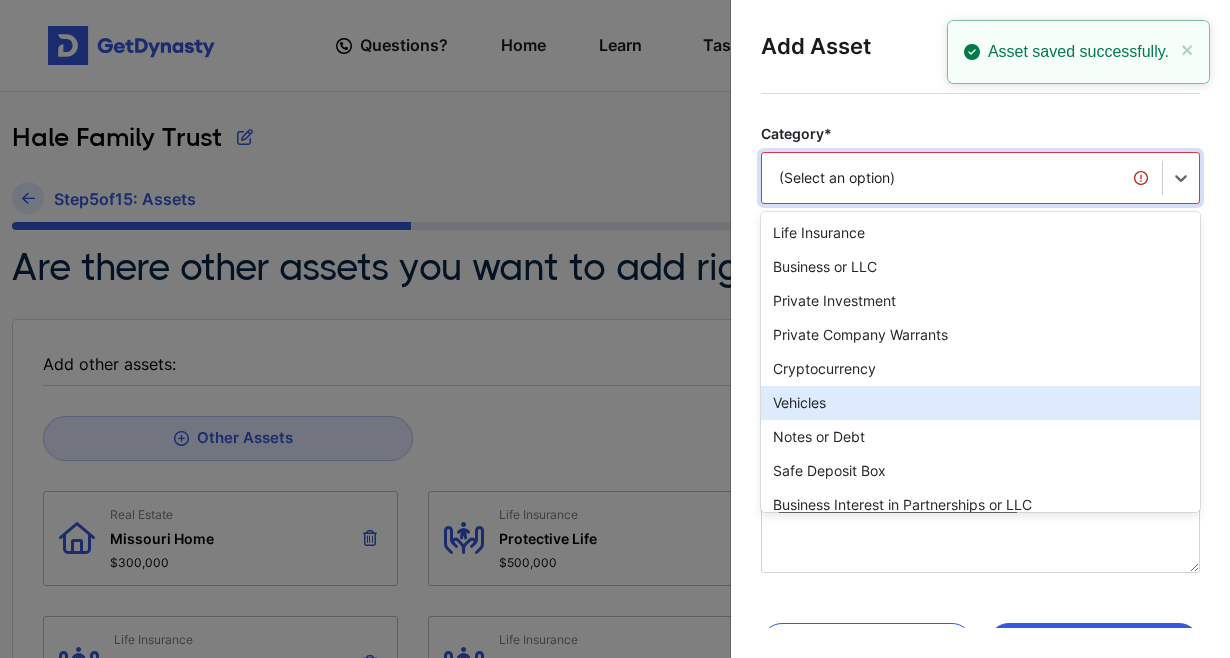 click on "Vehicles" at bounding box center [980, 403] 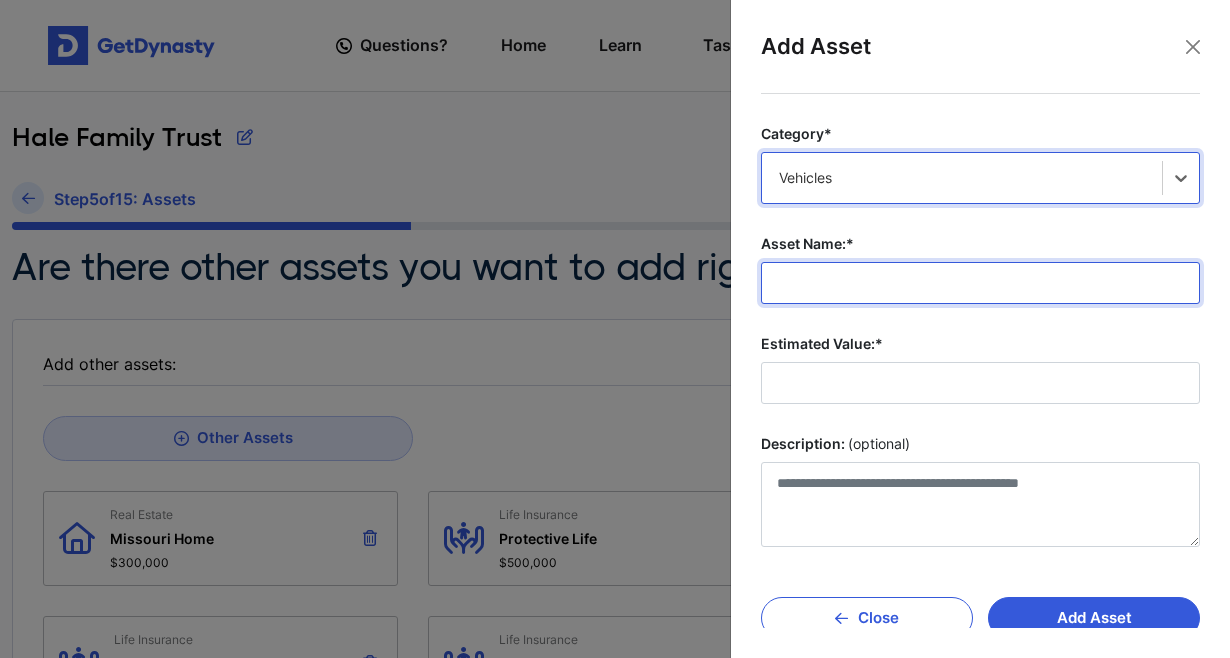 click on "Asset Name:*" at bounding box center (980, 283) 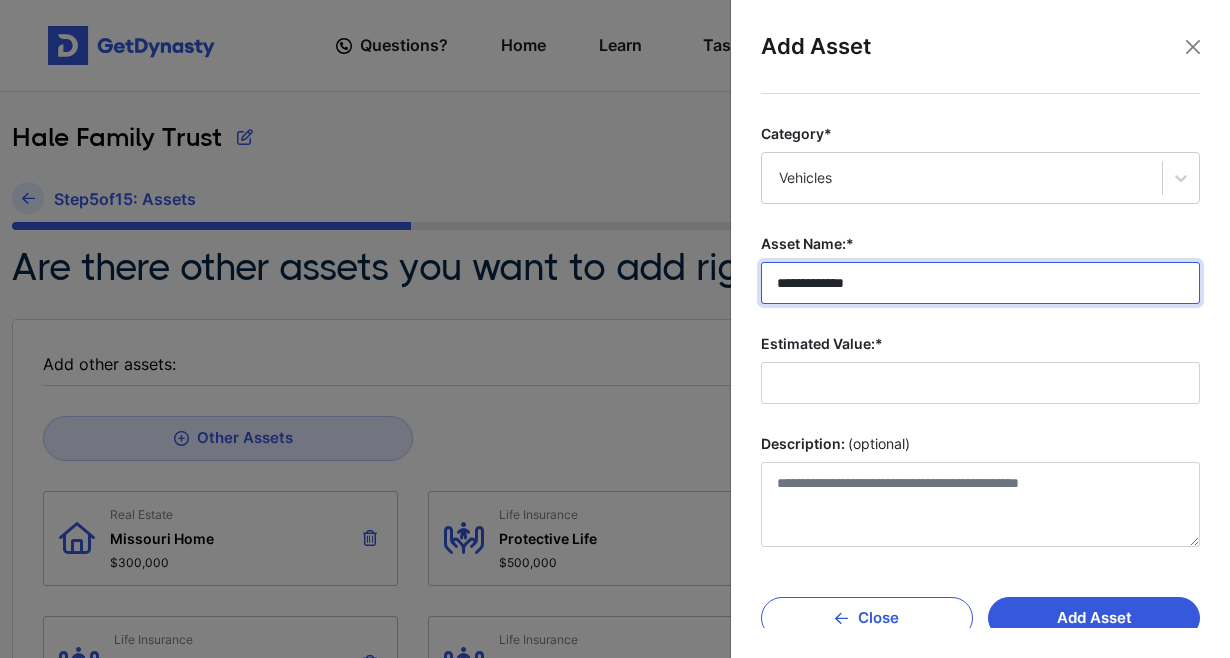 type on "**********" 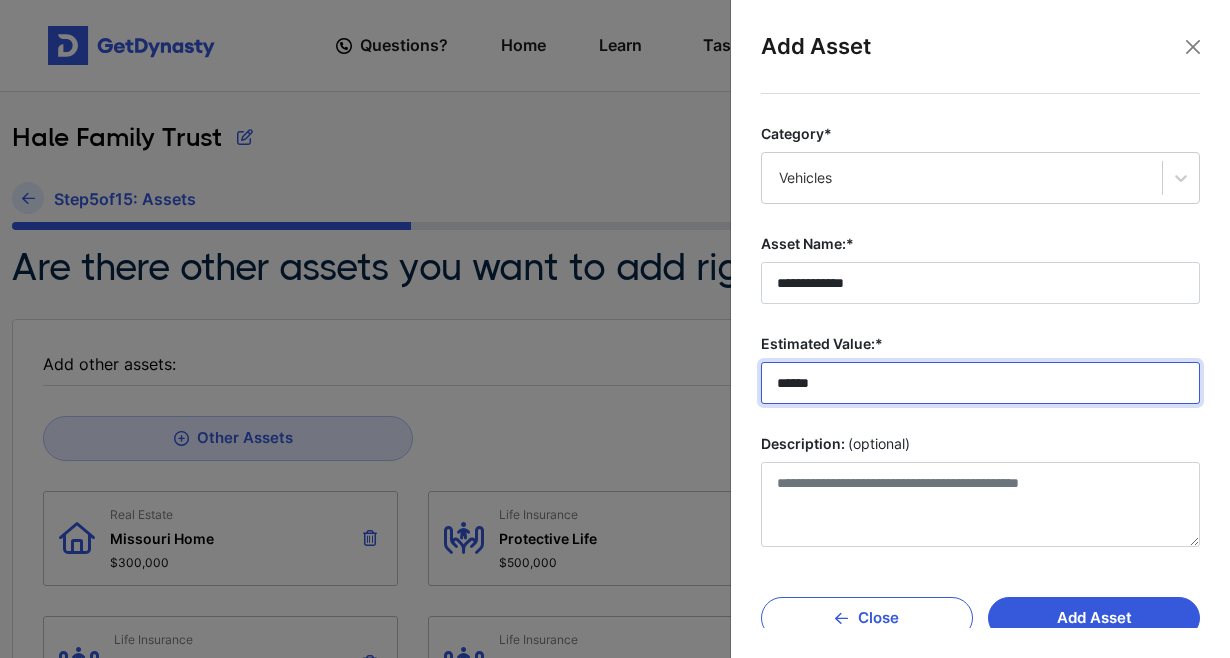 type on "*******" 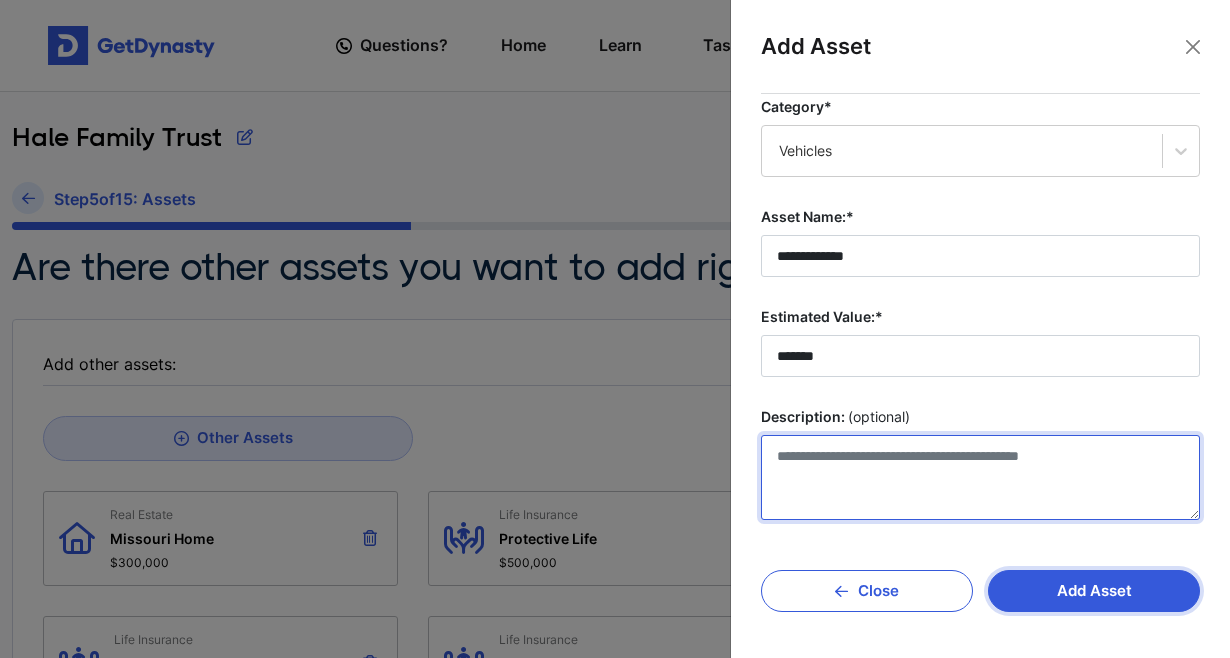 scroll, scrollTop: 27, scrollLeft: 0, axis: vertical 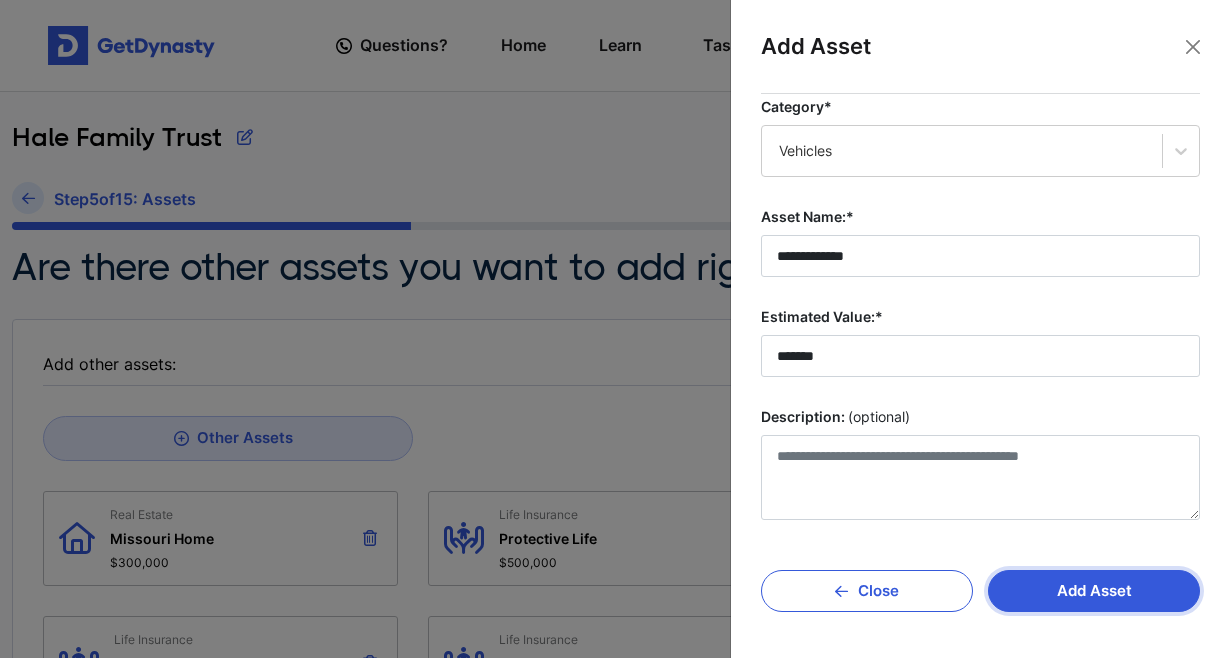 click on "Add Asset" at bounding box center [1094, 591] 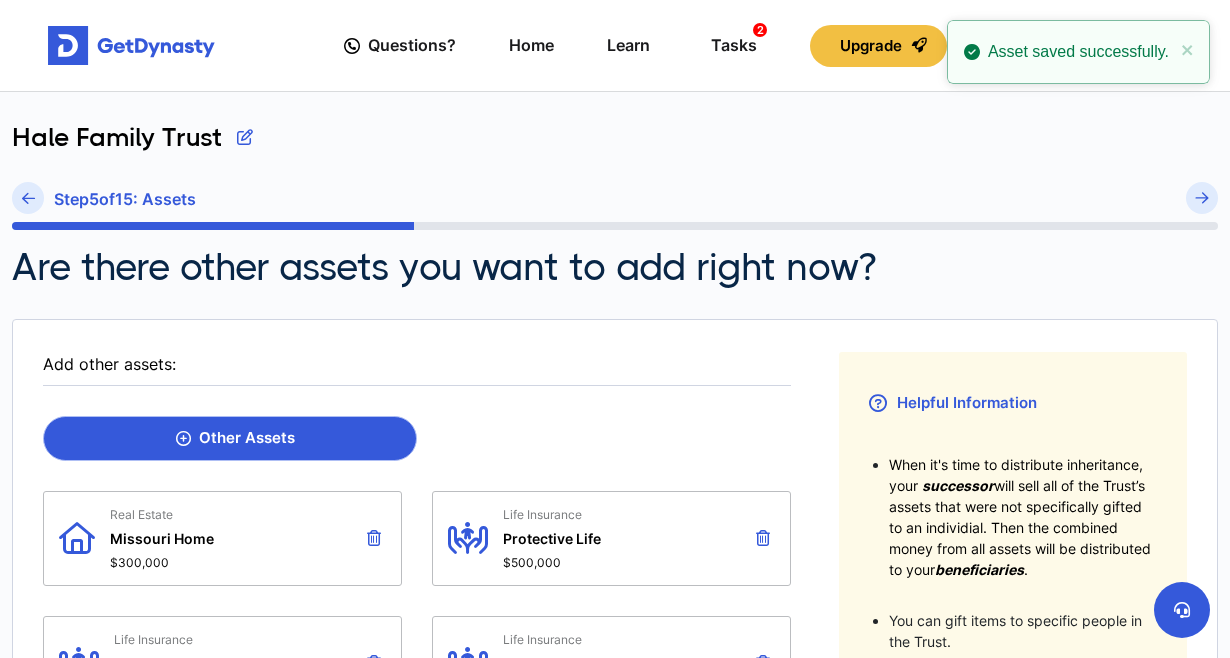 click on "Other Assets" at bounding box center [230, 438] 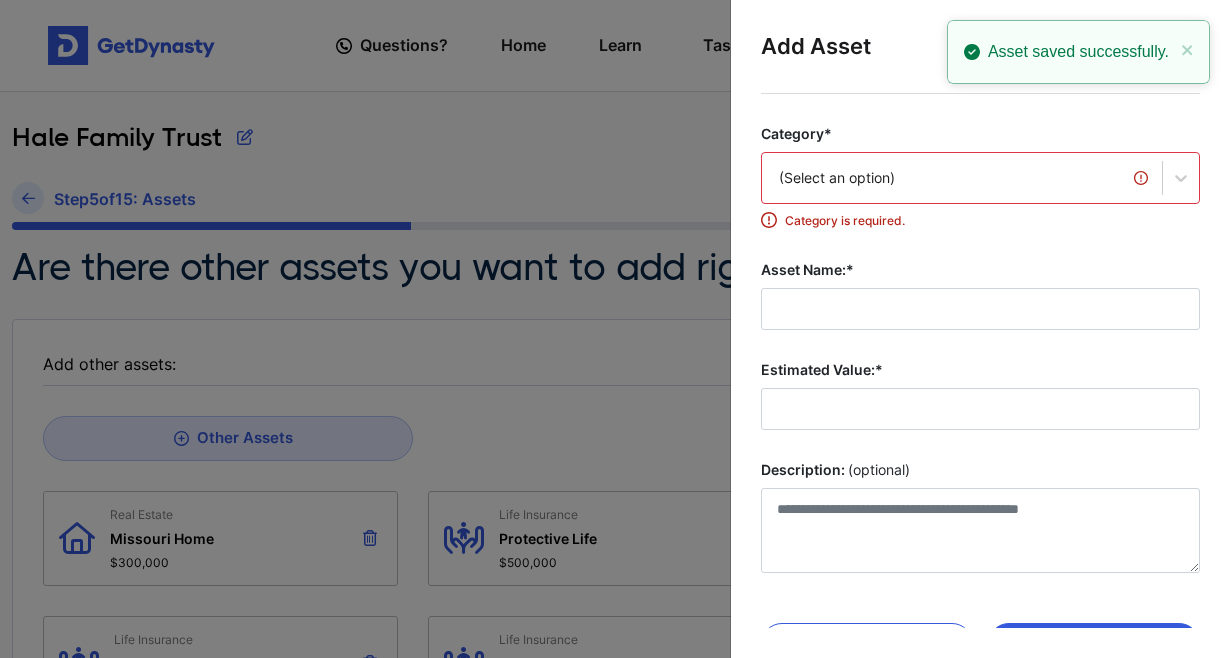 click on "(Select an option)" at bounding box center (962, 178) 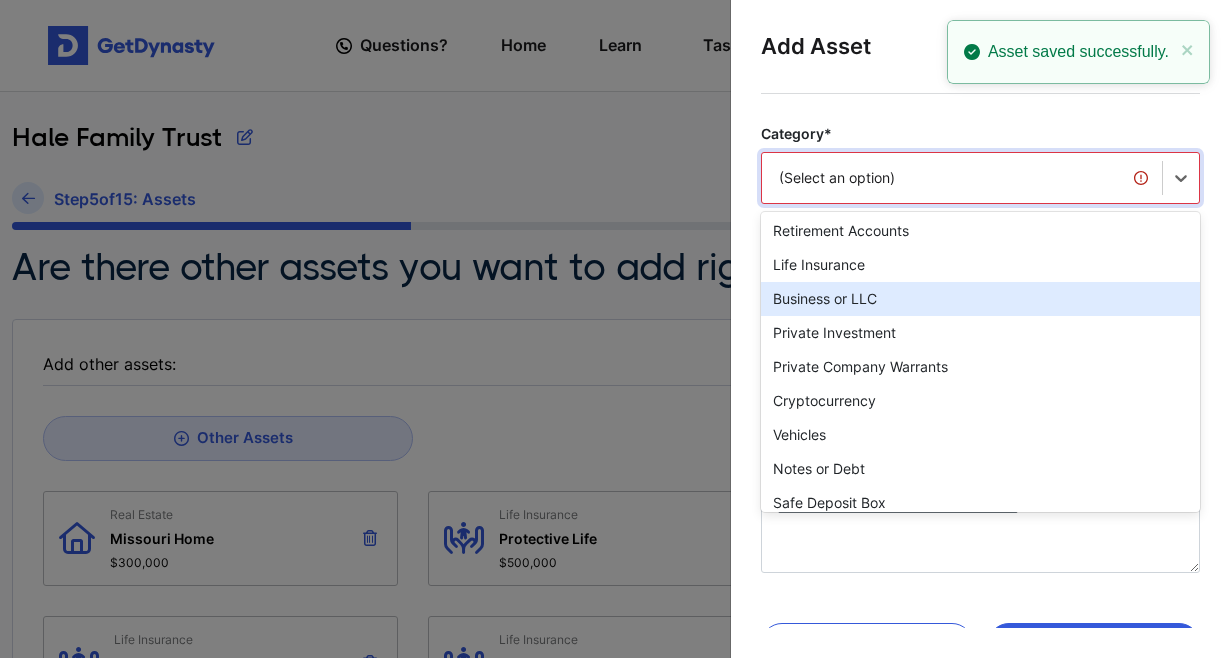 scroll, scrollTop: 151, scrollLeft: 0, axis: vertical 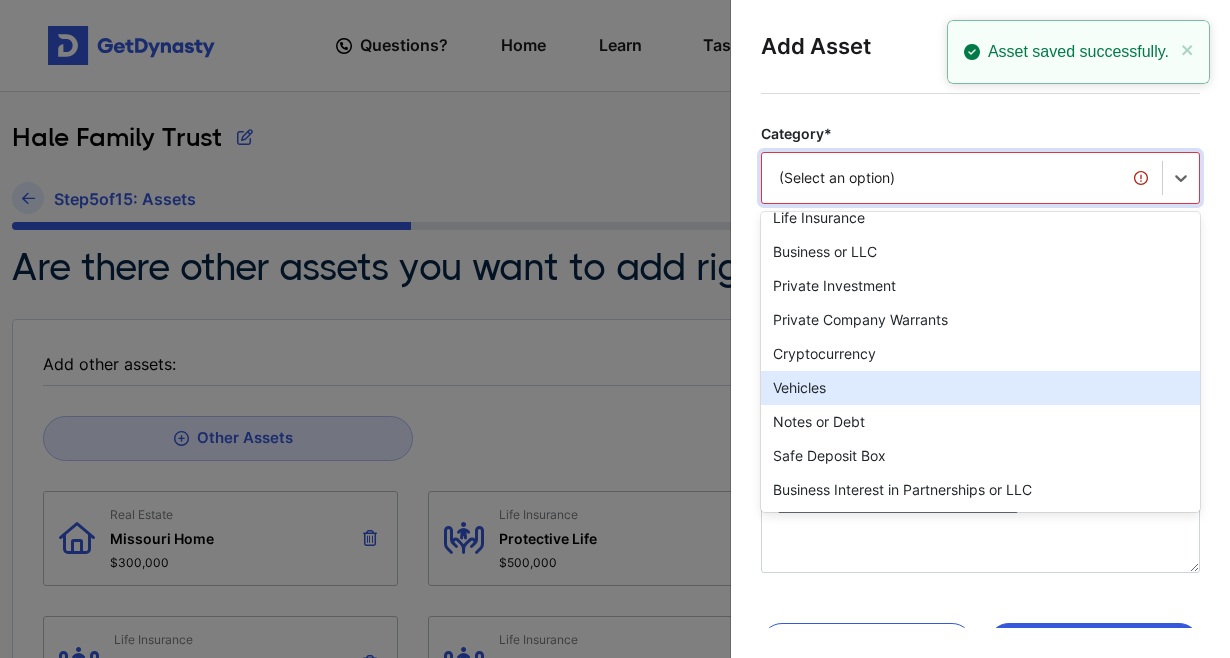 click on "Vehicles" at bounding box center [980, 388] 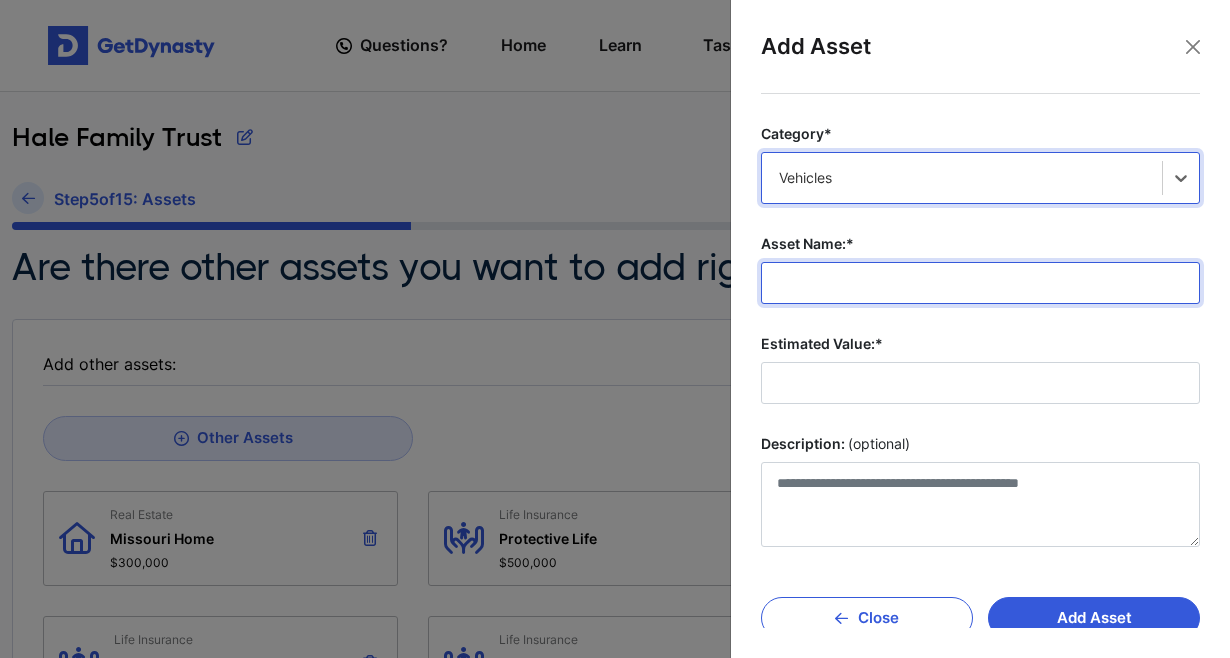 click on "Asset Name:*" at bounding box center [980, 283] 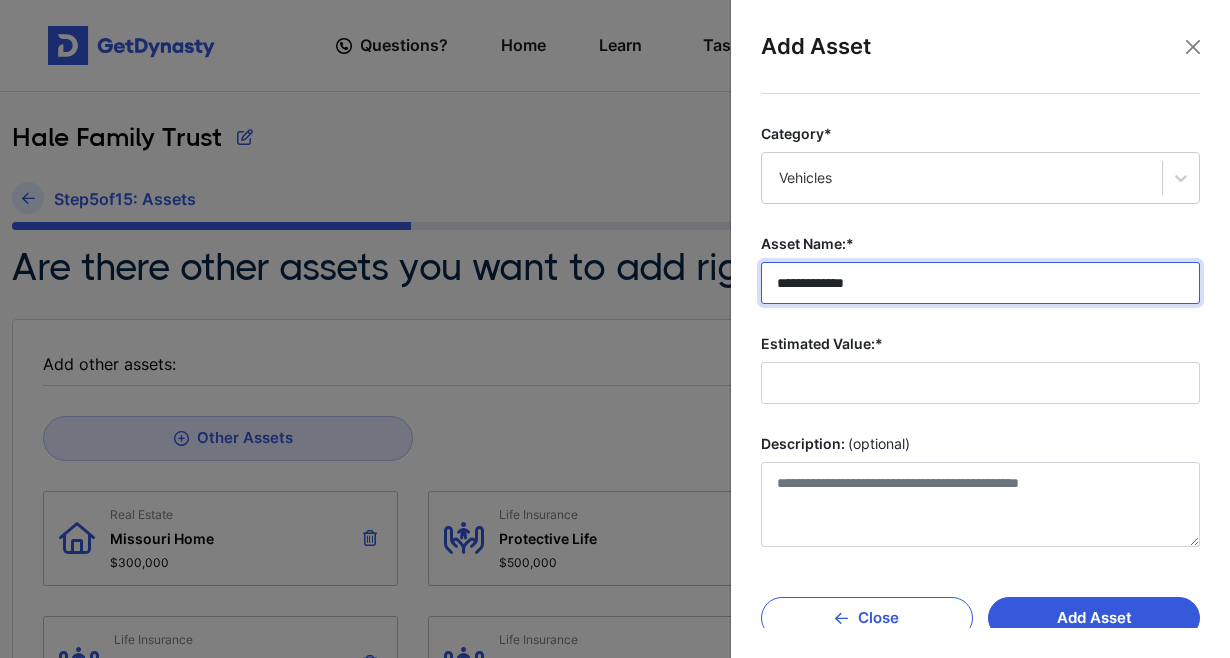 type on "**********" 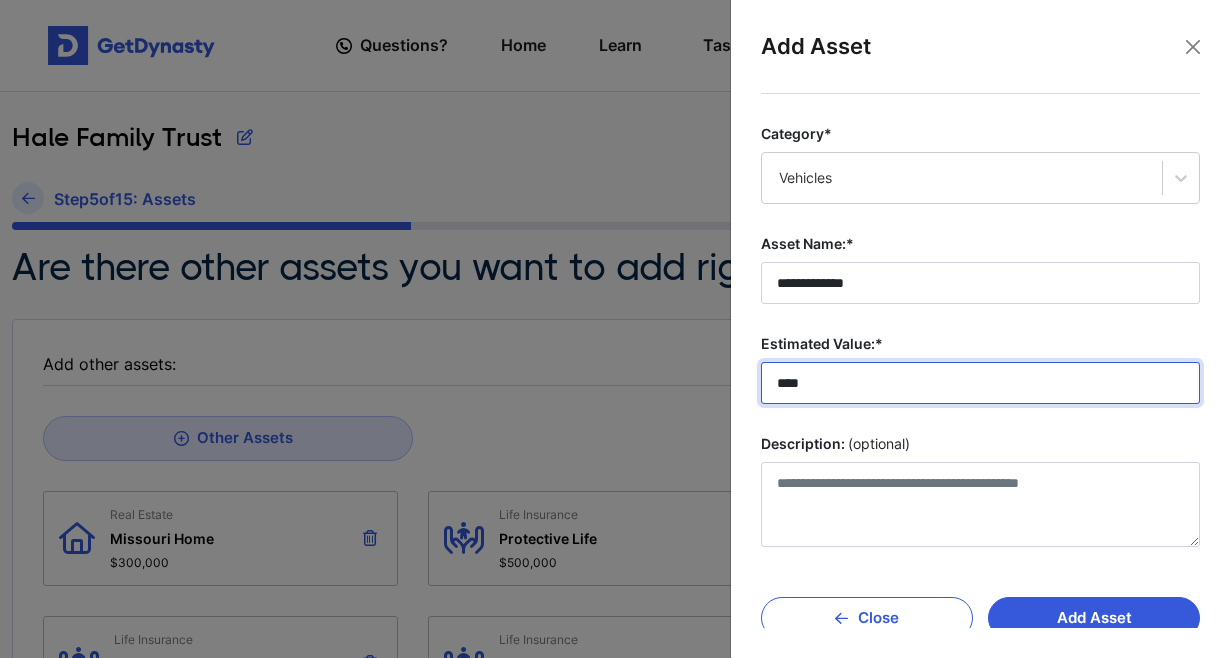 type on "******" 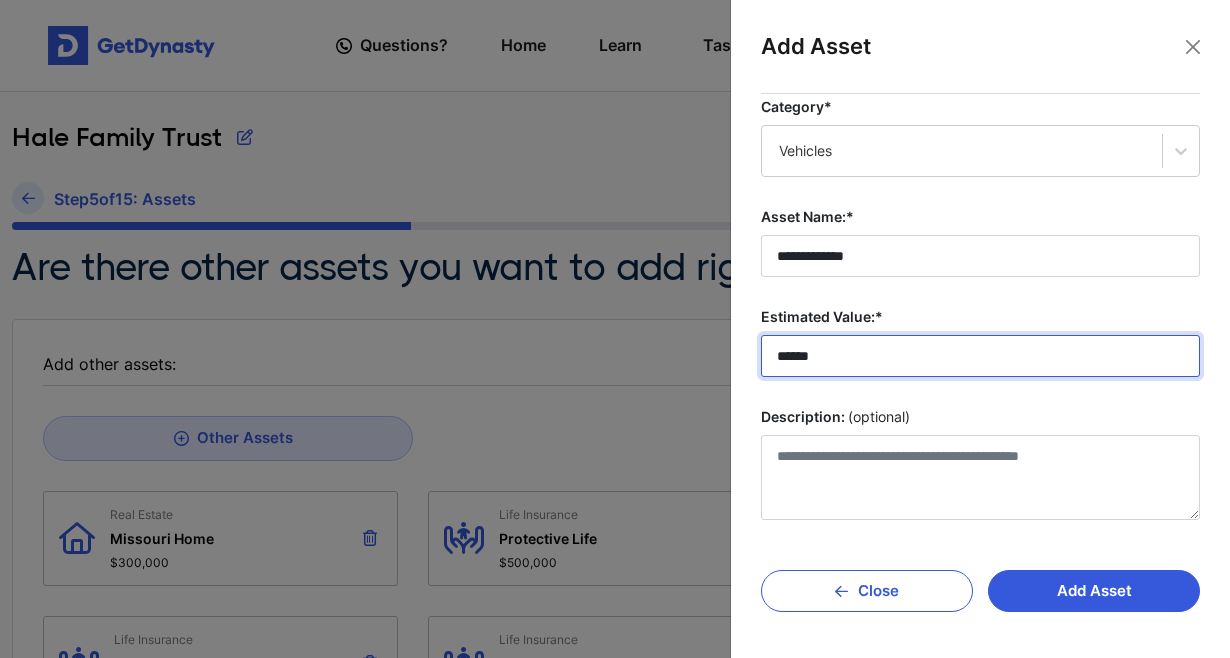 scroll, scrollTop: 27, scrollLeft: 0, axis: vertical 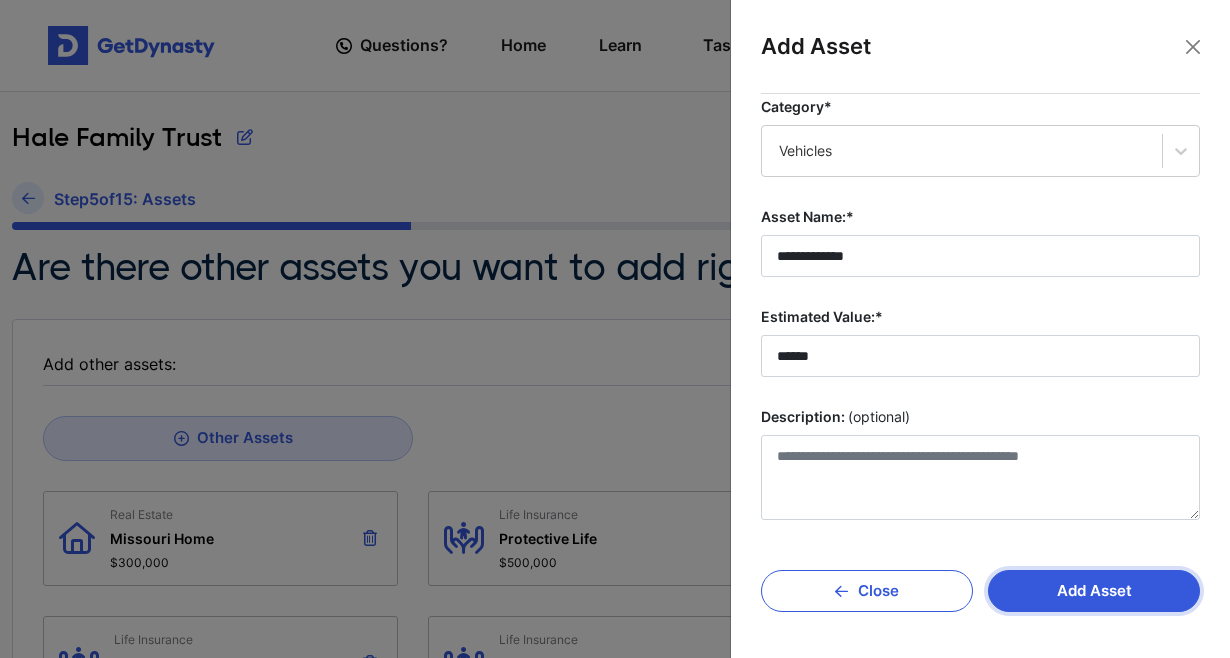 click on "Add Asset" at bounding box center (1094, 591) 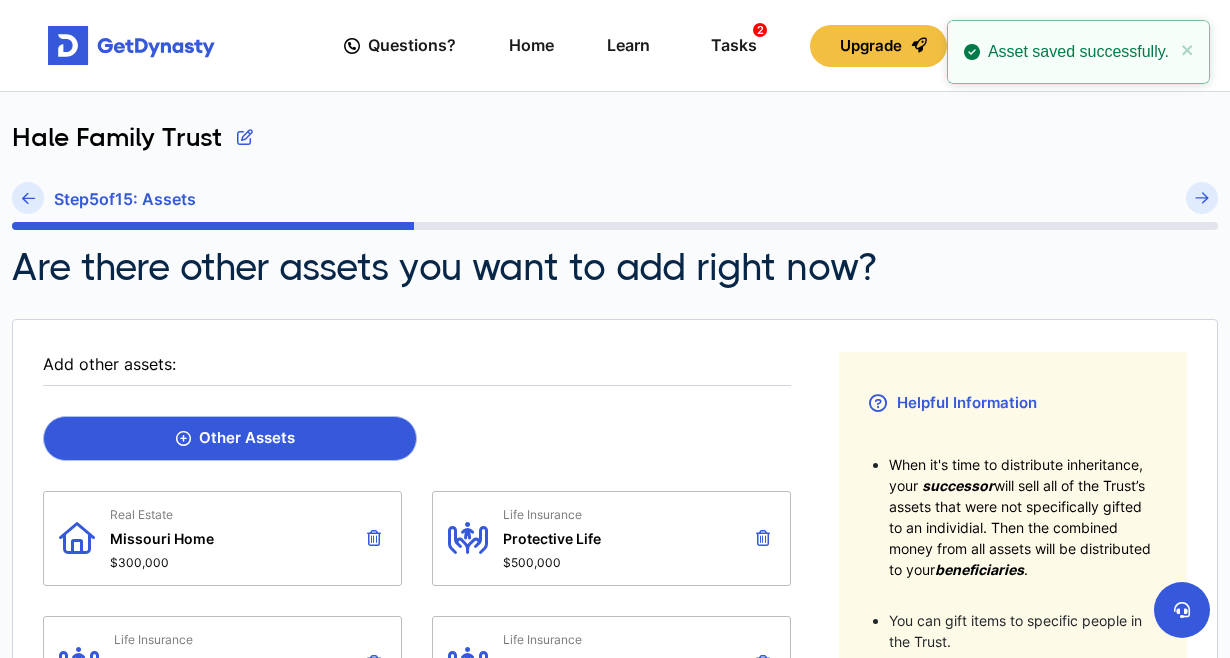 click on "Other Assets" at bounding box center (230, 438) 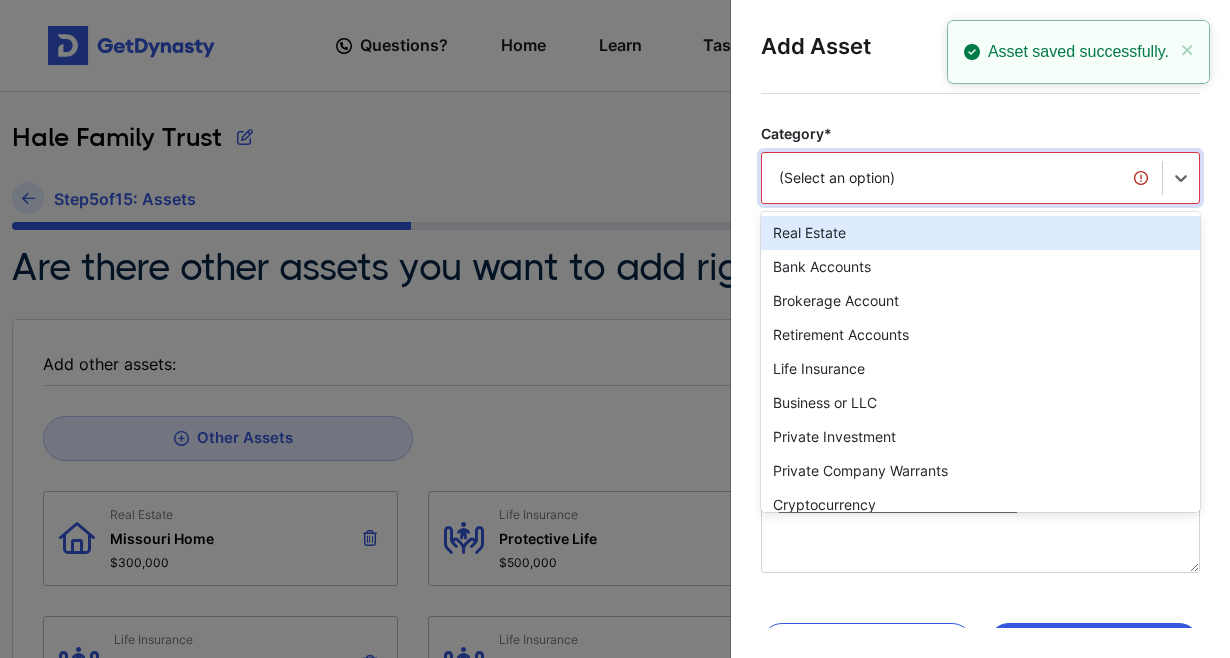 click on "(Select an option)" at bounding box center [962, 178] 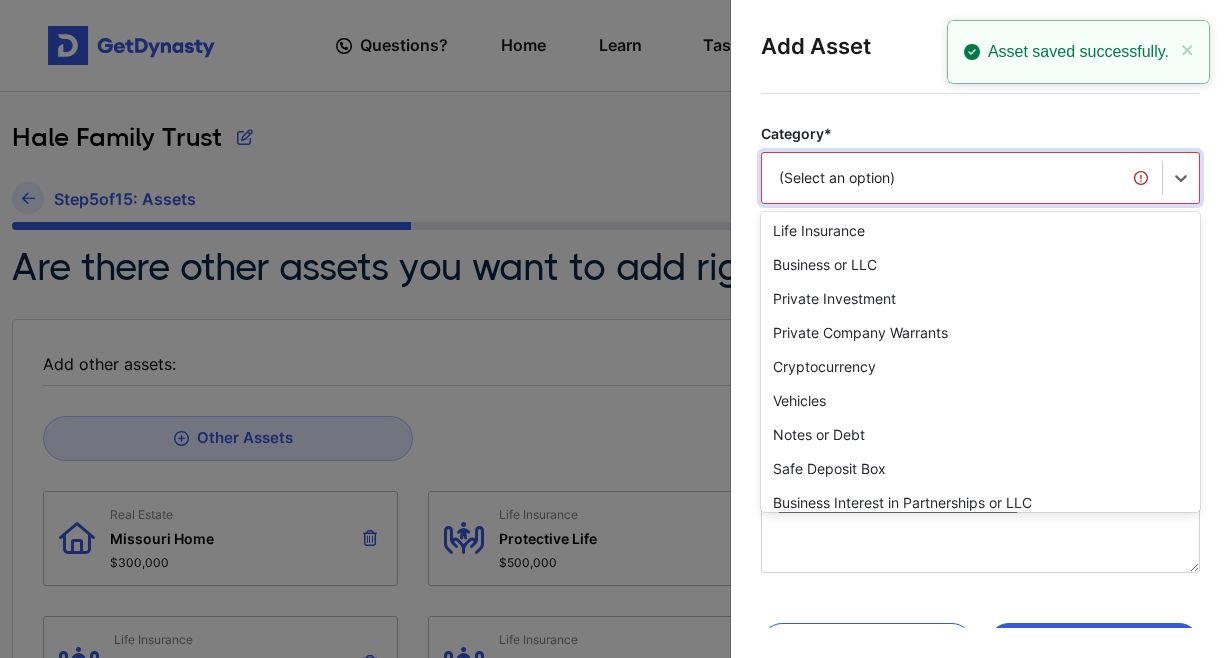 scroll, scrollTop: 277, scrollLeft: 0, axis: vertical 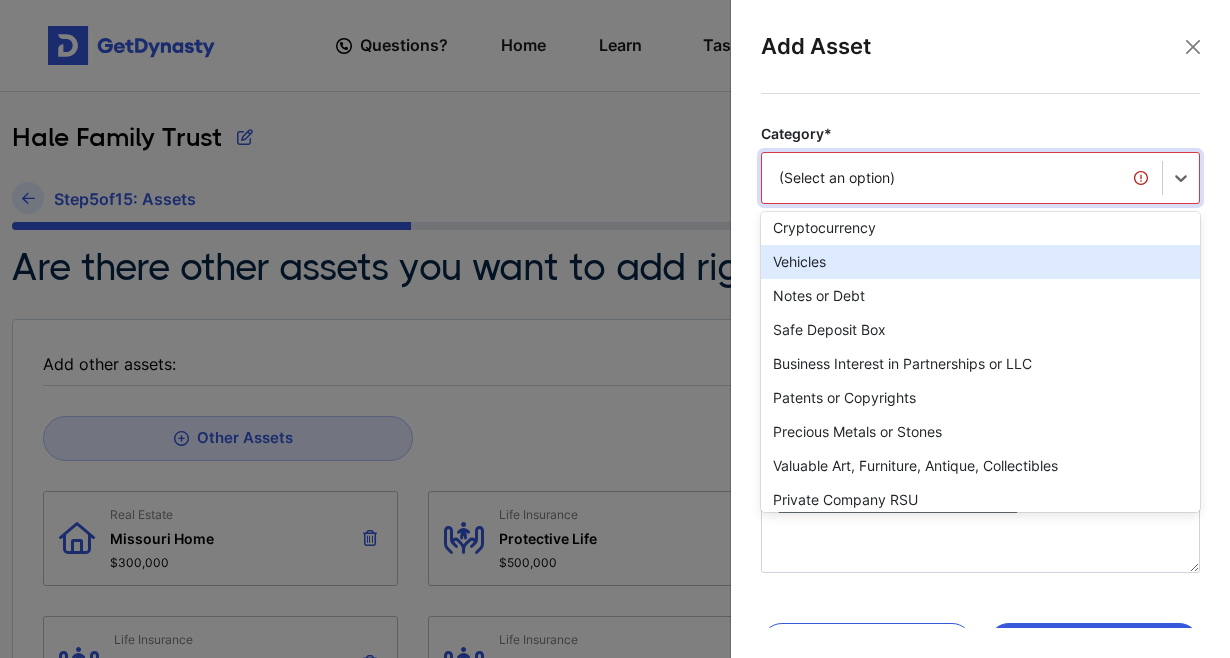 click on "Vehicles" at bounding box center (980, 262) 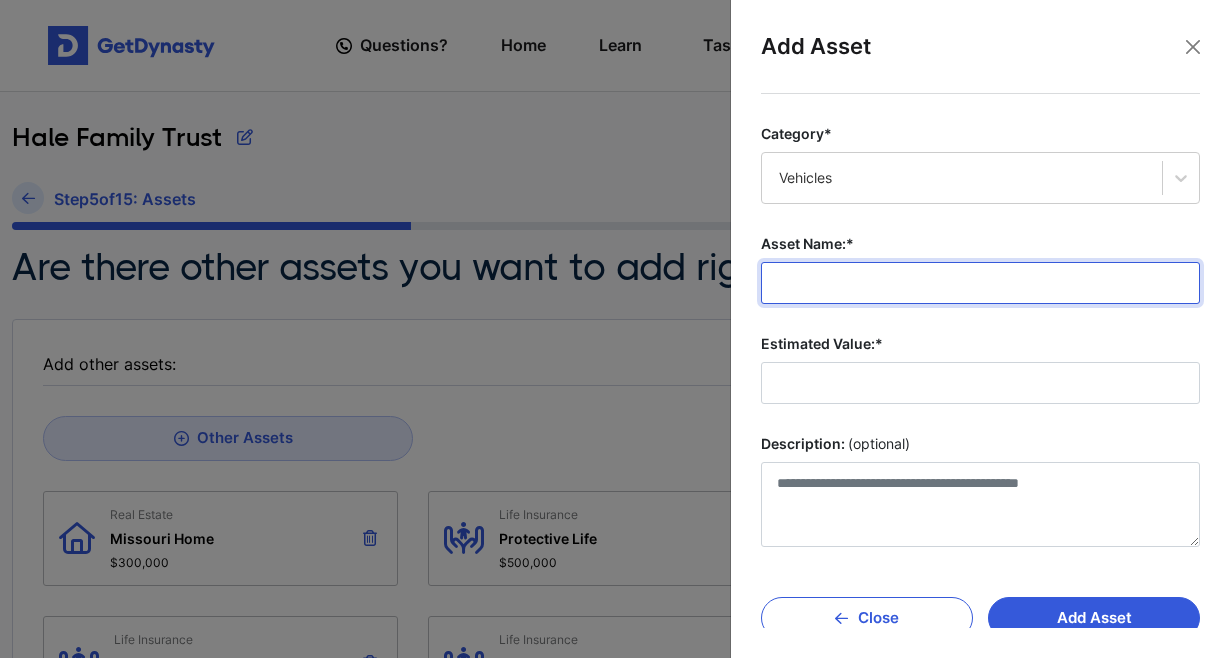 click on "Asset Name:*" at bounding box center (980, 283) 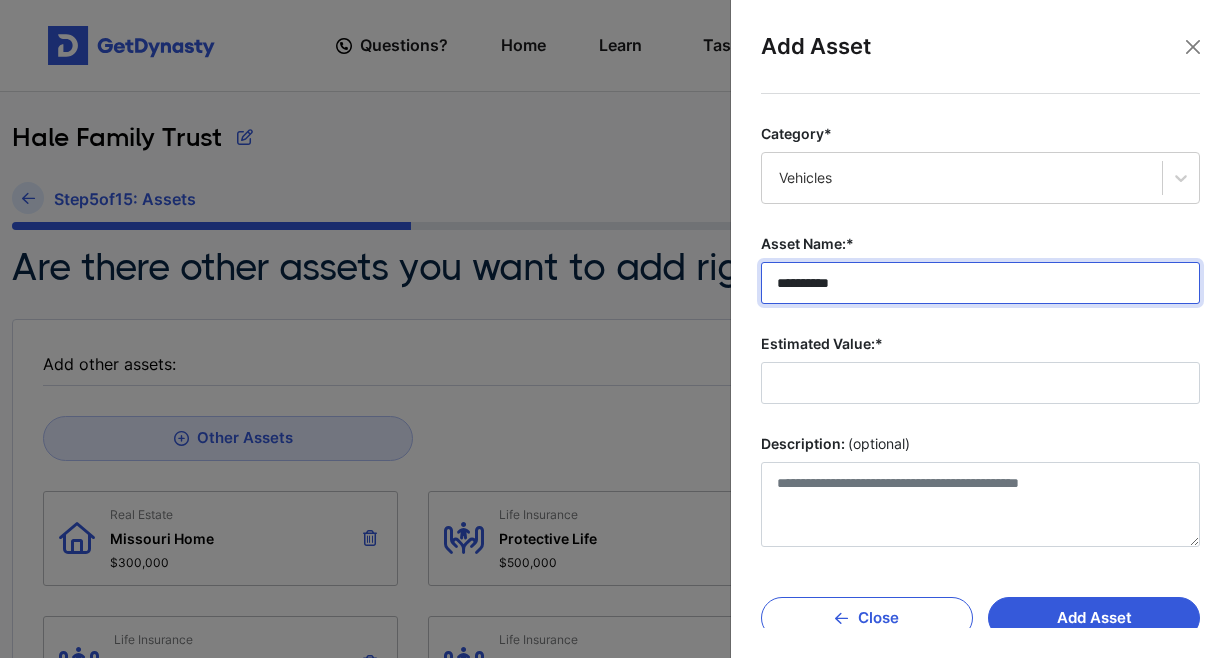 type on "**********" 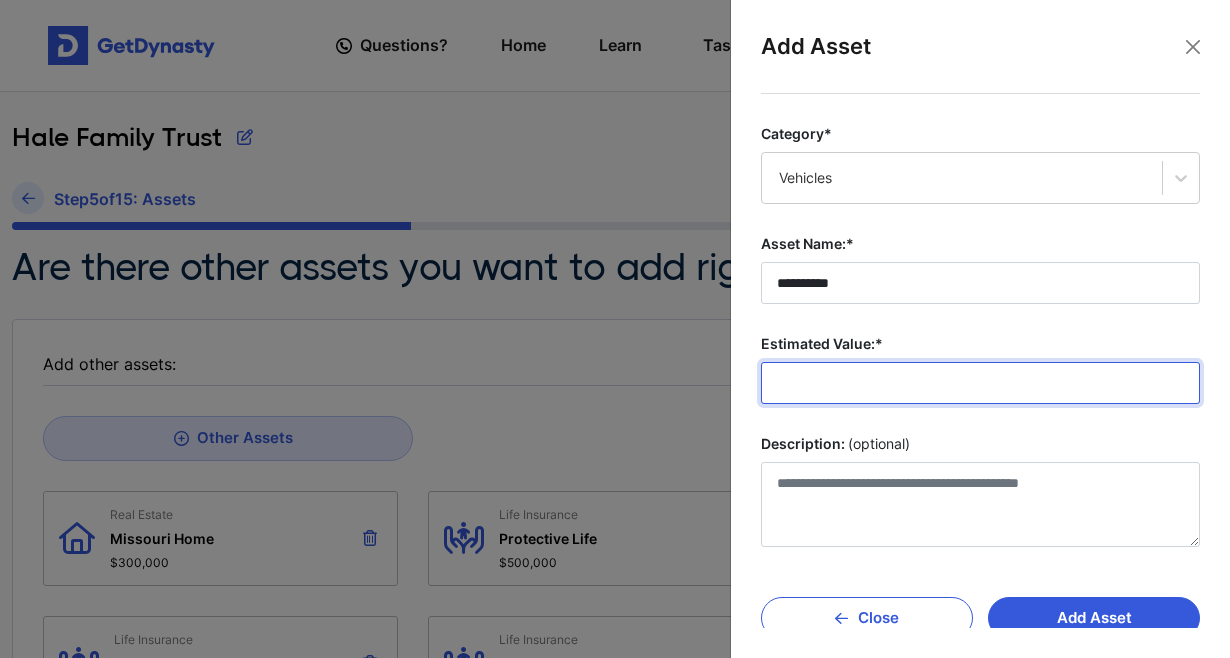scroll, scrollTop: 18, scrollLeft: 0, axis: vertical 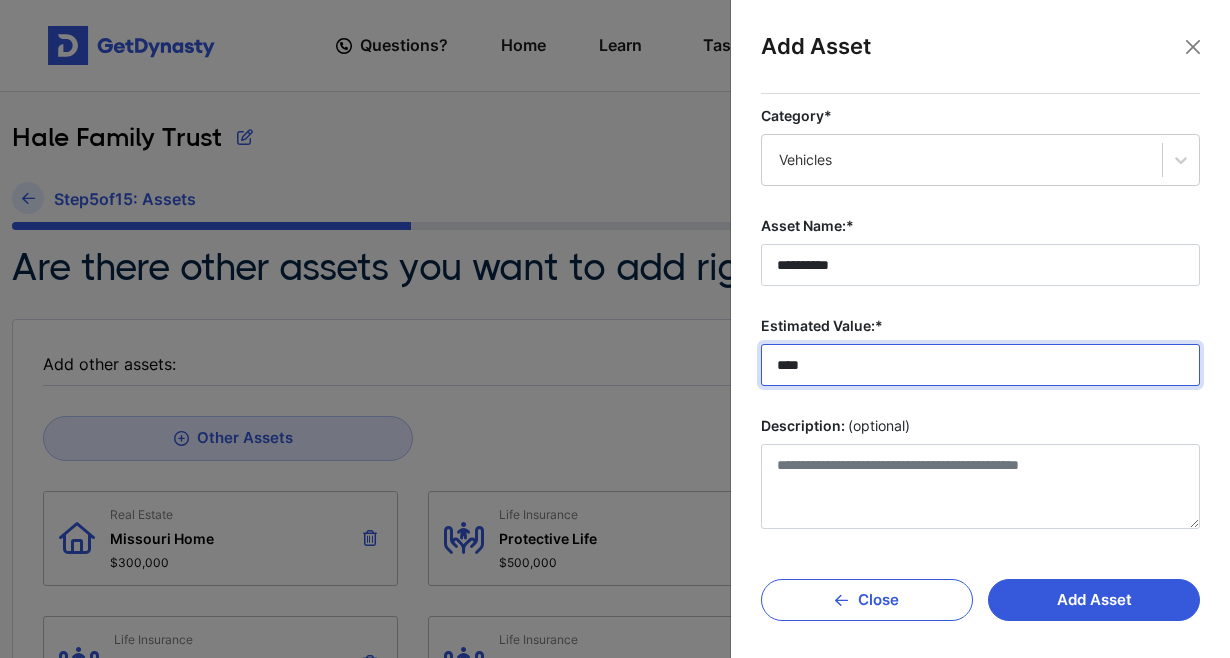 type on "******" 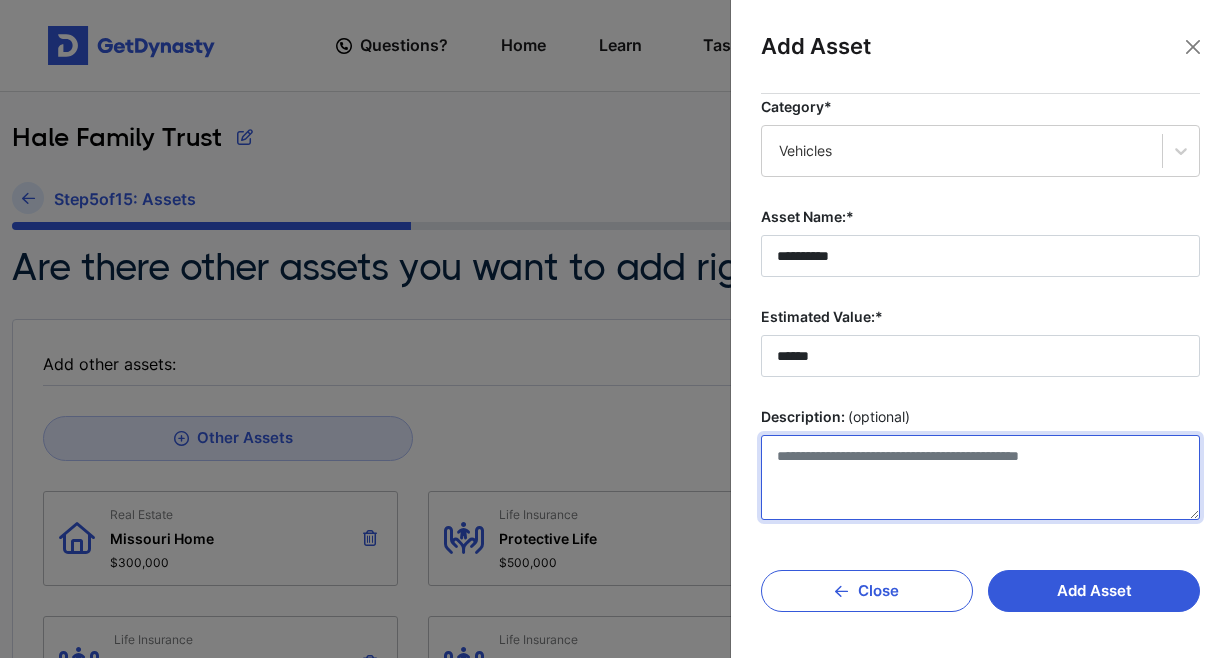 scroll, scrollTop: 27, scrollLeft: 0, axis: vertical 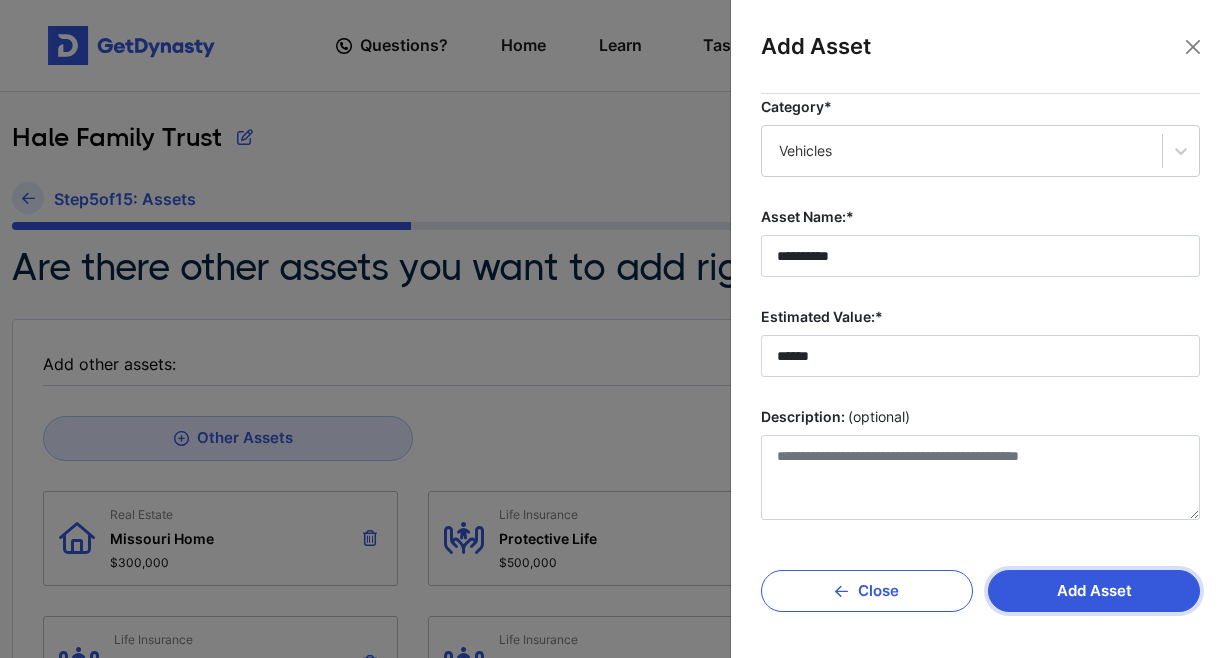 click on "Add Asset" at bounding box center (1094, 591) 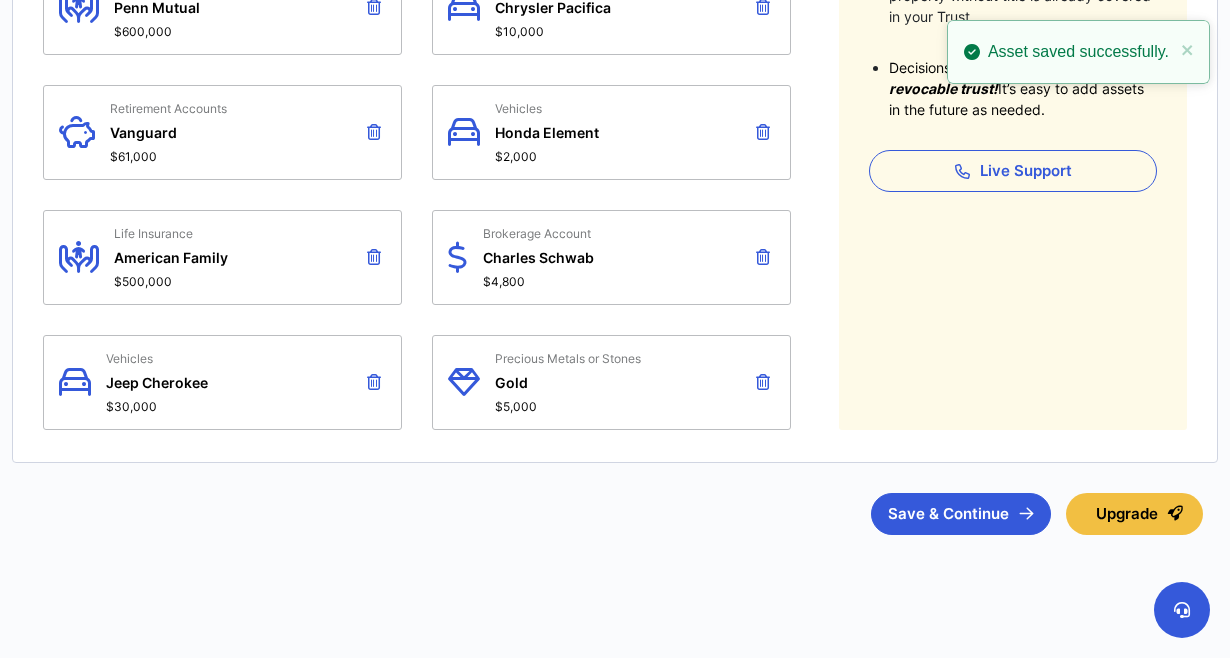scroll, scrollTop: 779, scrollLeft: 0, axis: vertical 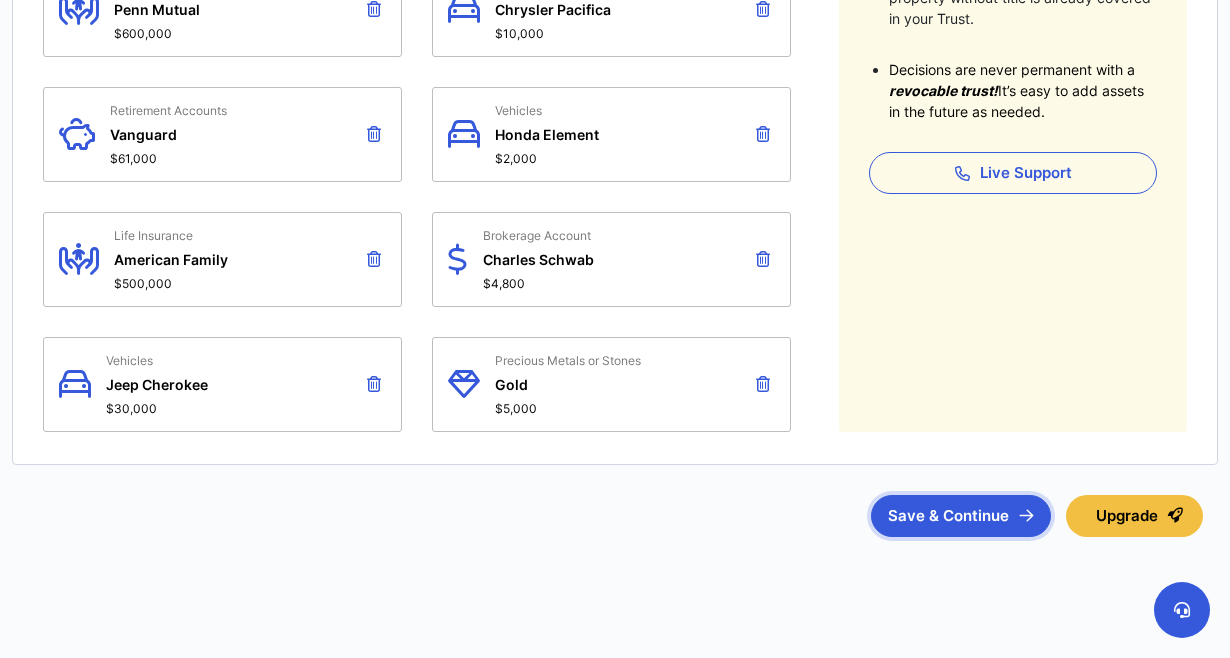 click on "Save & Continue" at bounding box center [961, 516] 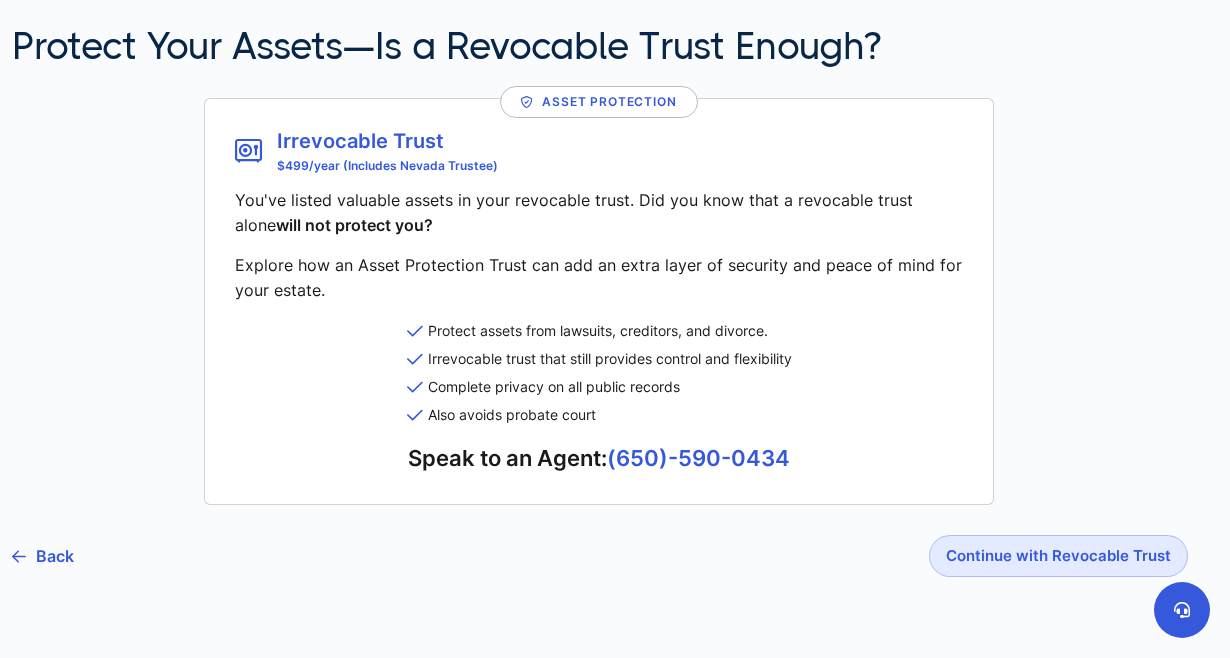scroll, scrollTop: 175, scrollLeft: 0, axis: vertical 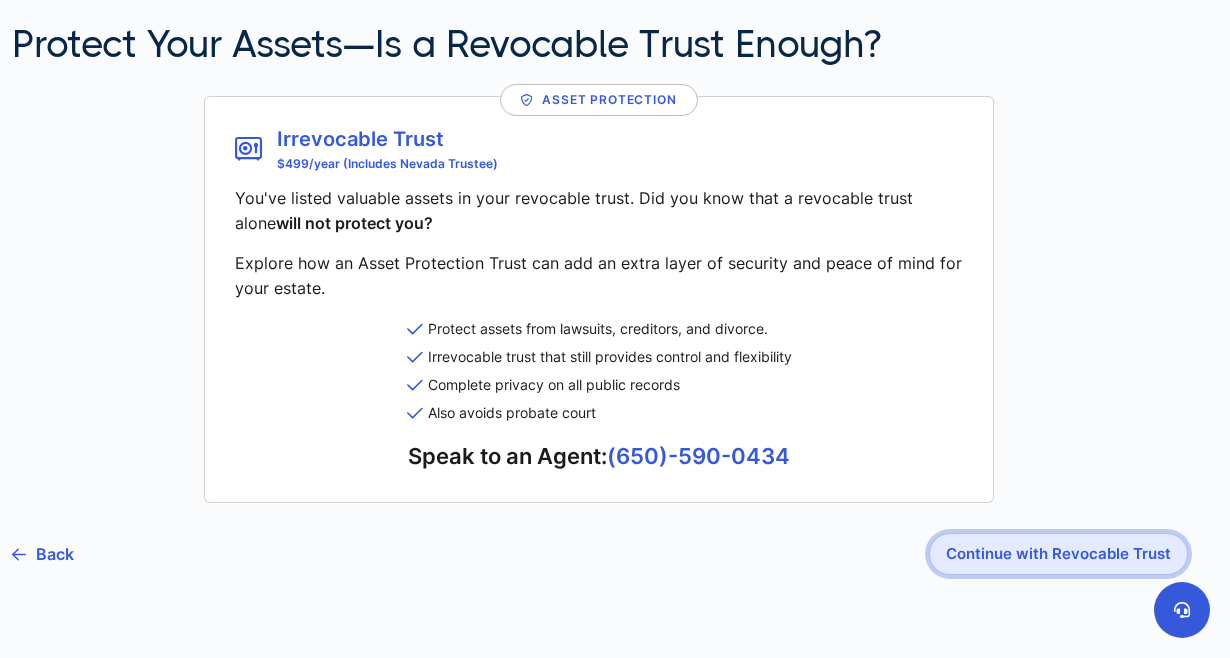 click on "Continue with Revocable Trust" at bounding box center [1058, 554] 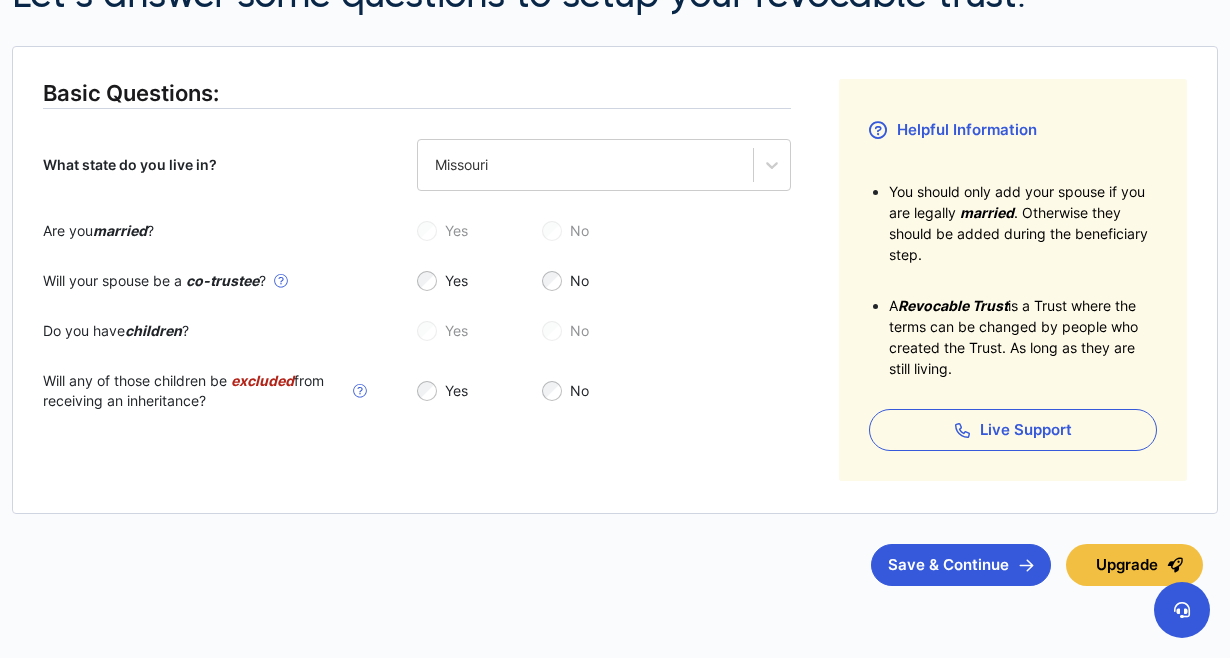 scroll, scrollTop: 321, scrollLeft: 0, axis: vertical 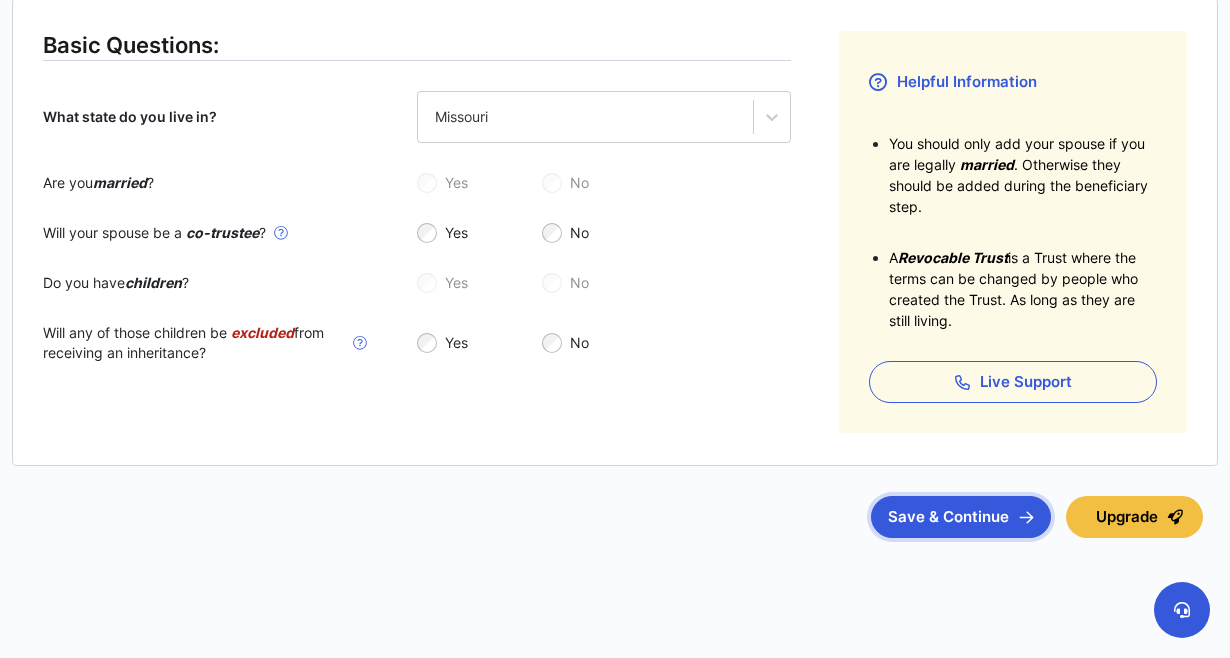click on "Save & Continue" at bounding box center (961, 517) 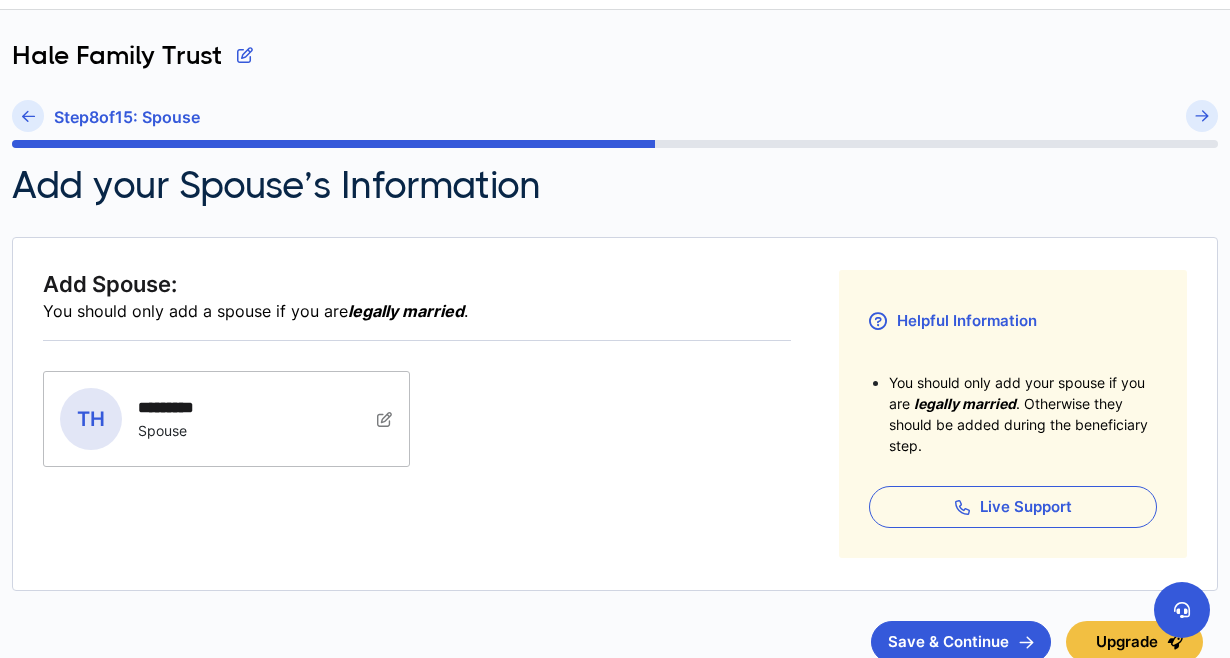 scroll, scrollTop: 100, scrollLeft: 0, axis: vertical 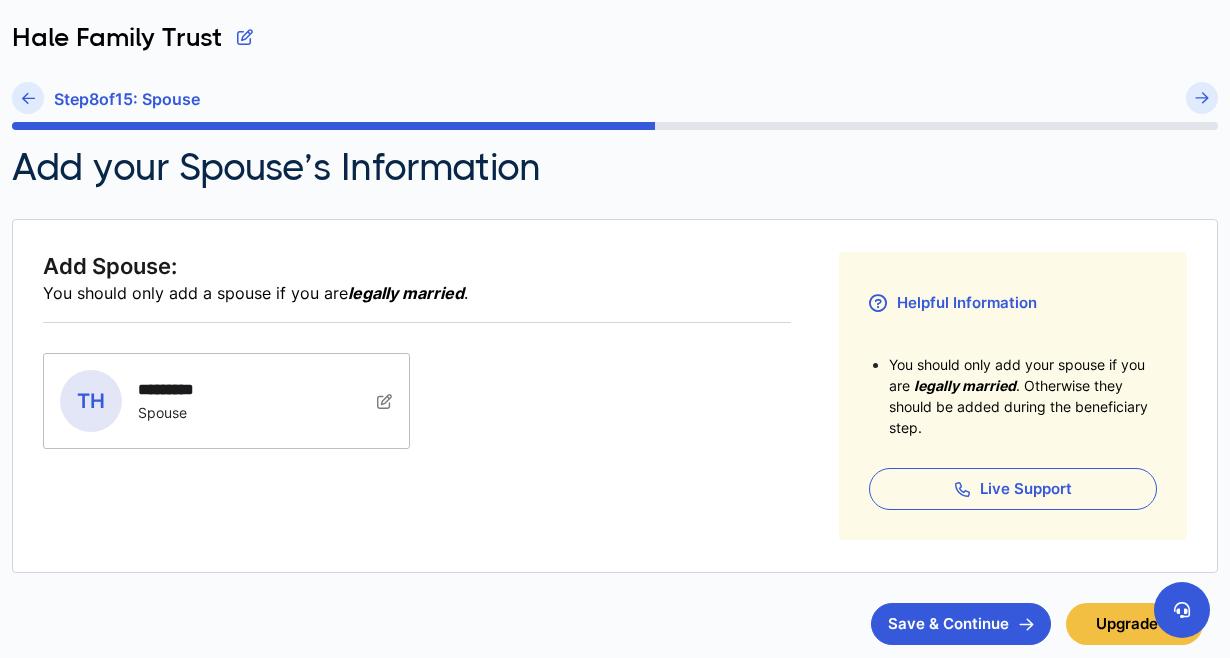 click on "********* Spouse" at bounding box center (174, 400) 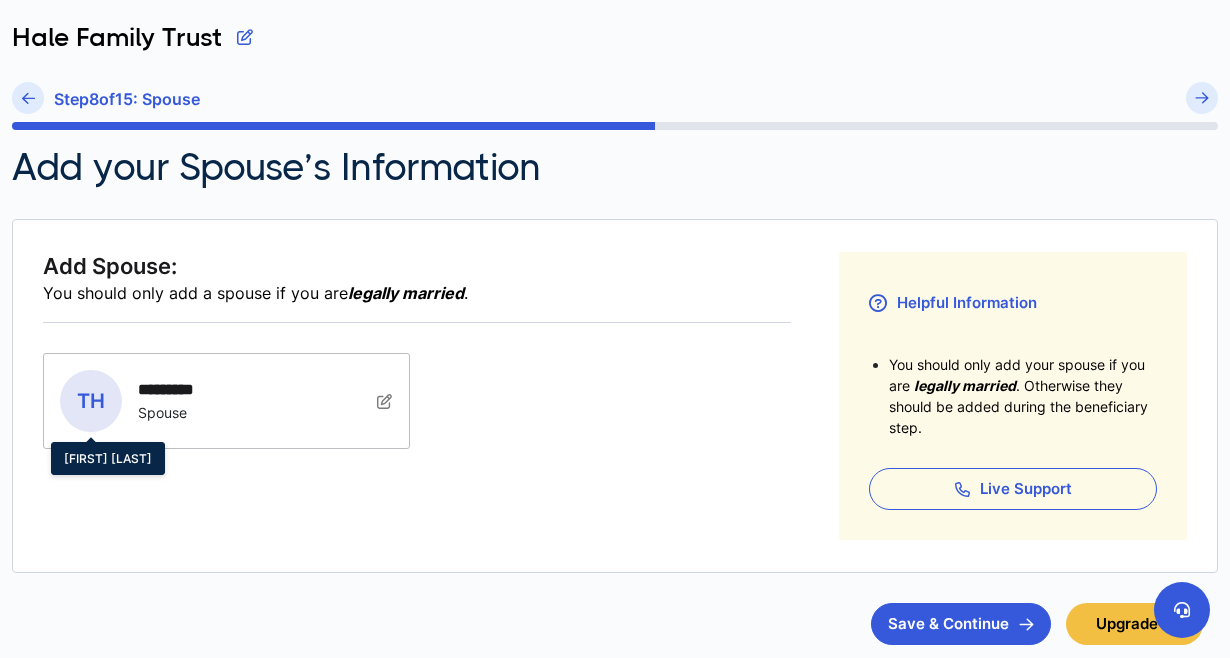 click on "TH" at bounding box center (91, 401) 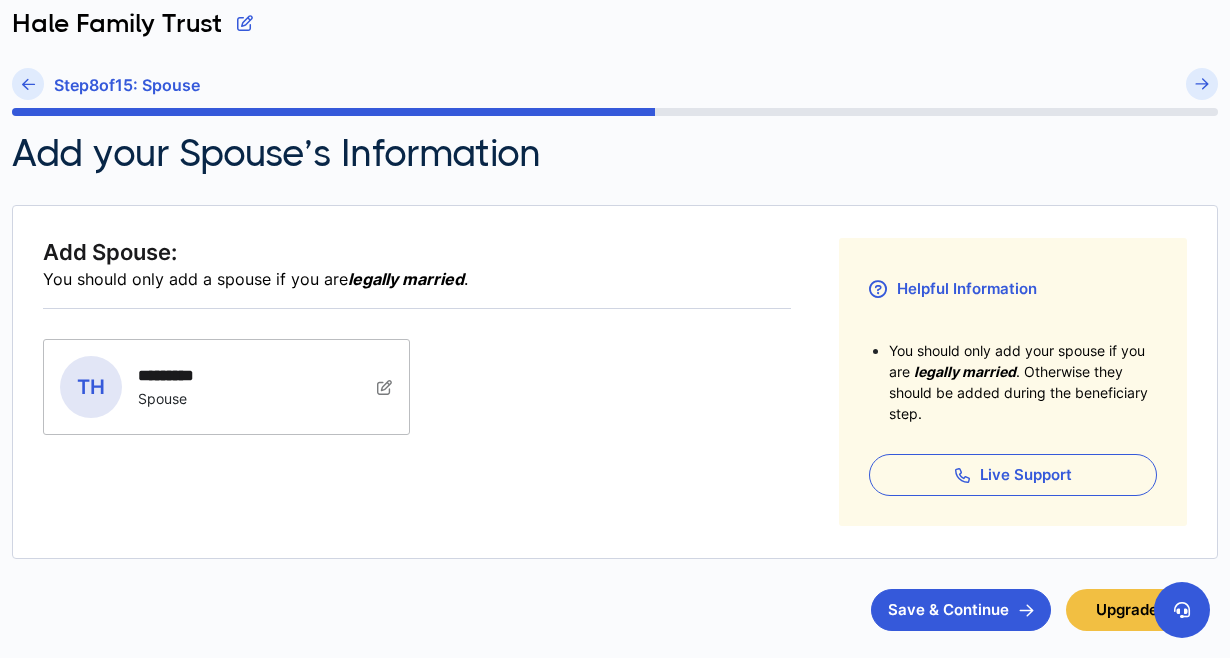 scroll, scrollTop: 115, scrollLeft: 0, axis: vertical 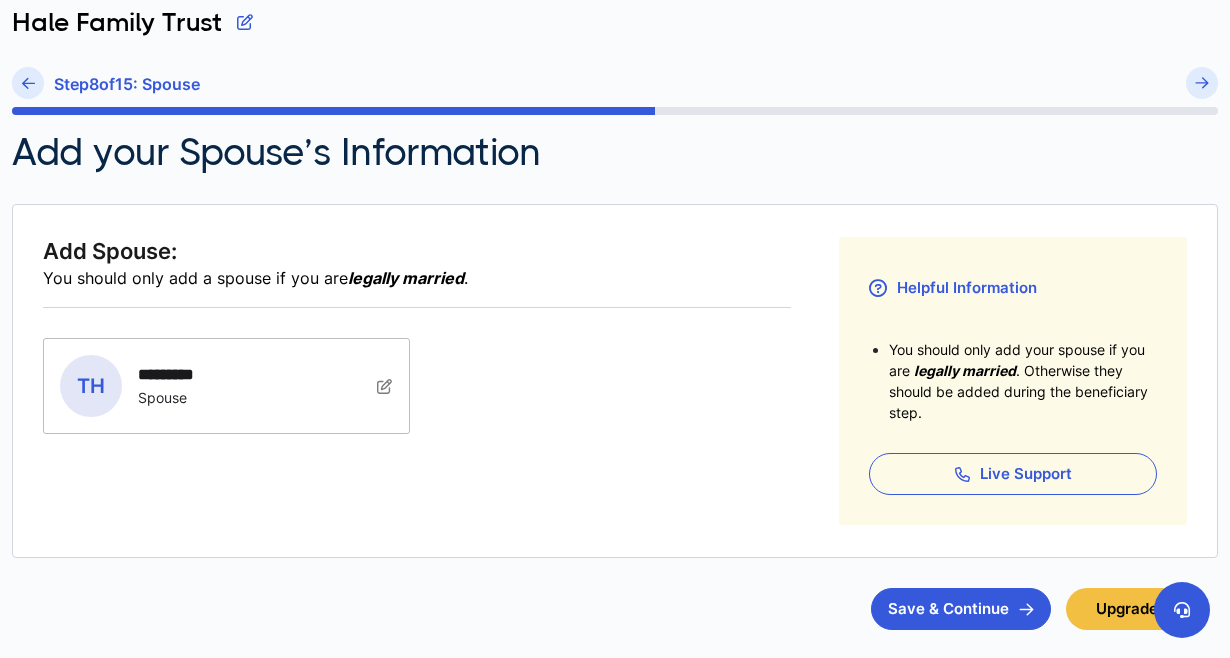 click on "*********" at bounding box center [174, 374] 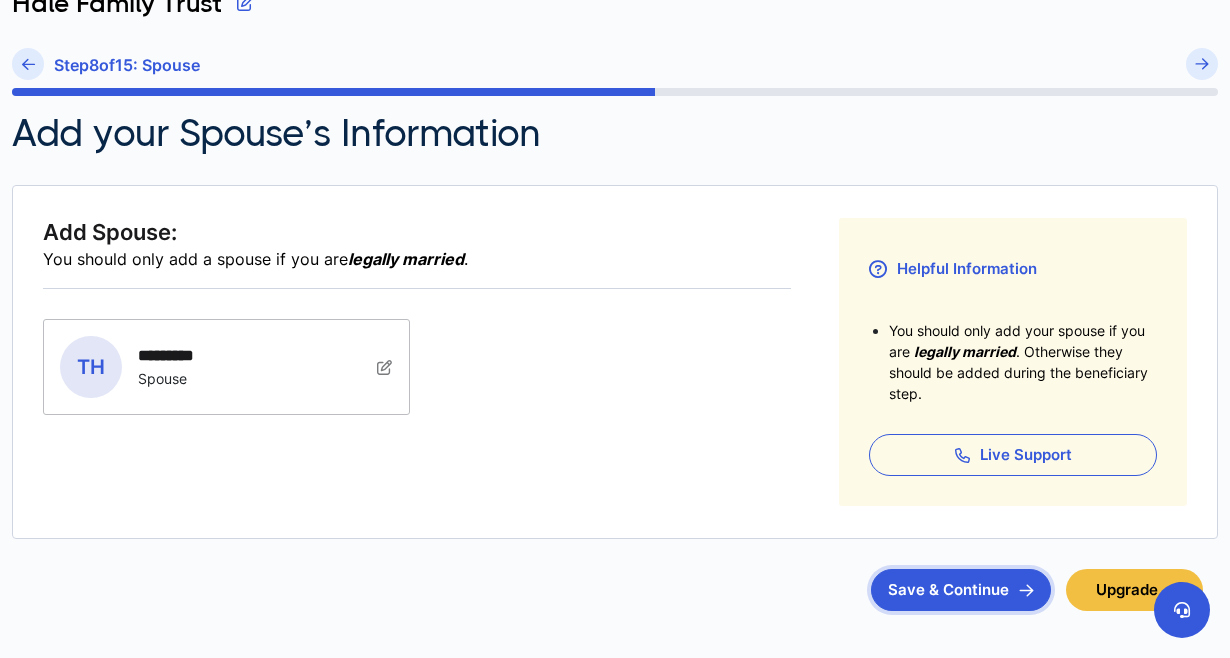 click on "Save & Continue" at bounding box center (961, 590) 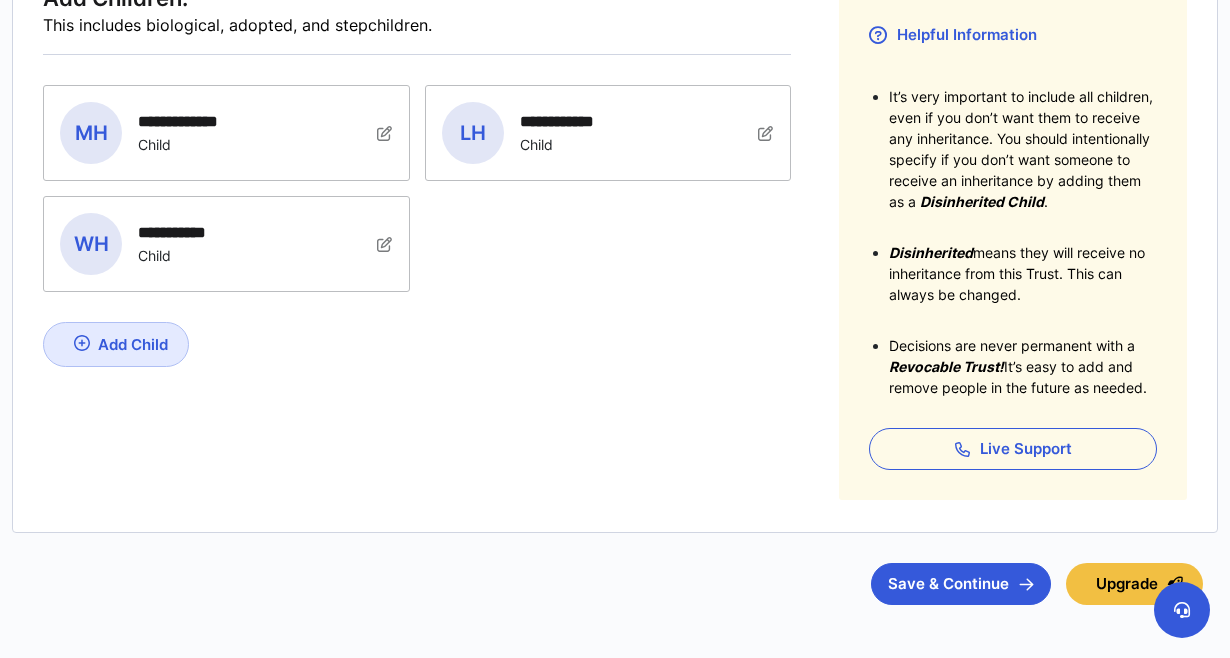 scroll, scrollTop: 426, scrollLeft: 0, axis: vertical 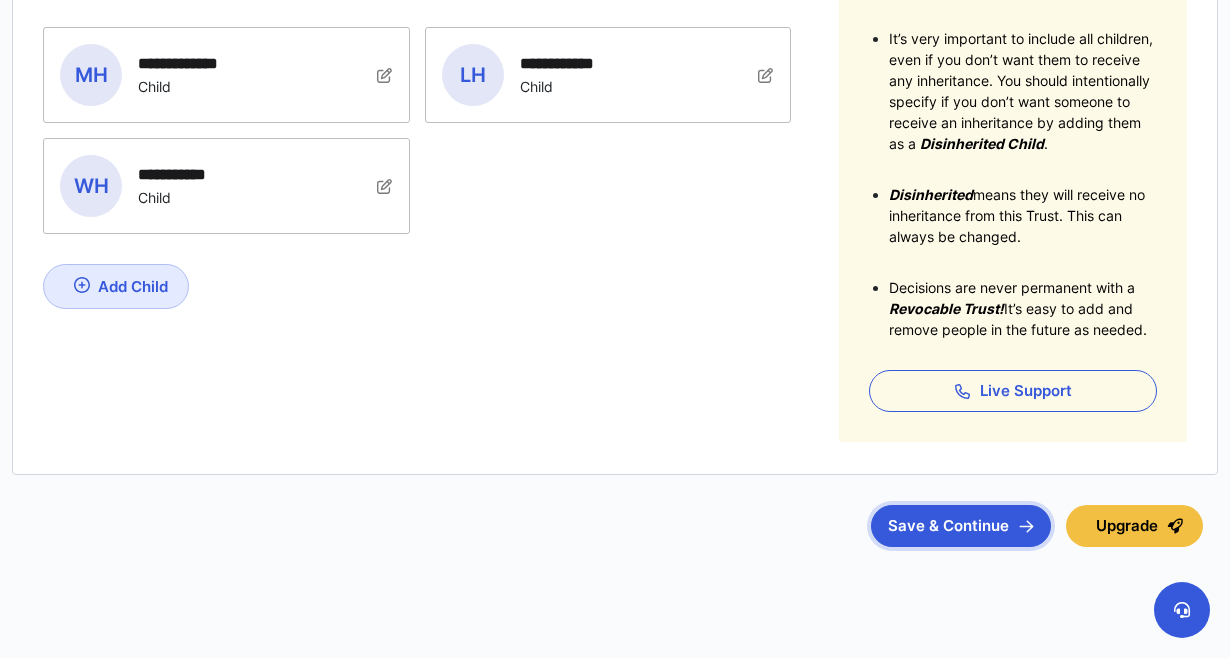 click on "Save & Continue" at bounding box center [961, 526] 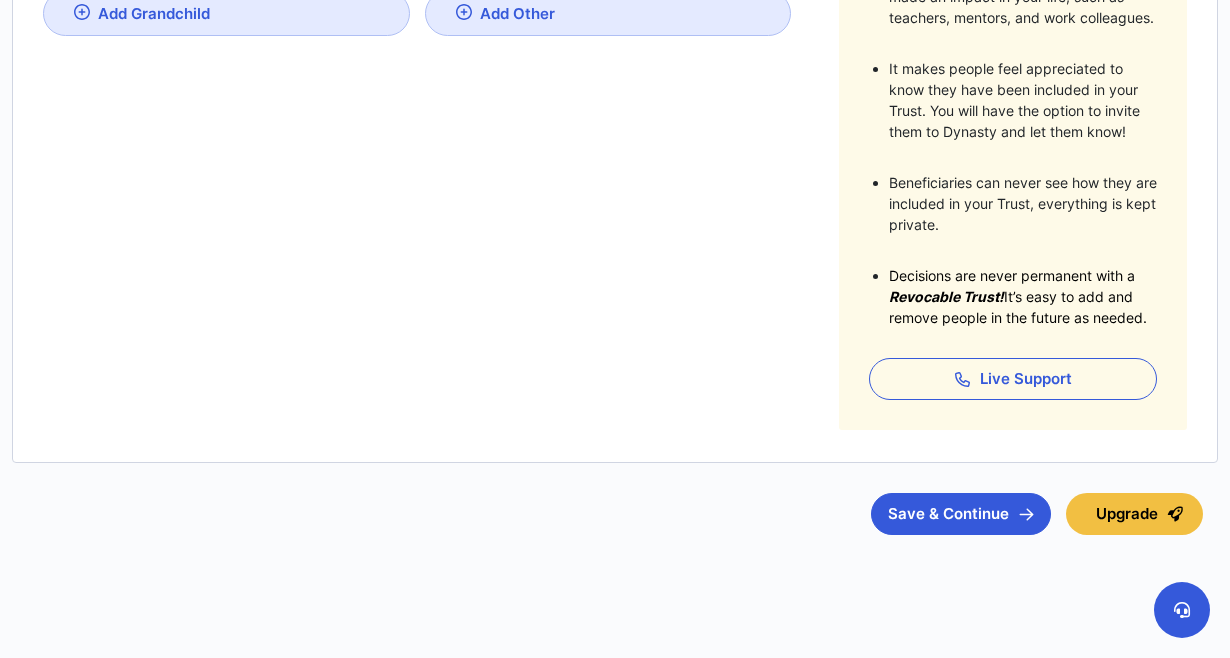 scroll, scrollTop: 582, scrollLeft: 0, axis: vertical 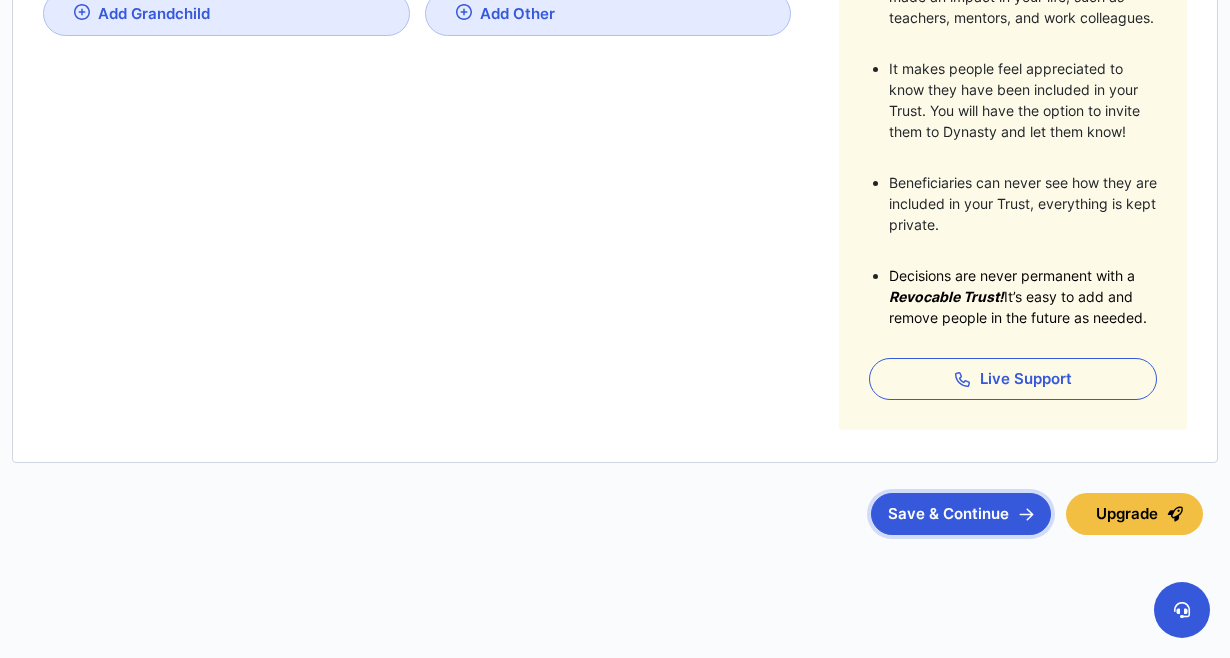 click on "Save & Continue" at bounding box center (961, 514) 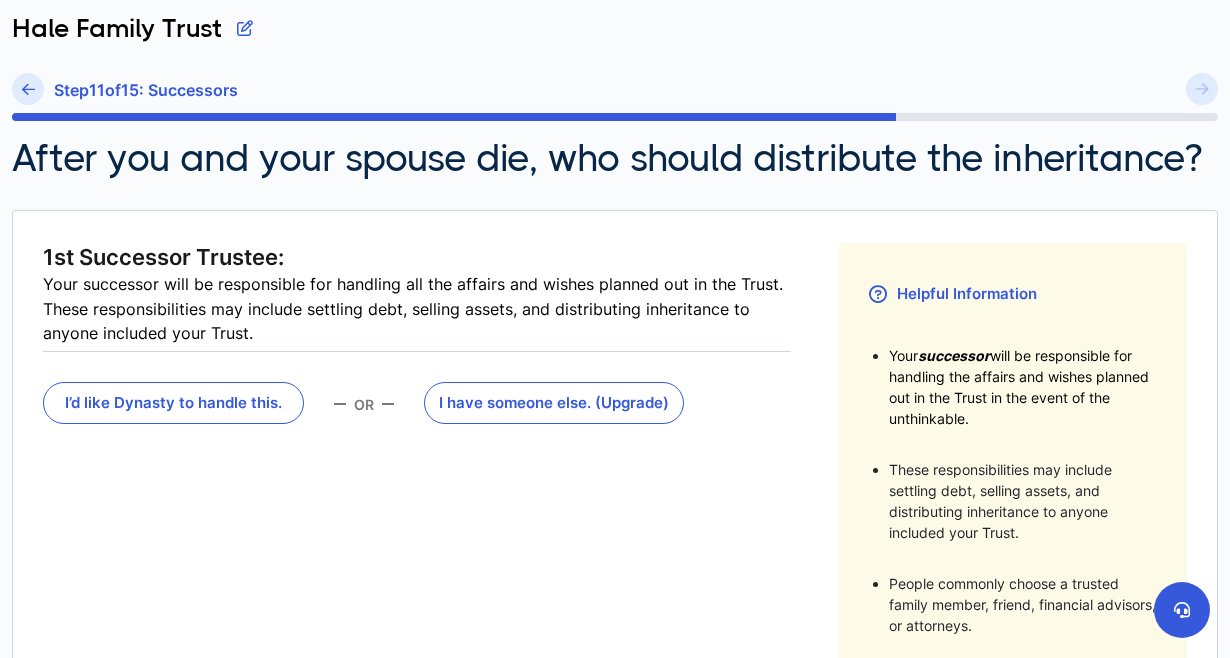 scroll, scrollTop: 118, scrollLeft: 0, axis: vertical 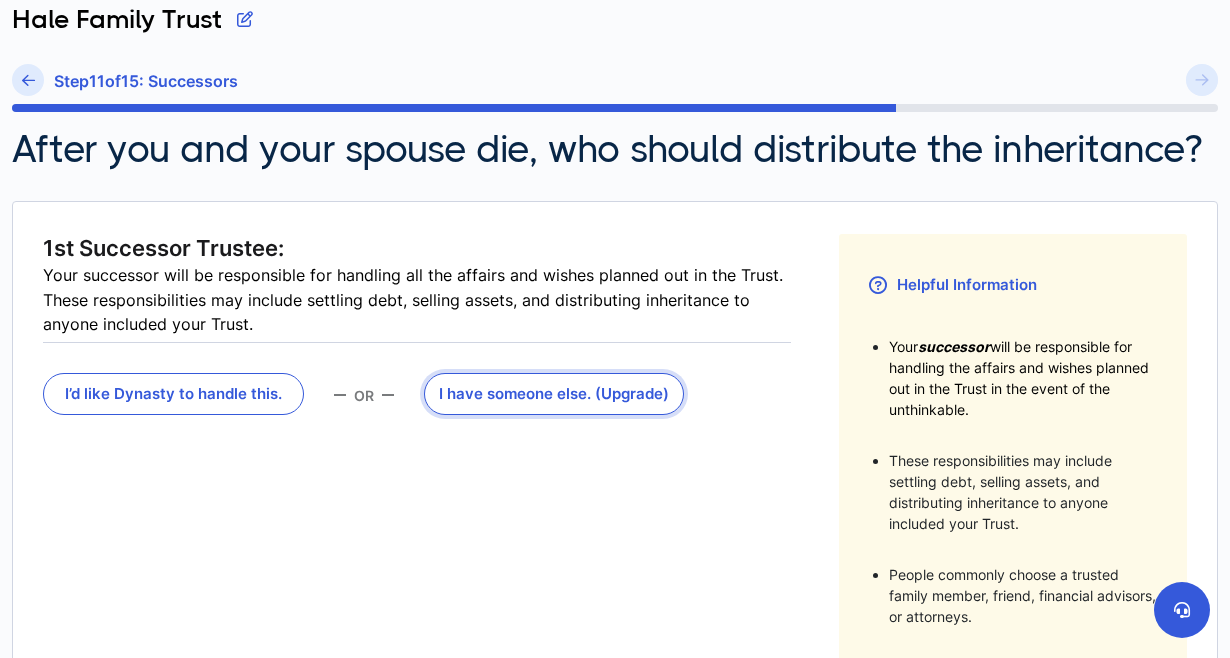 click on "I have someone else . (Upgrade)" at bounding box center (554, 394) 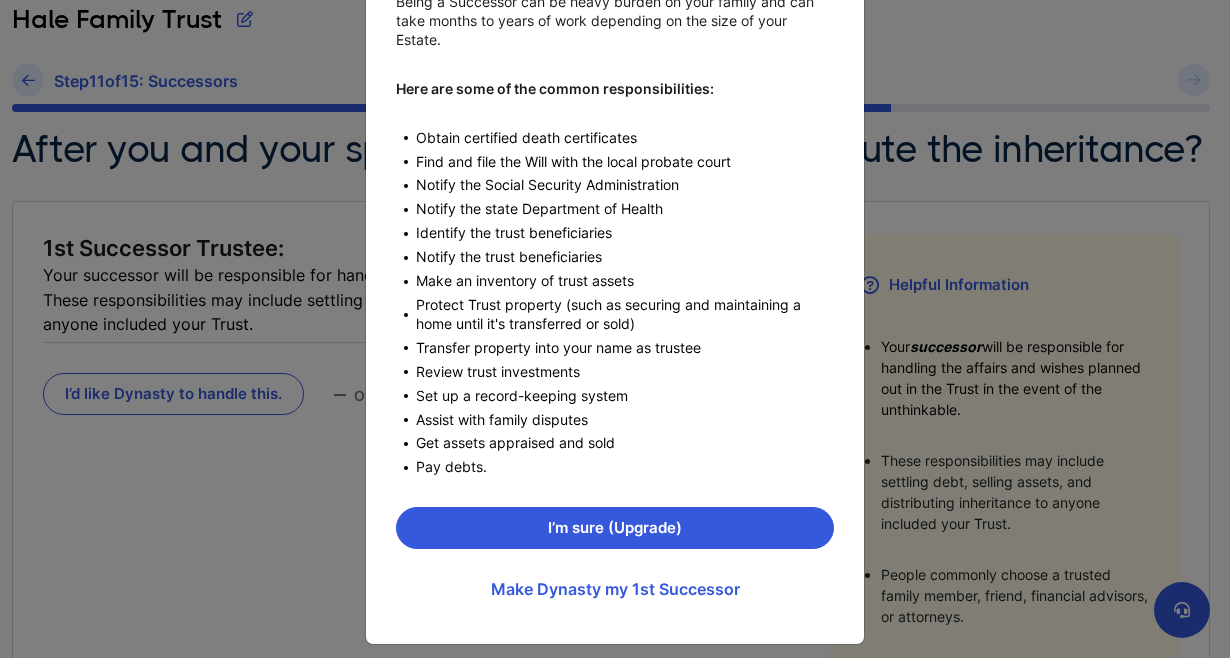 scroll, scrollTop: 237, scrollLeft: 0, axis: vertical 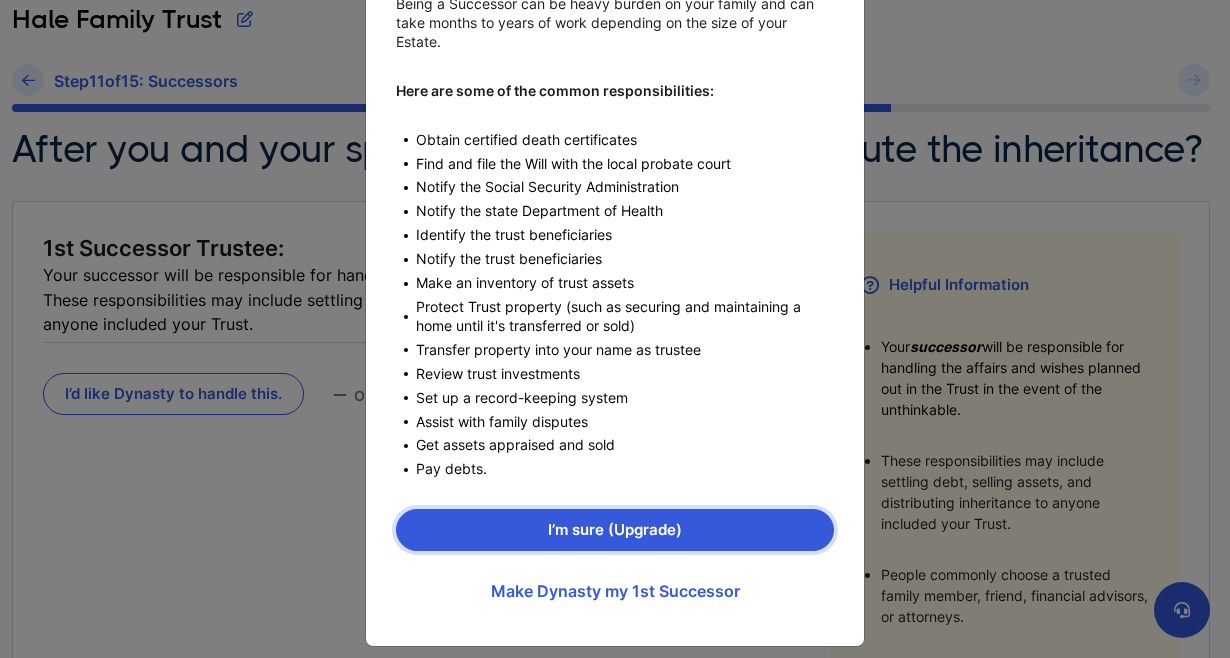 click on "I’m sure (Upgrade)" at bounding box center [615, 530] 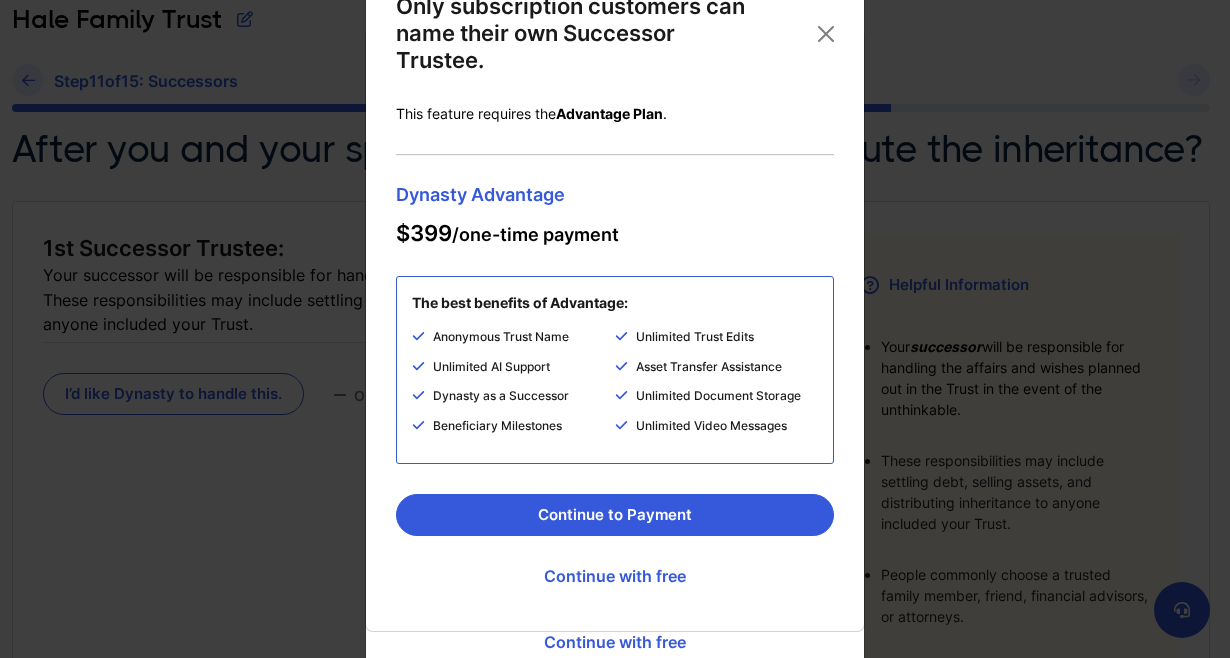 scroll, scrollTop: 65, scrollLeft: 0, axis: vertical 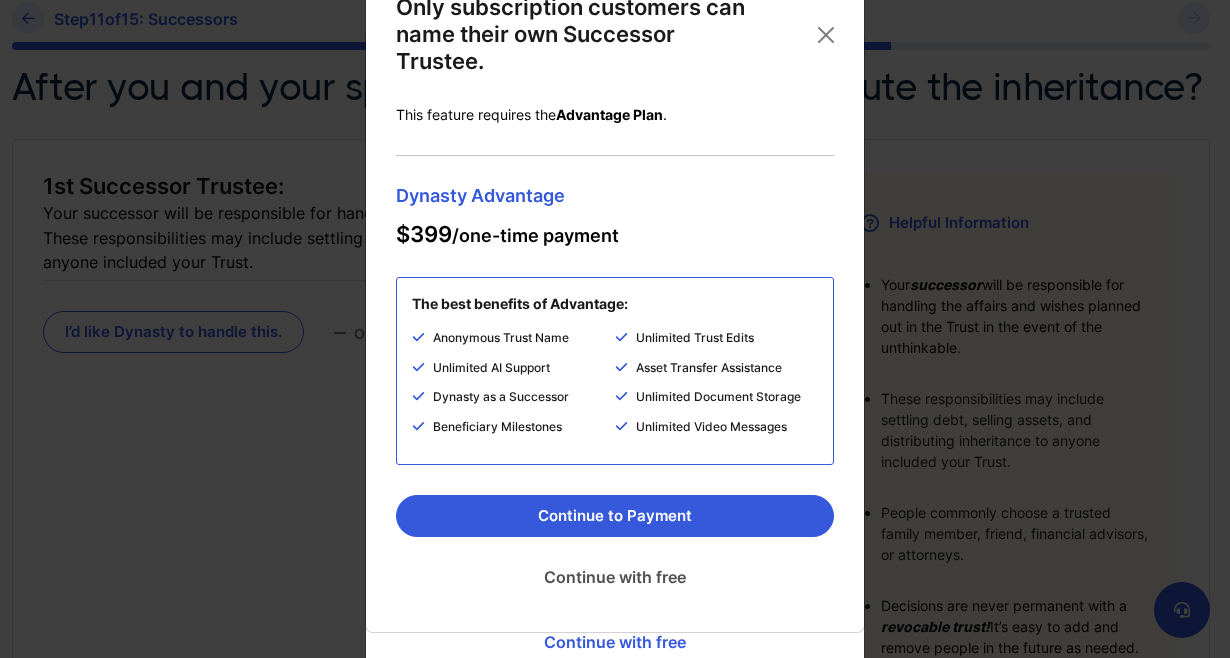 click on "Continue with free" at bounding box center (615, 577) 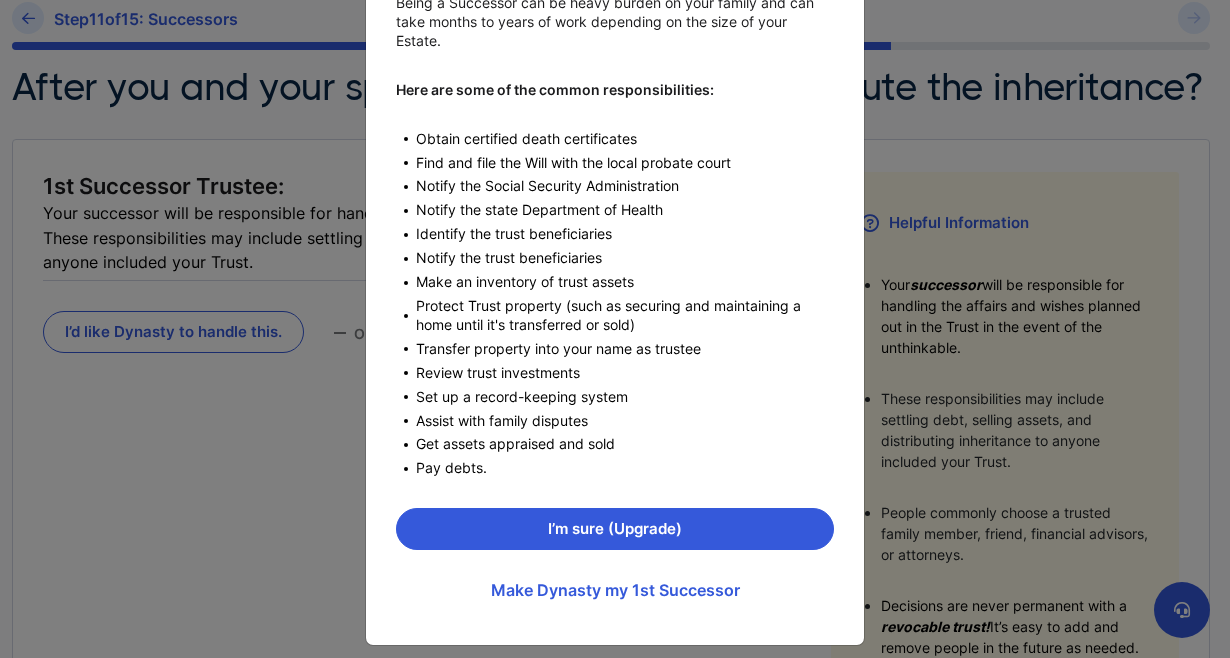scroll, scrollTop: 237, scrollLeft: 0, axis: vertical 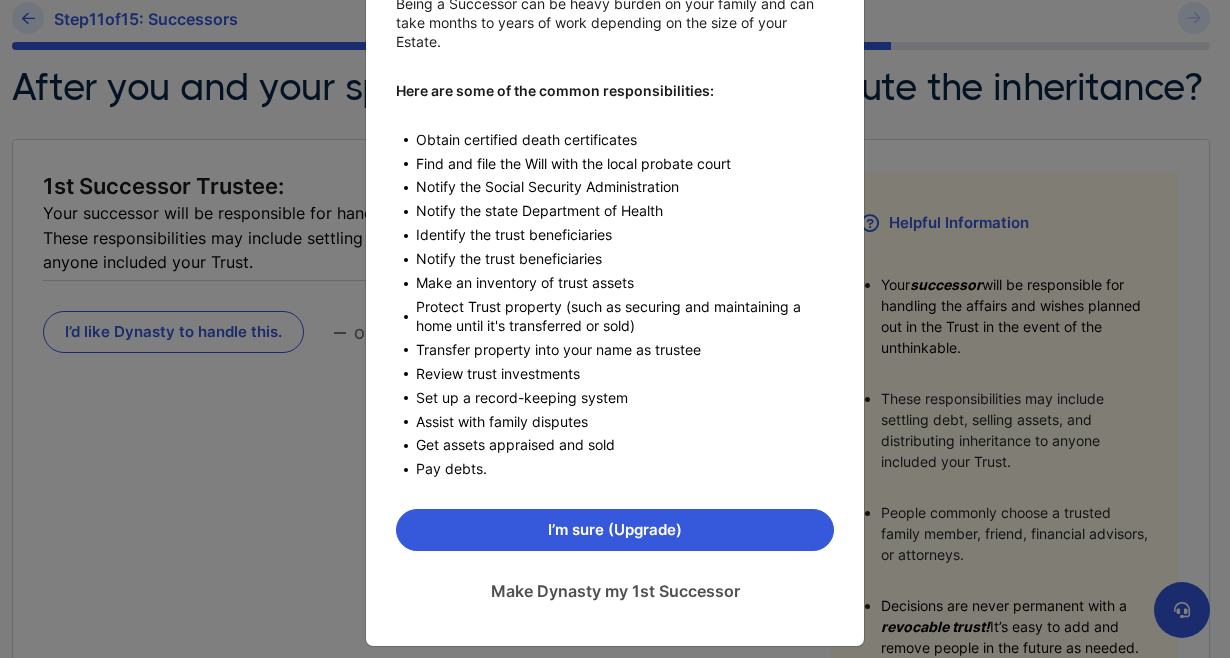 click on "Make Dynasty my 1st Successor" at bounding box center (615, 591) 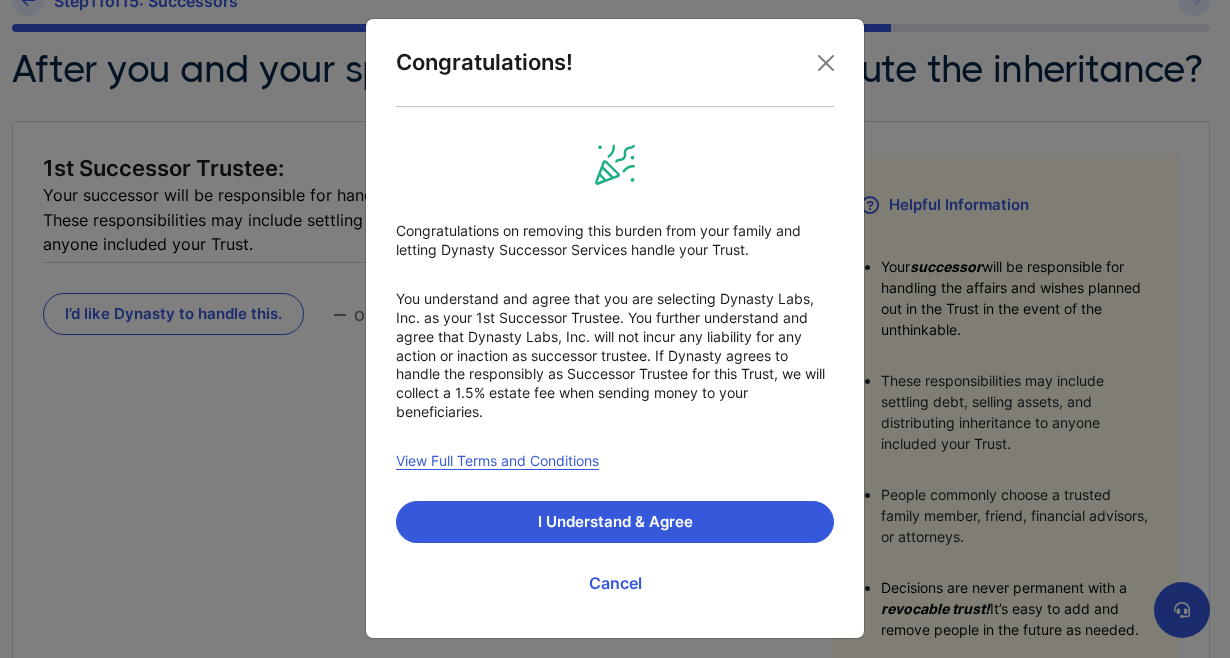 scroll, scrollTop: 201, scrollLeft: 0, axis: vertical 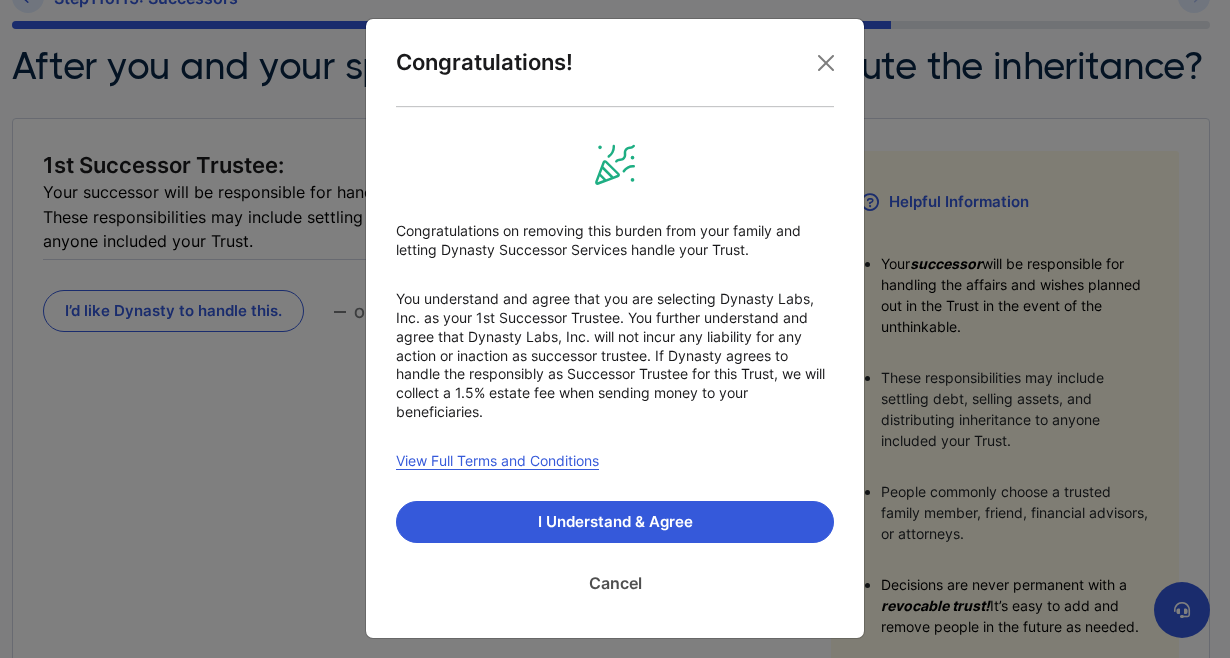 click on "Cancel" at bounding box center [615, 583] 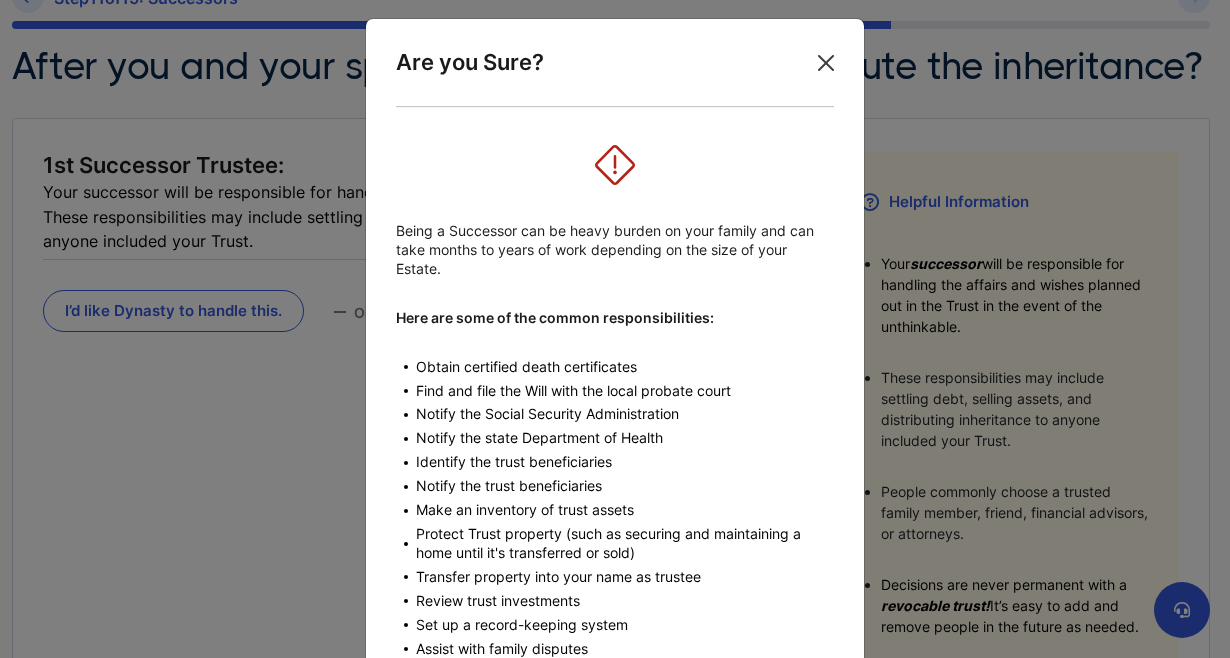 click at bounding box center (826, 63) 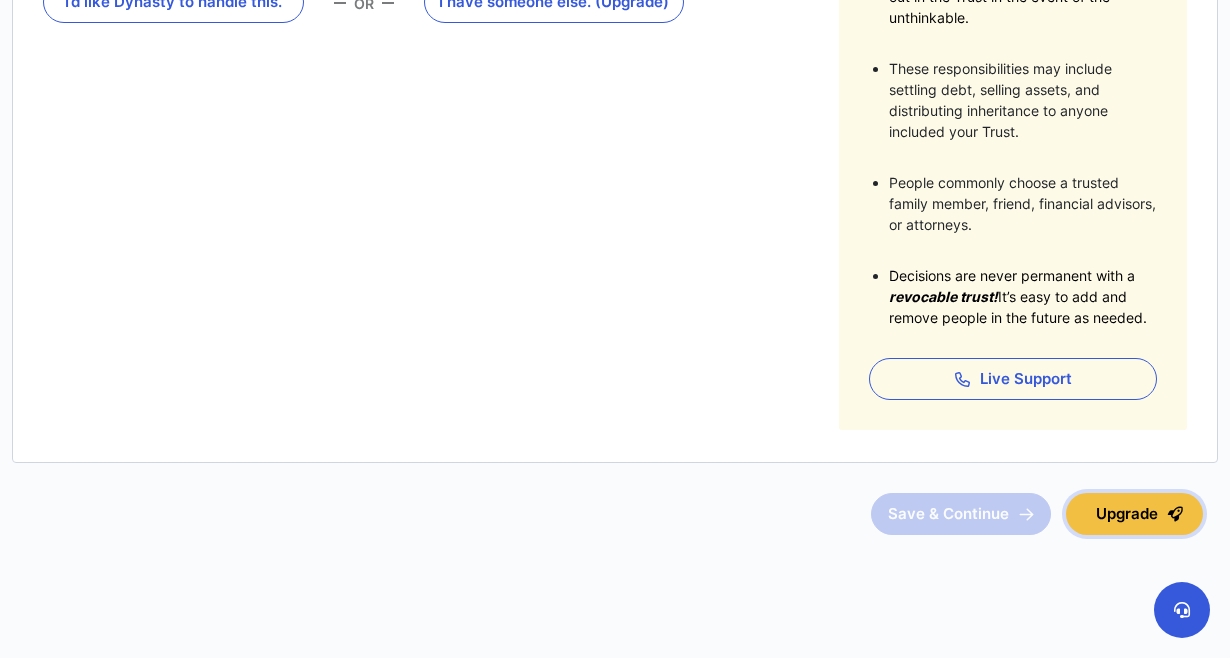 scroll, scrollTop: 510, scrollLeft: 0, axis: vertical 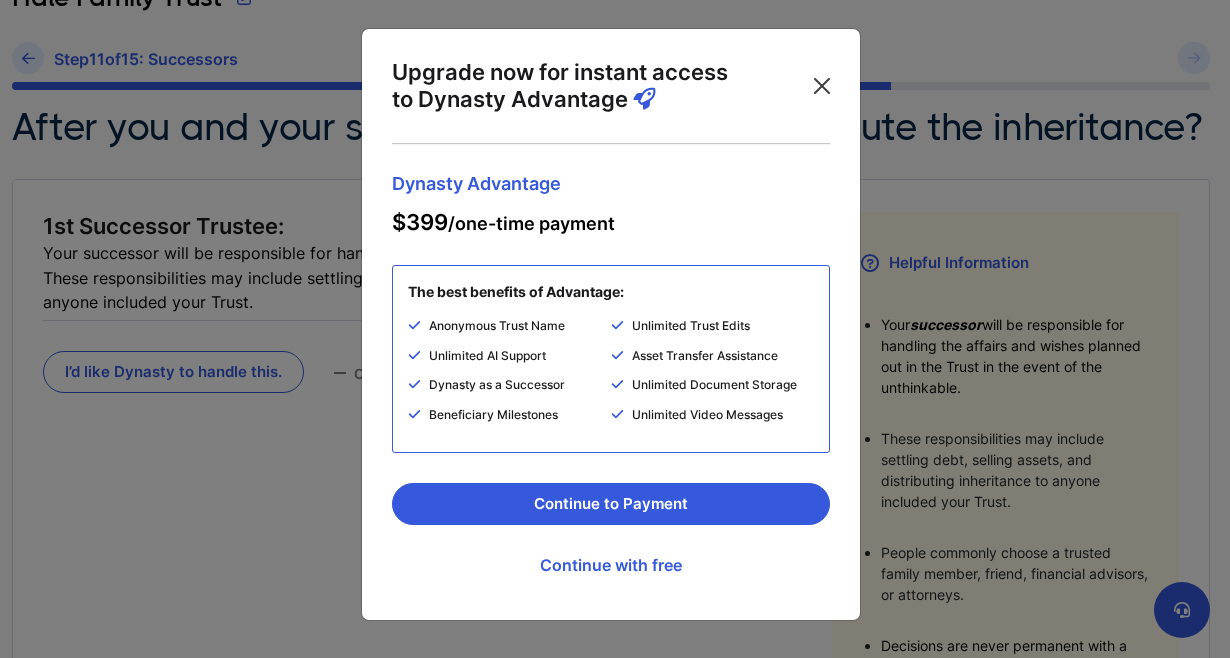 click at bounding box center (822, 86) 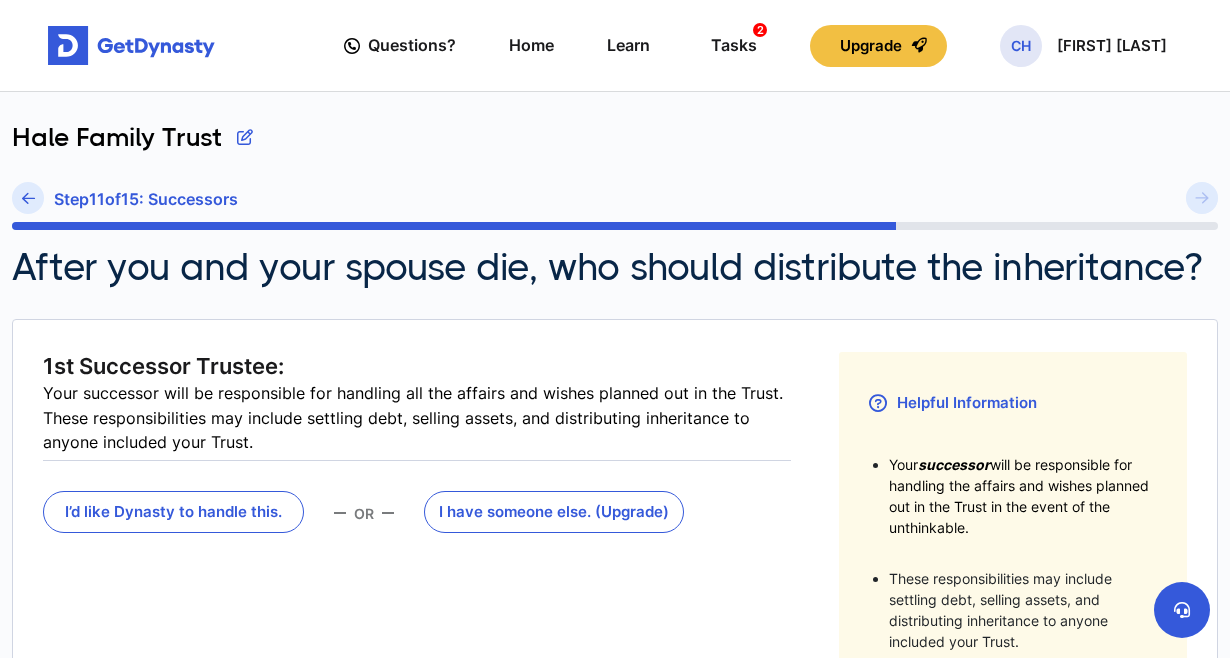 scroll, scrollTop: 0, scrollLeft: 0, axis: both 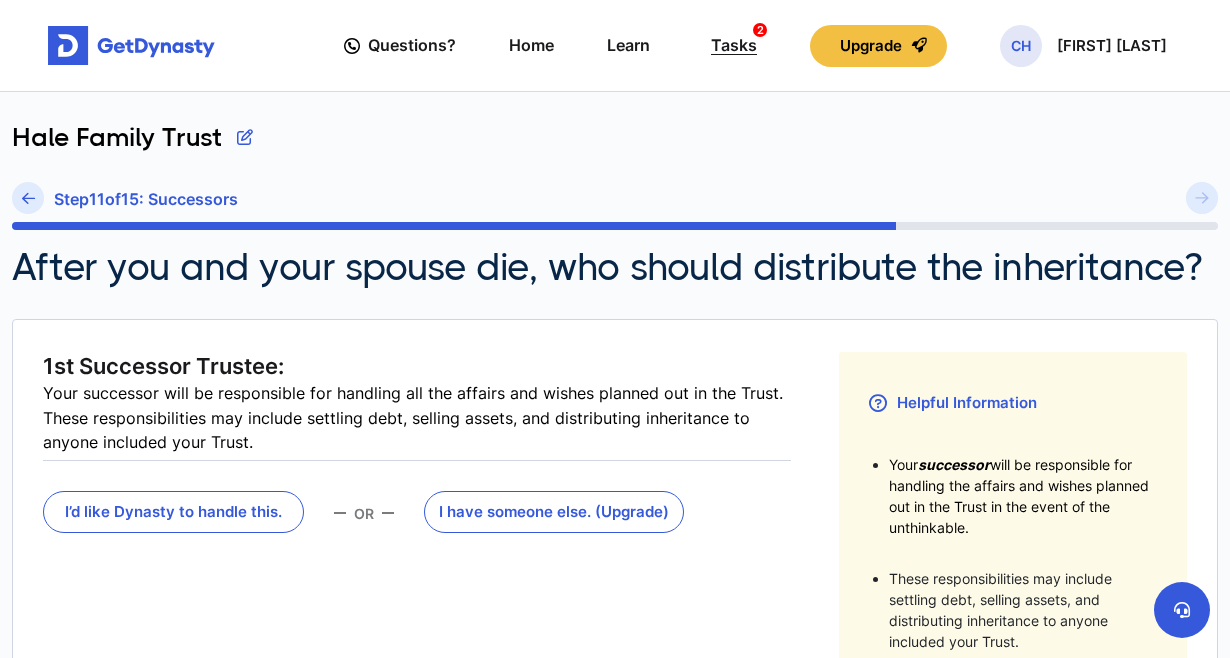 click on "Tasks 2" at bounding box center (734, 45) 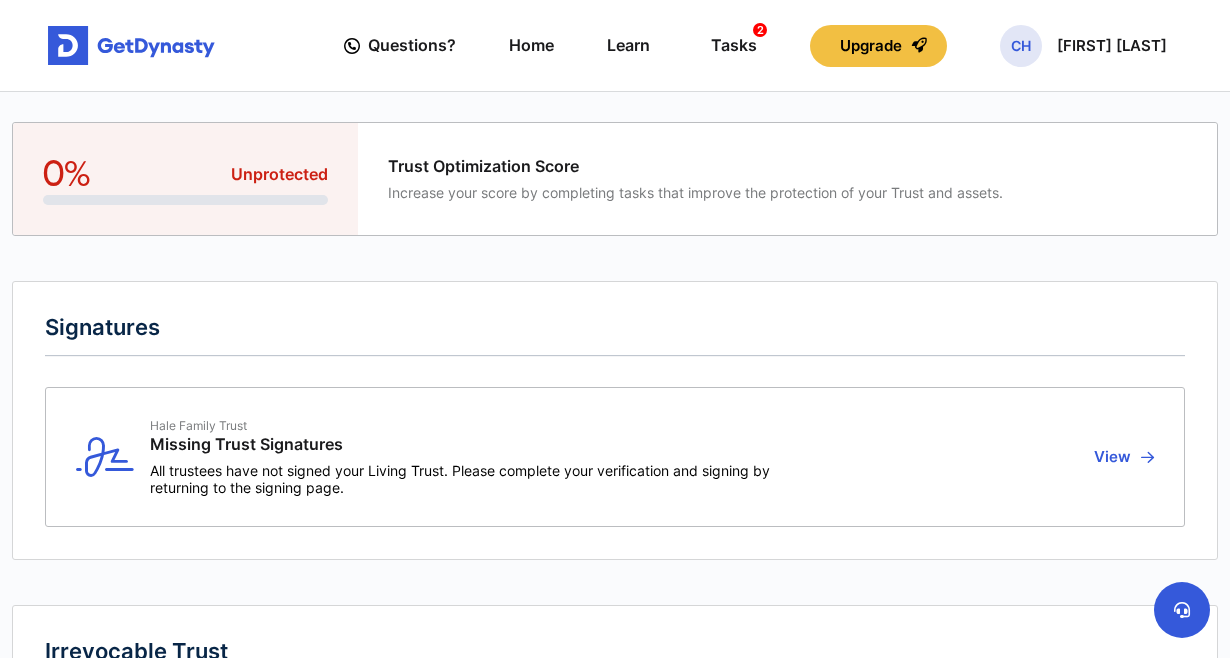 scroll, scrollTop: 0, scrollLeft: 0, axis: both 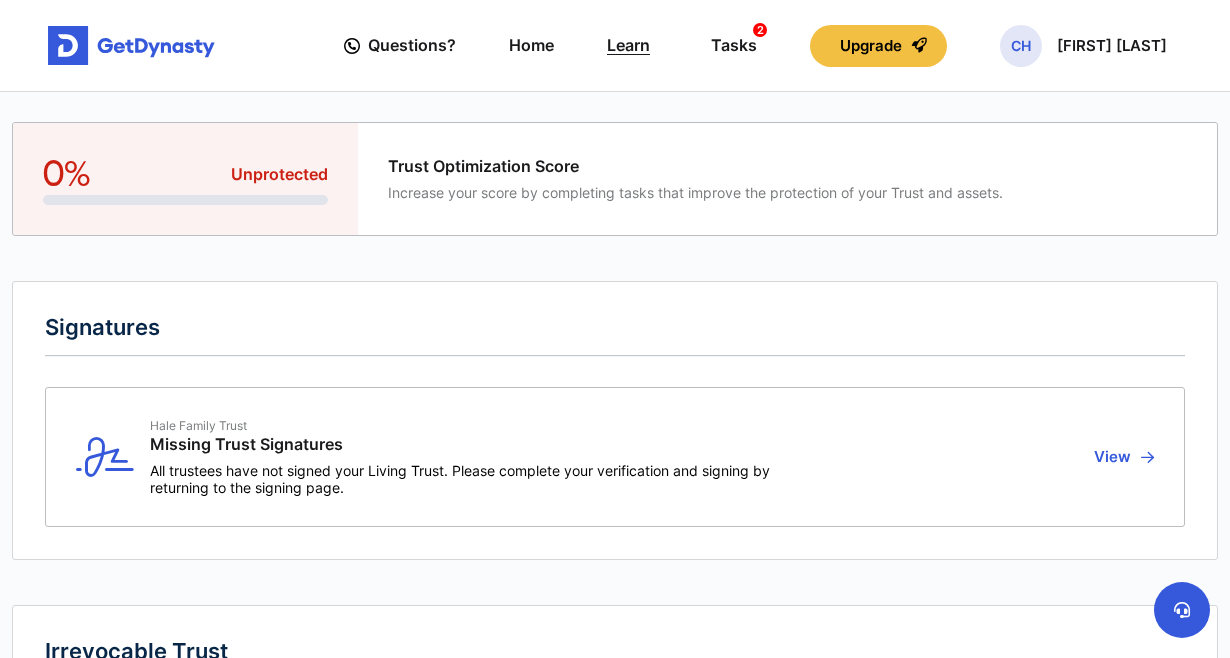 click on "Learn" at bounding box center [628, 45] 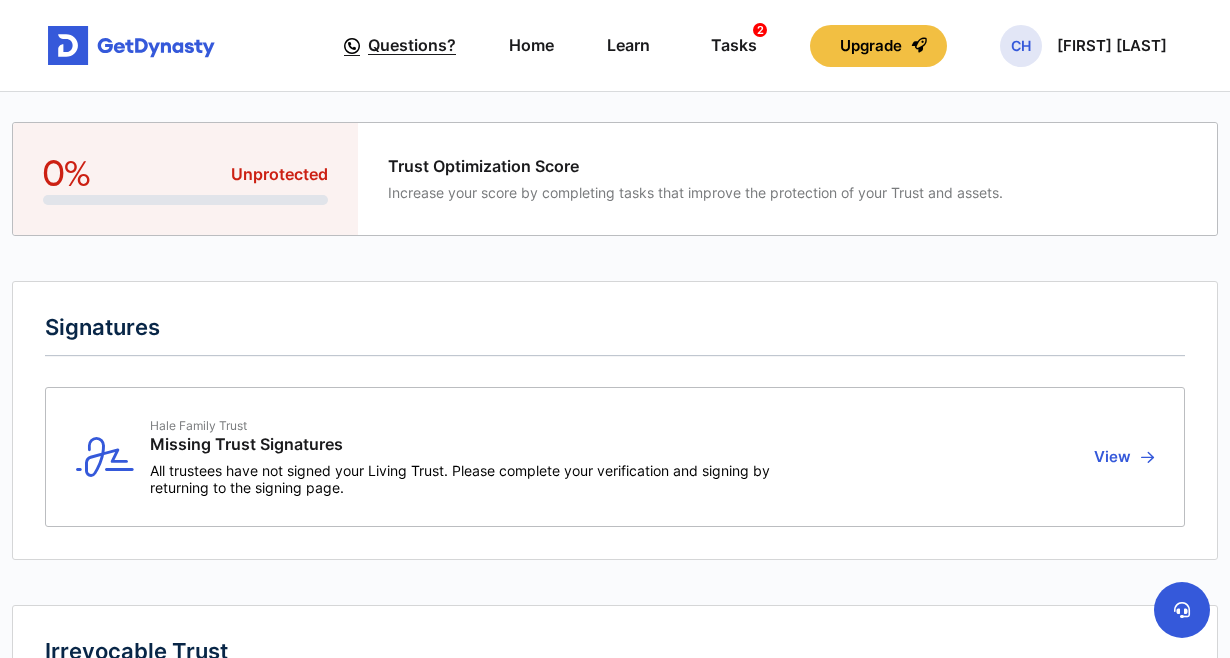 click on "Questions?" at bounding box center [412, 45] 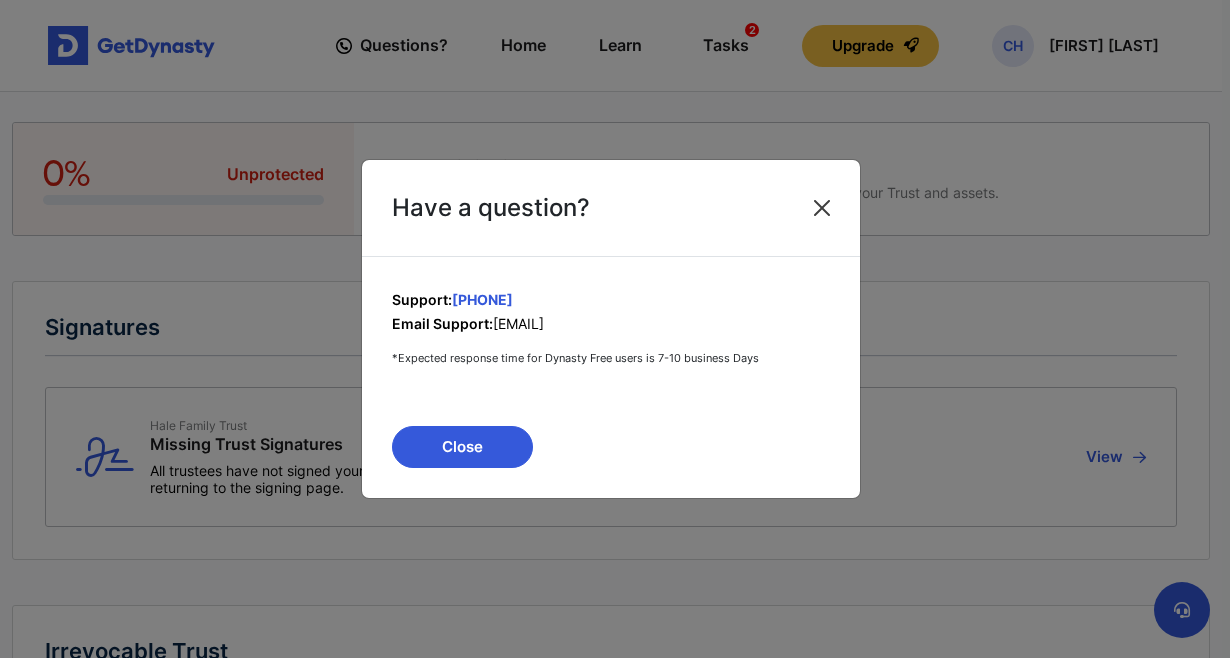 click at bounding box center (822, 208) 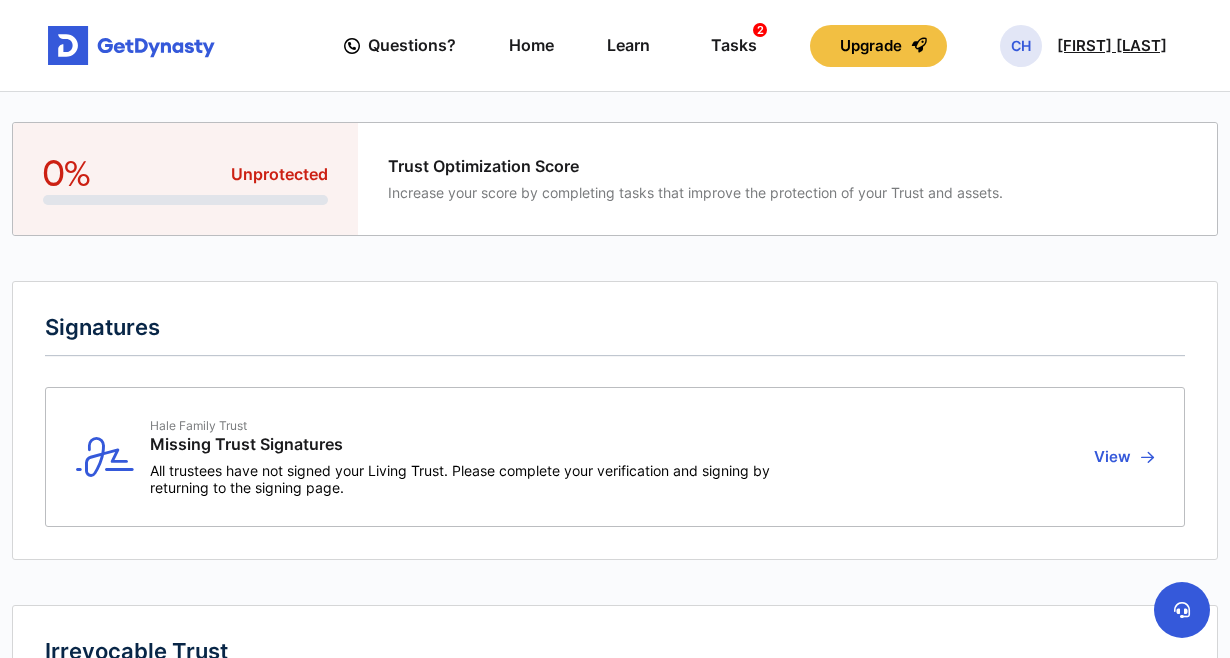 click on "[FIRST] [LAST]" at bounding box center (1112, 46) 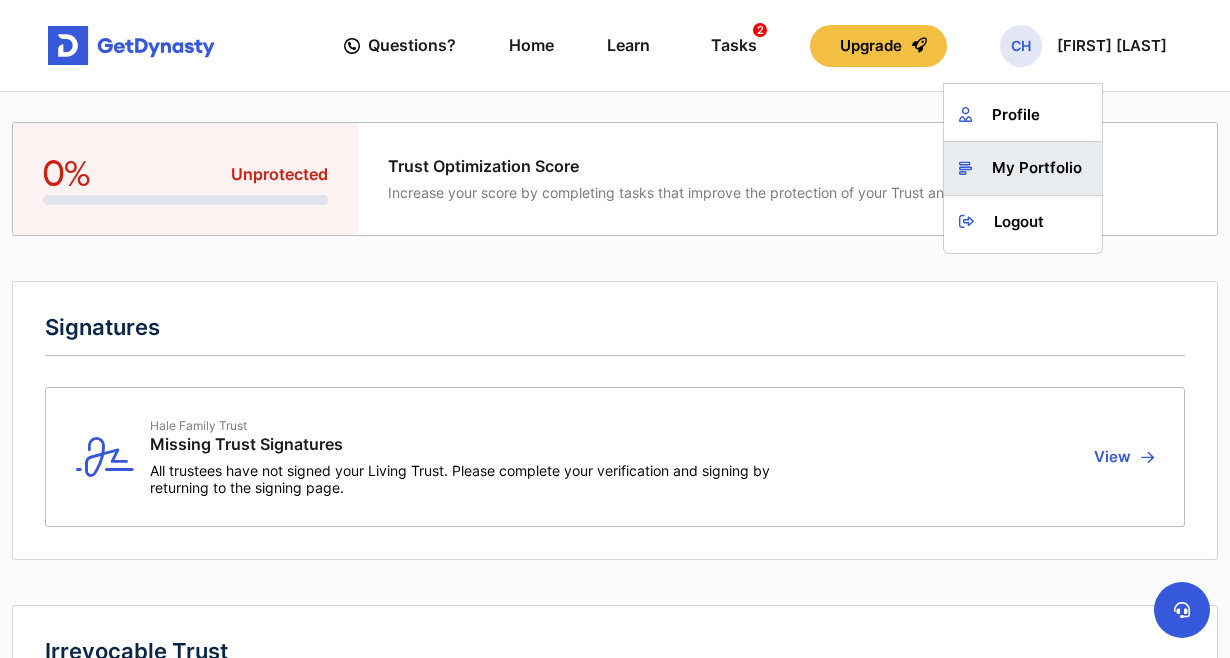 click on "My Portfolio" at bounding box center (1023, 168) 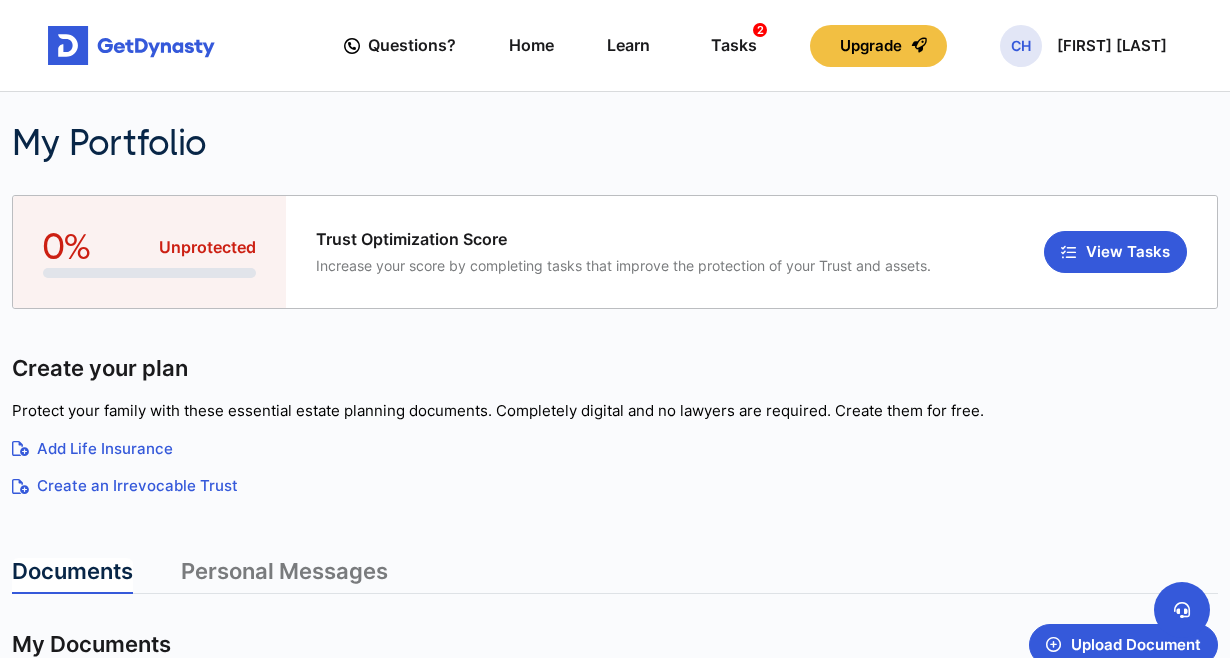 scroll, scrollTop: 0, scrollLeft: 0, axis: both 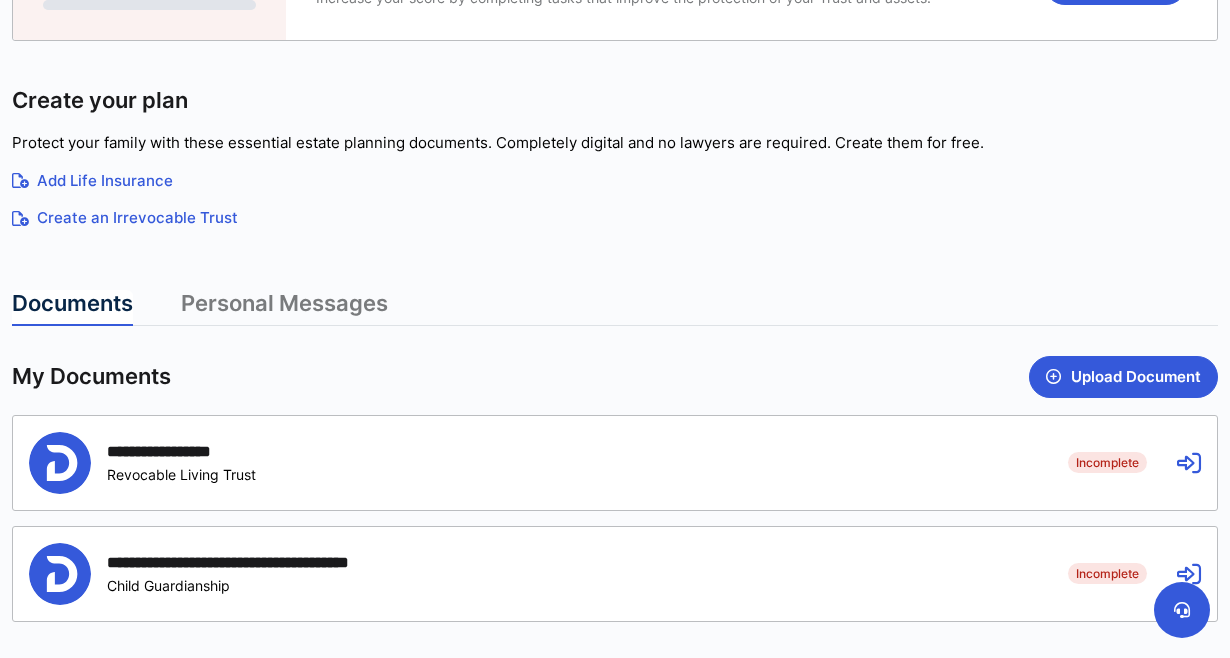 click on "Add Life Insurance" at bounding box center [615, 181] 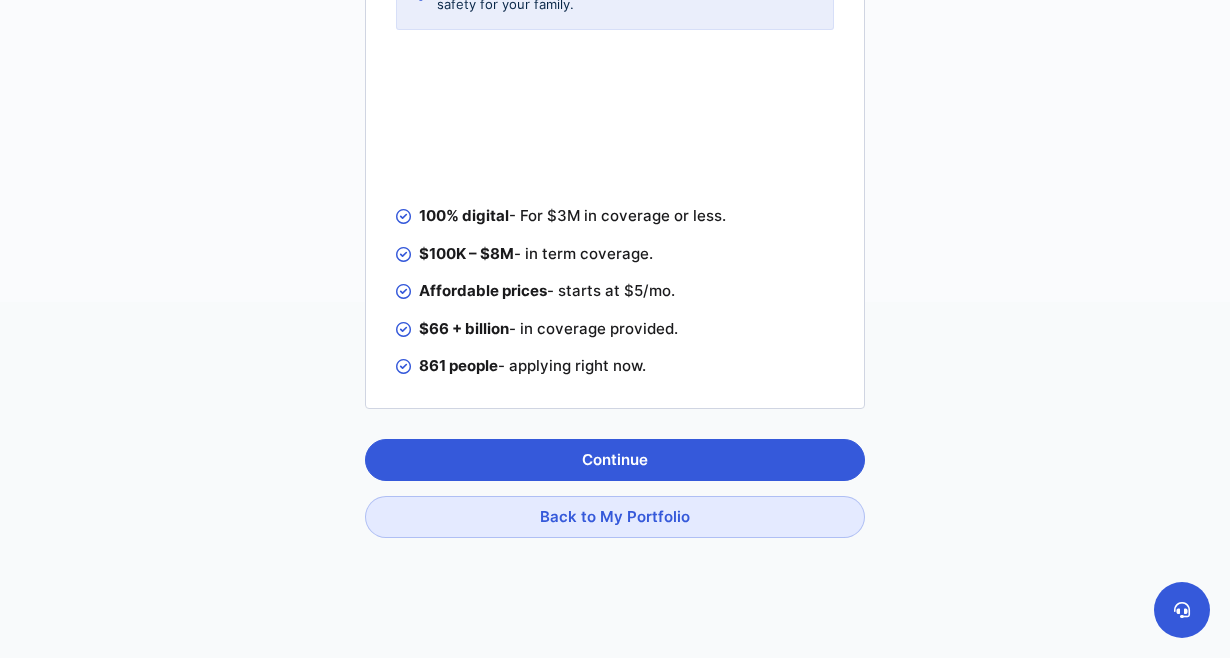 scroll, scrollTop: 355, scrollLeft: 0, axis: vertical 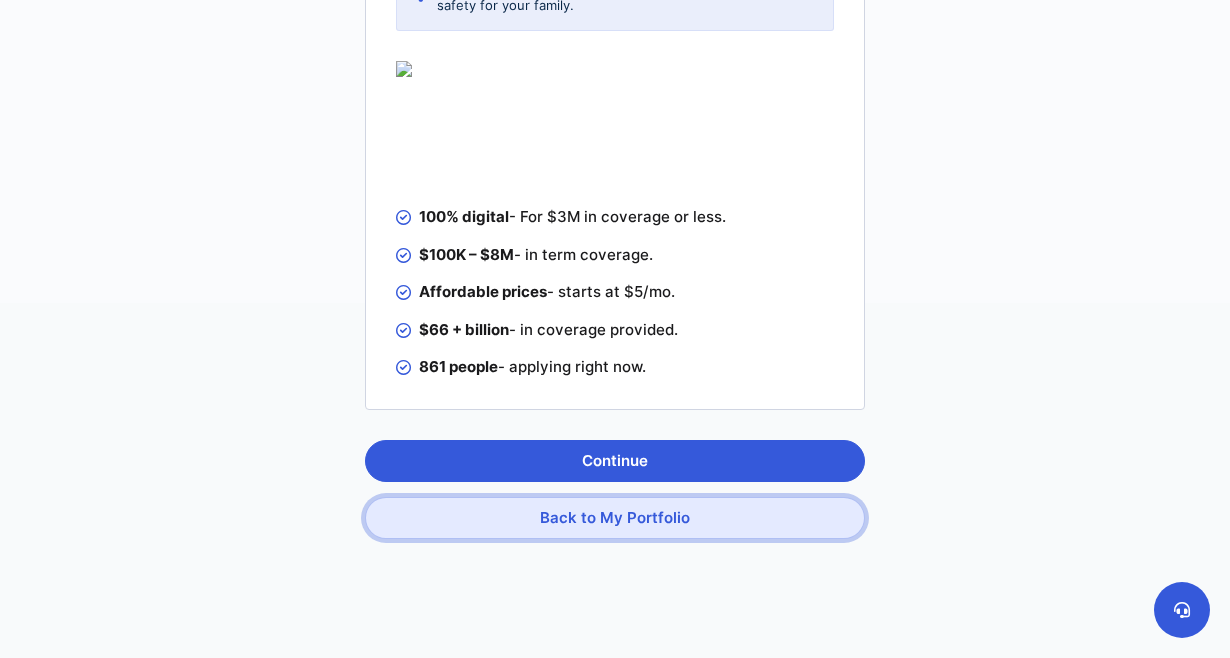 click on "Back to My Portfolio" at bounding box center [615, 518] 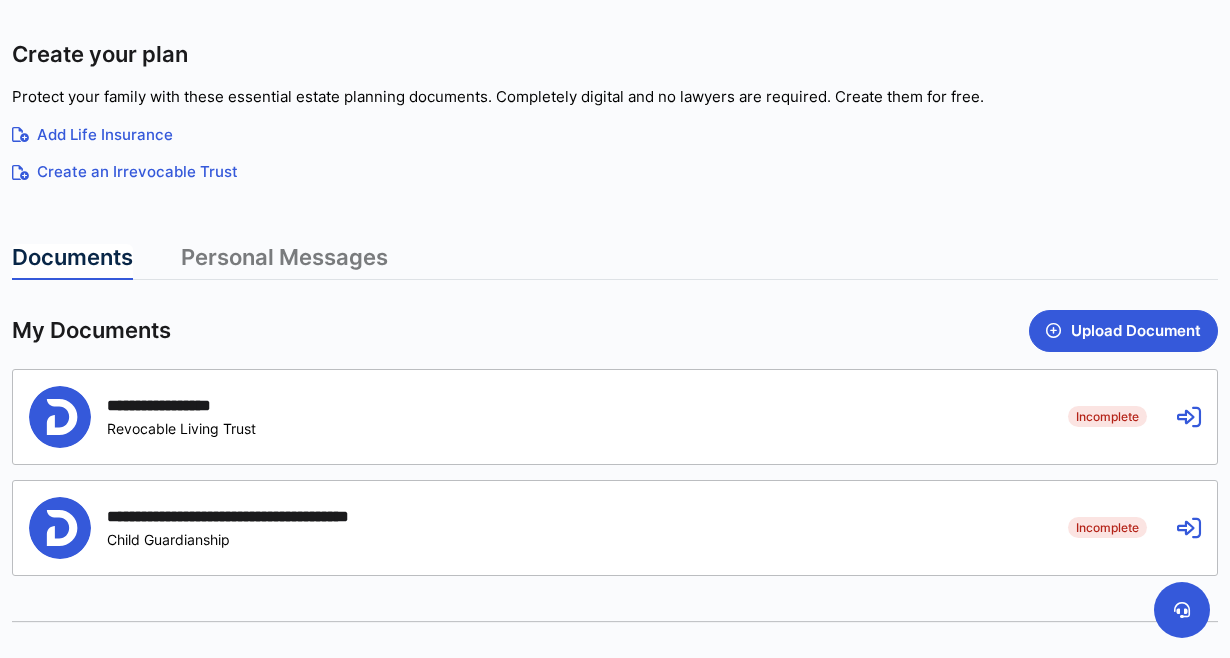 scroll, scrollTop: 309, scrollLeft: 0, axis: vertical 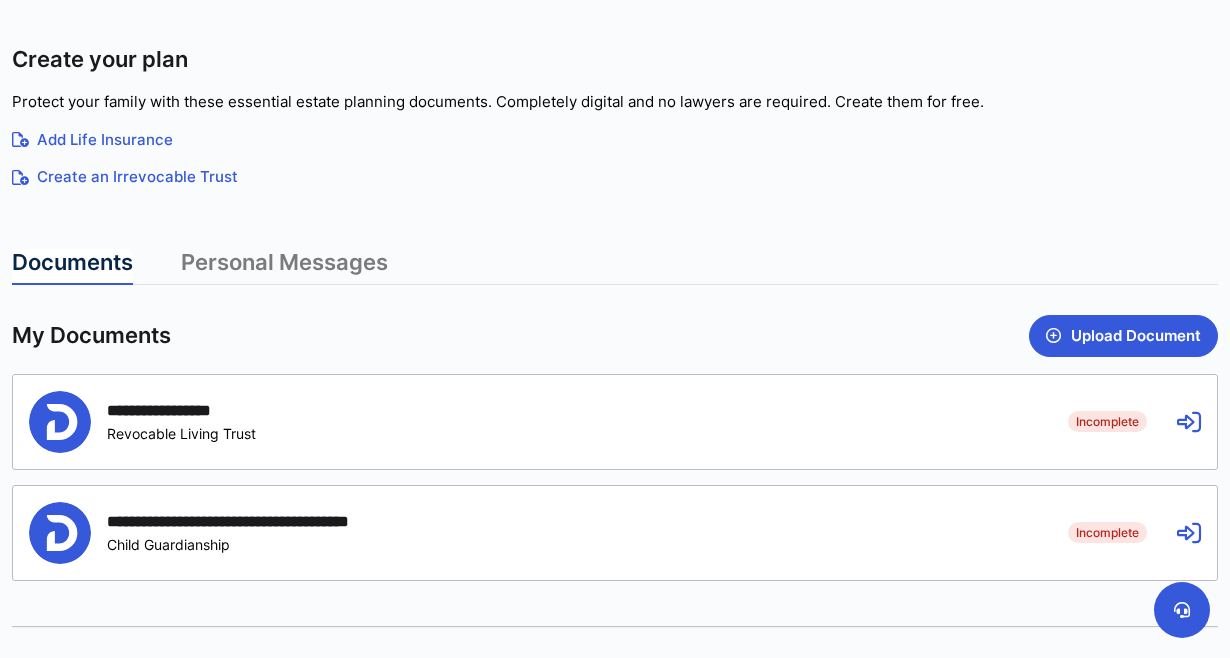 click on "Personal Messages" at bounding box center [284, 267] 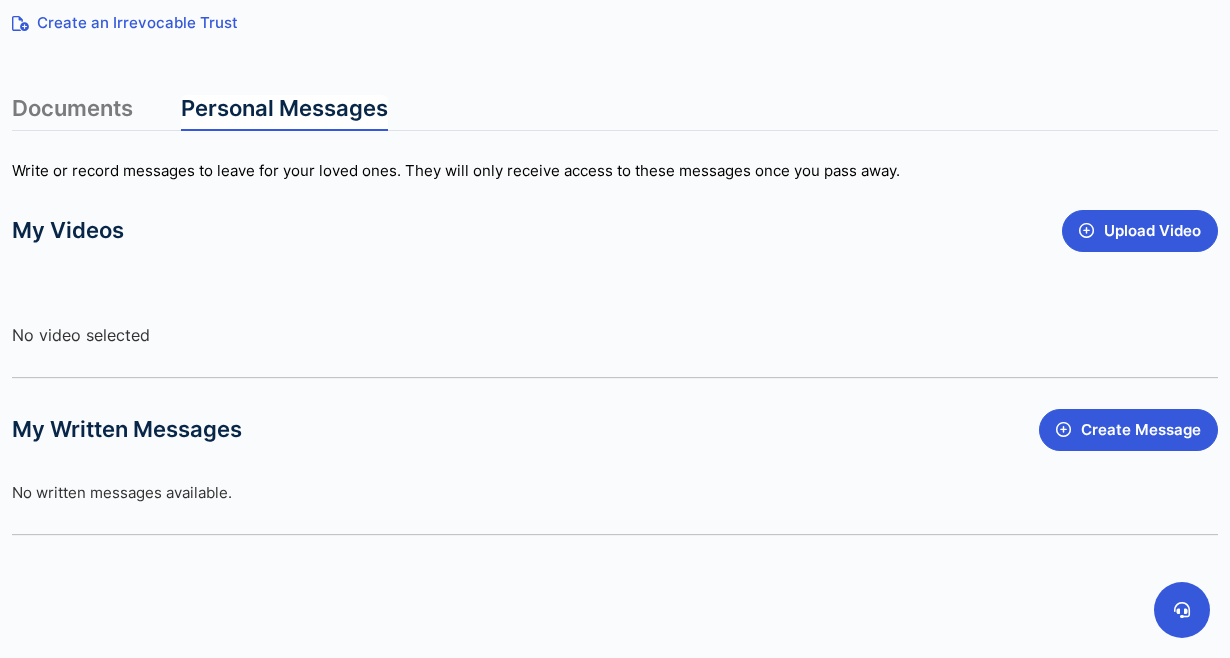 scroll, scrollTop: 461, scrollLeft: 0, axis: vertical 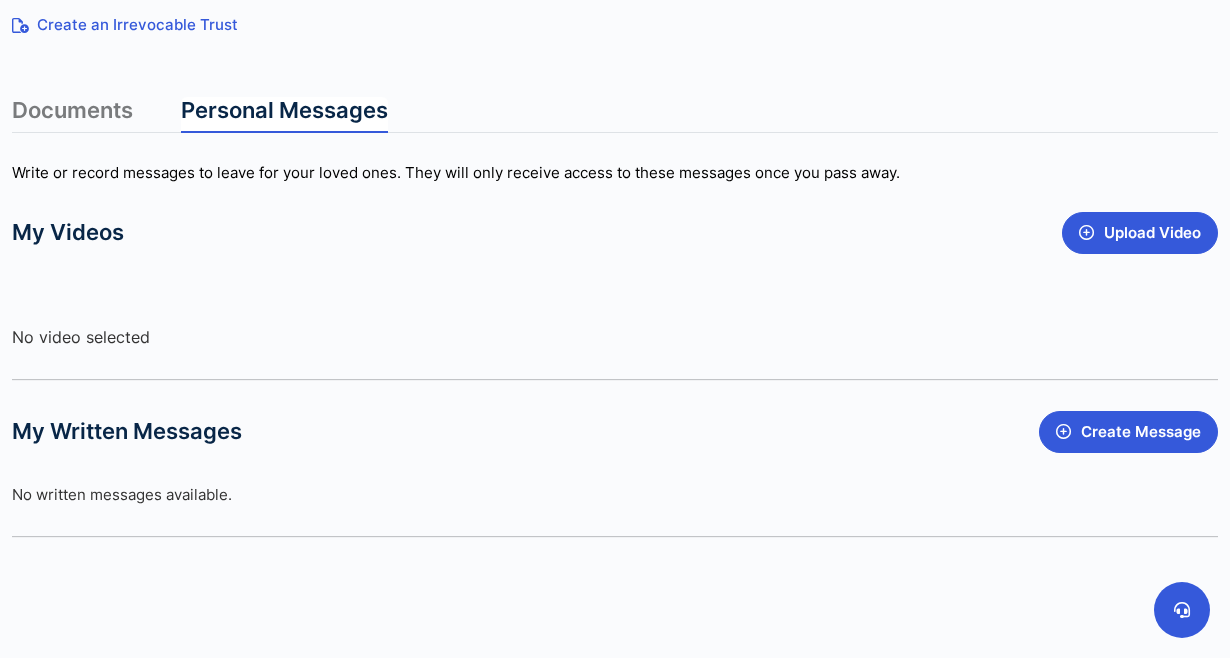 click on "Documents" at bounding box center (72, 115) 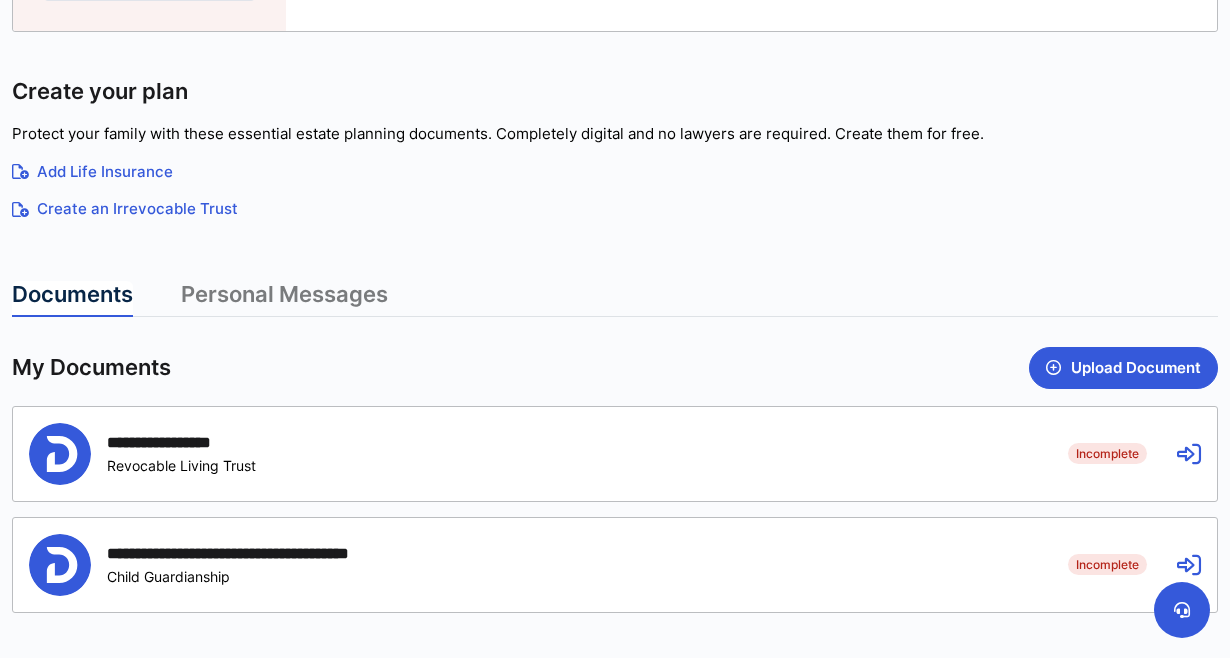 scroll, scrollTop: 279, scrollLeft: 0, axis: vertical 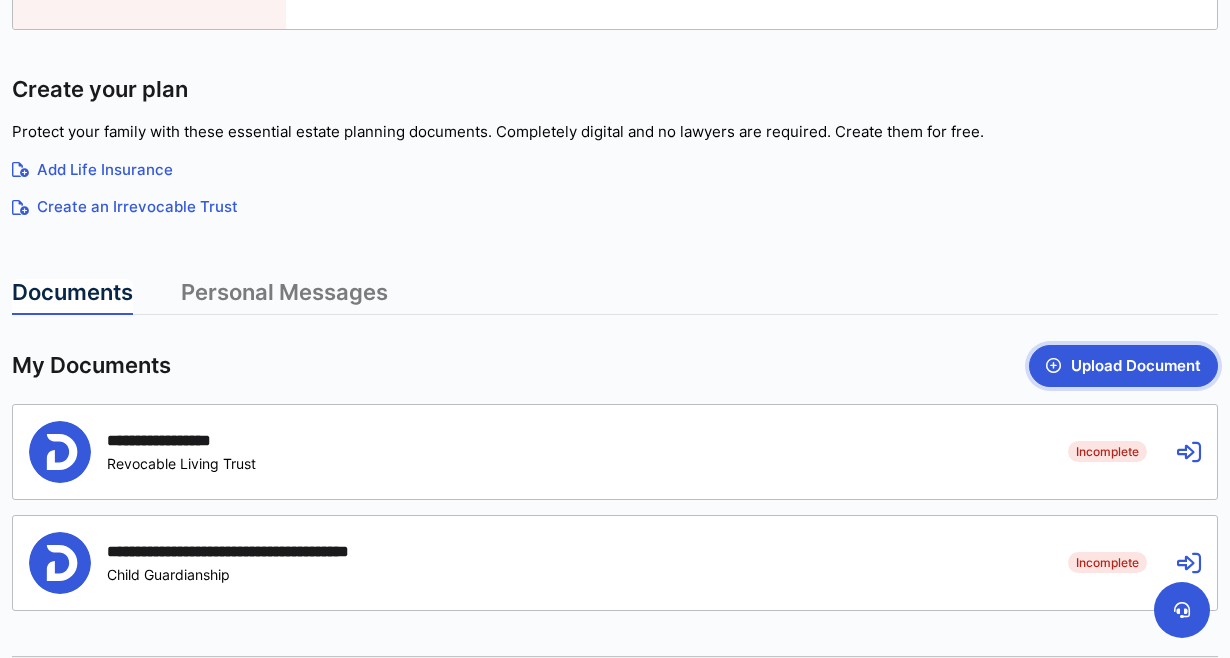 click at bounding box center (1053, 365) 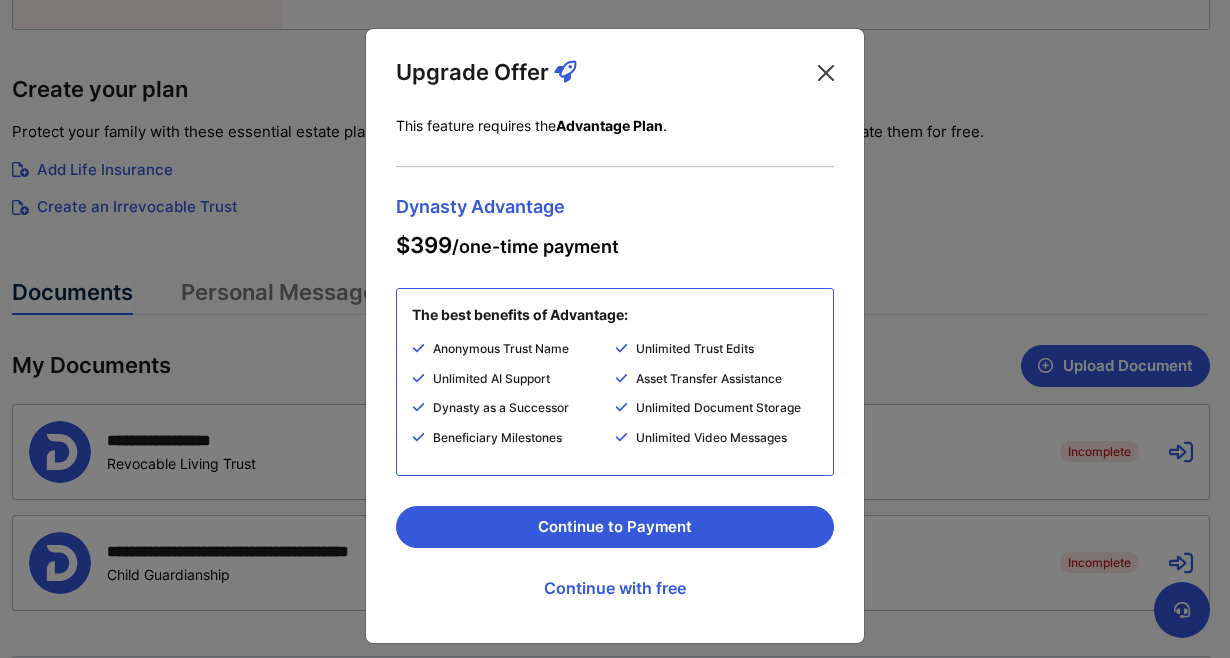 click at bounding box center [826, 73] 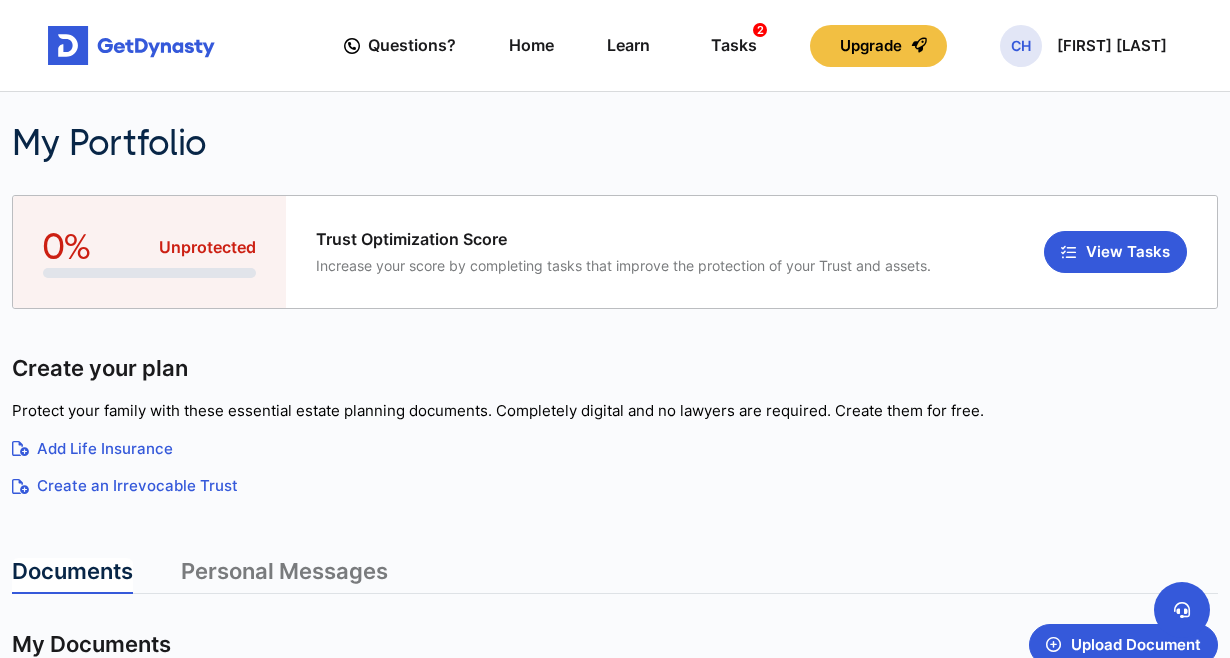 scroll, scrollTop: 0, scrollLeft: 0, axis: both 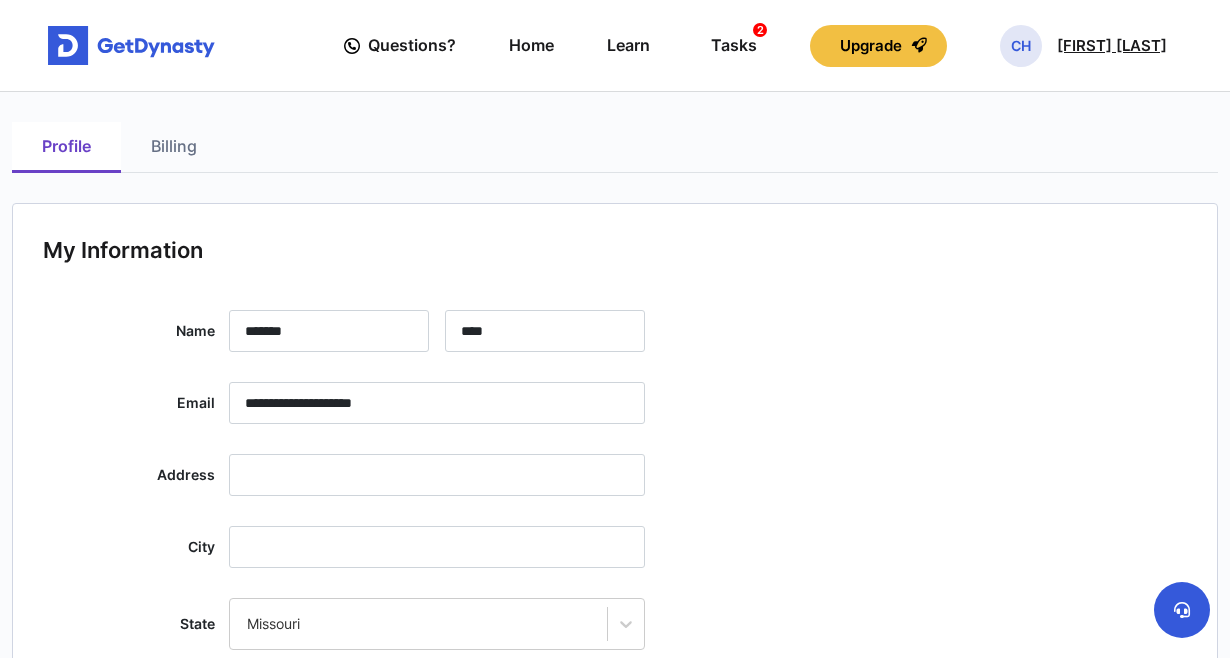 click on "[FIRST] [LAST]" at bounding box center [1112, 46] 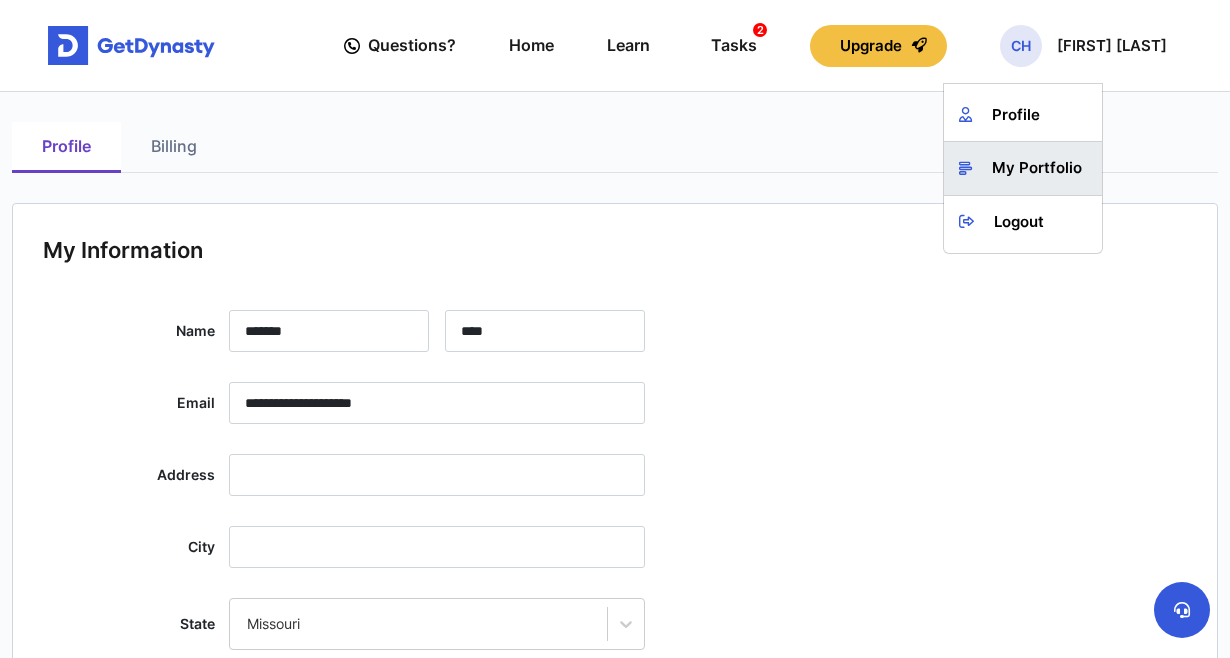 click on "My Portfolio" at bounding box center [1023, 168] 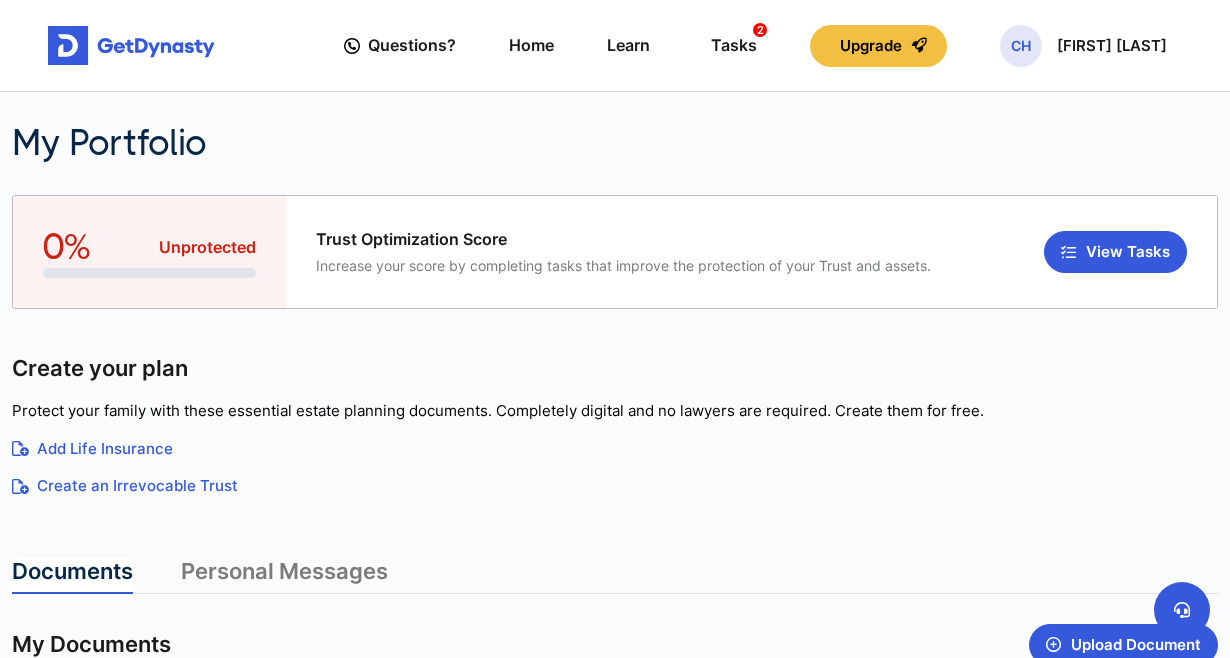scroll, scrollTop: 0, scrollLeft: 0, axis: both 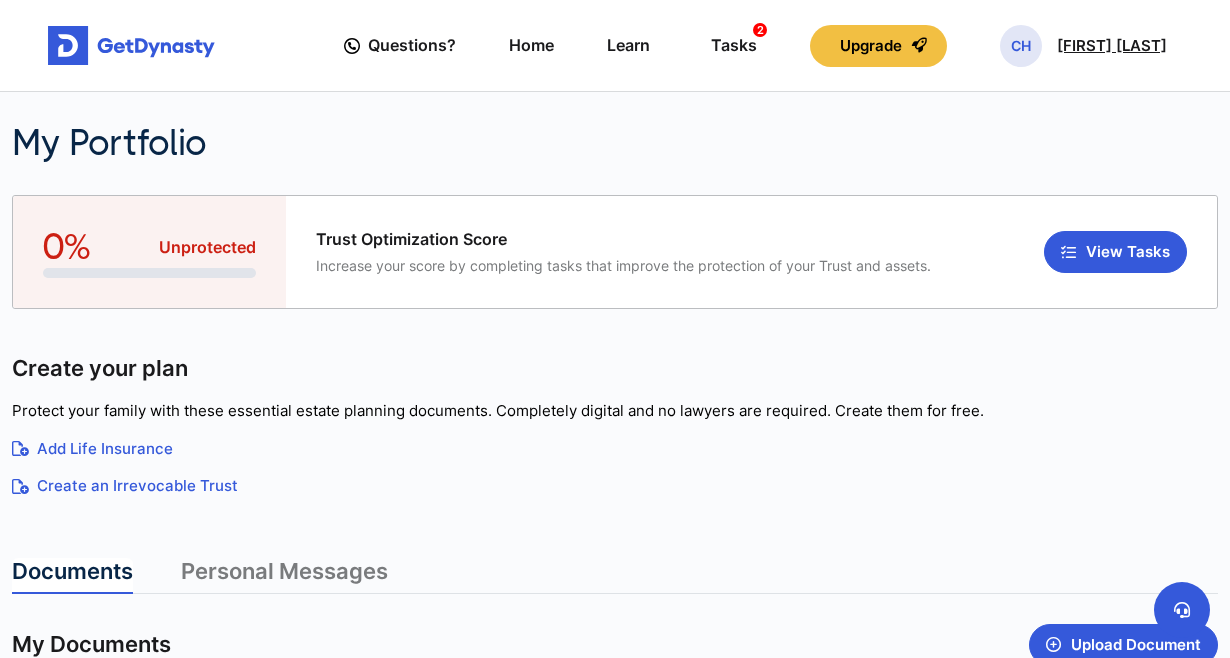 click on "Colleen Hale" at bounding box center (1112, 46) 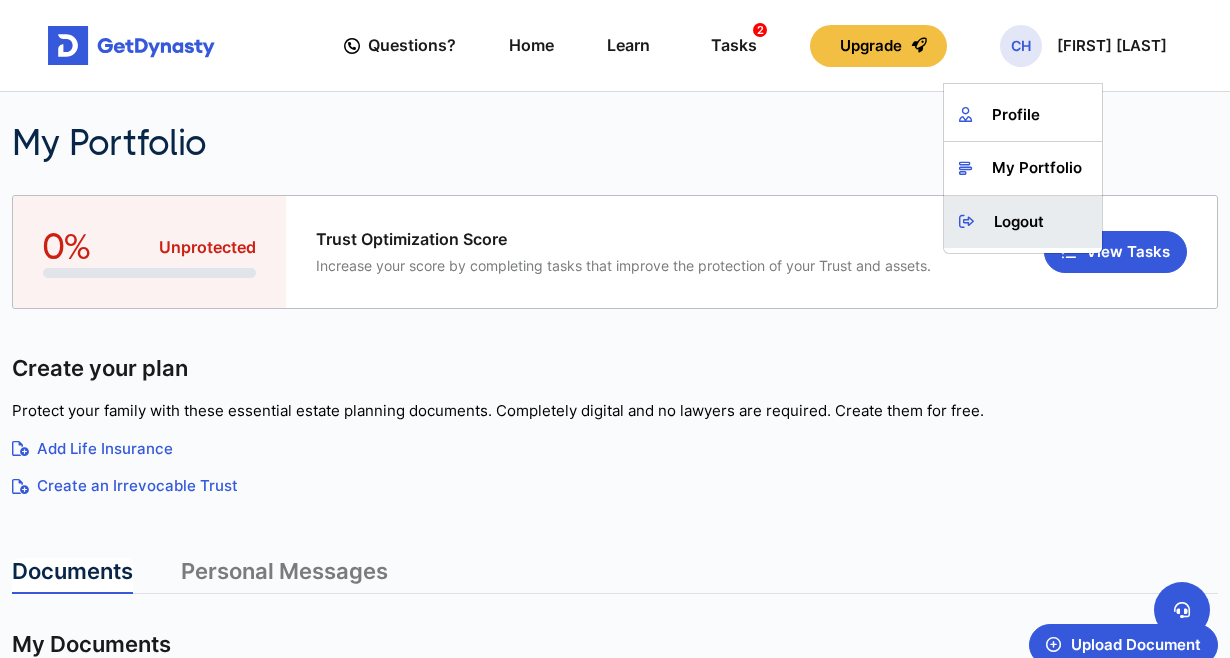 click on "Logout" at bounding box center (1023, 222) 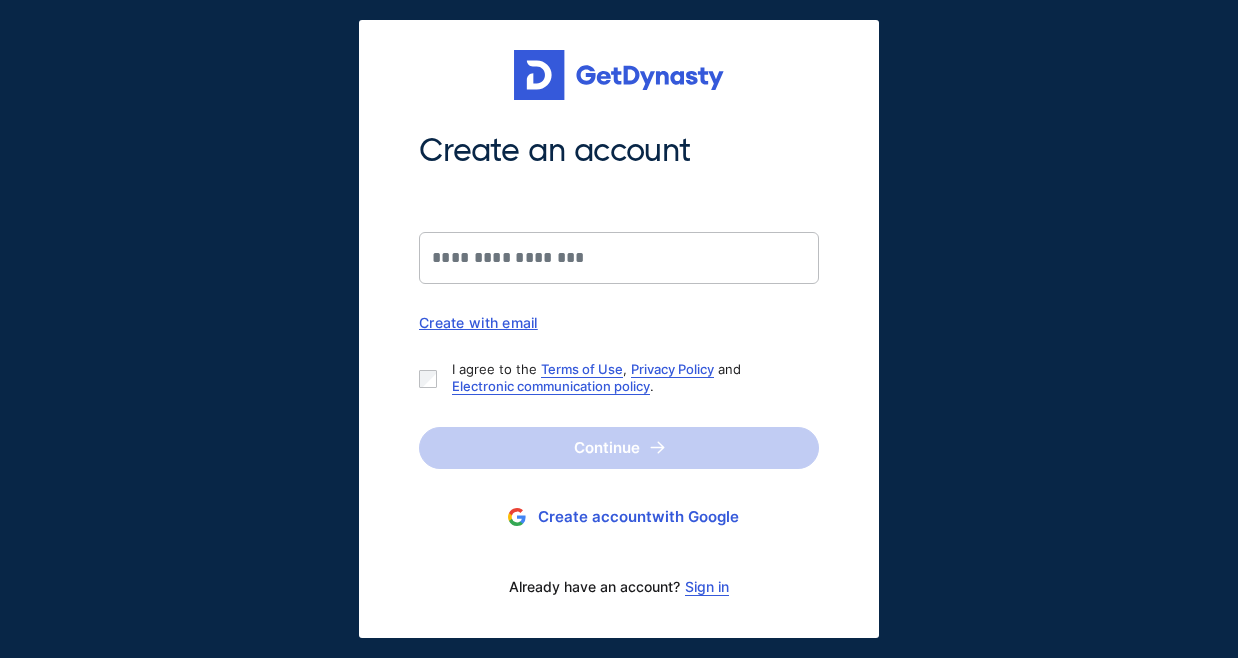 scroll, scrollTop: 0, scrollLeft: 0, axis: both 